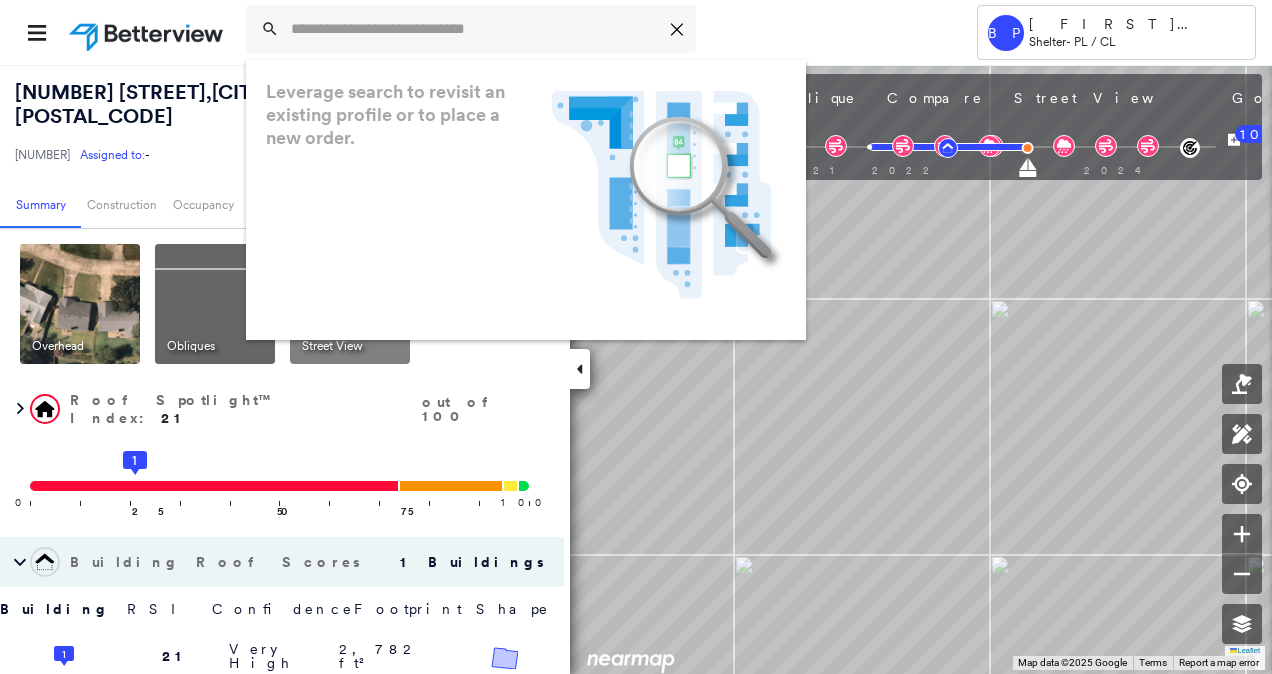 scroll, scrollTop: 0, scrollLeft: 0, axis: both 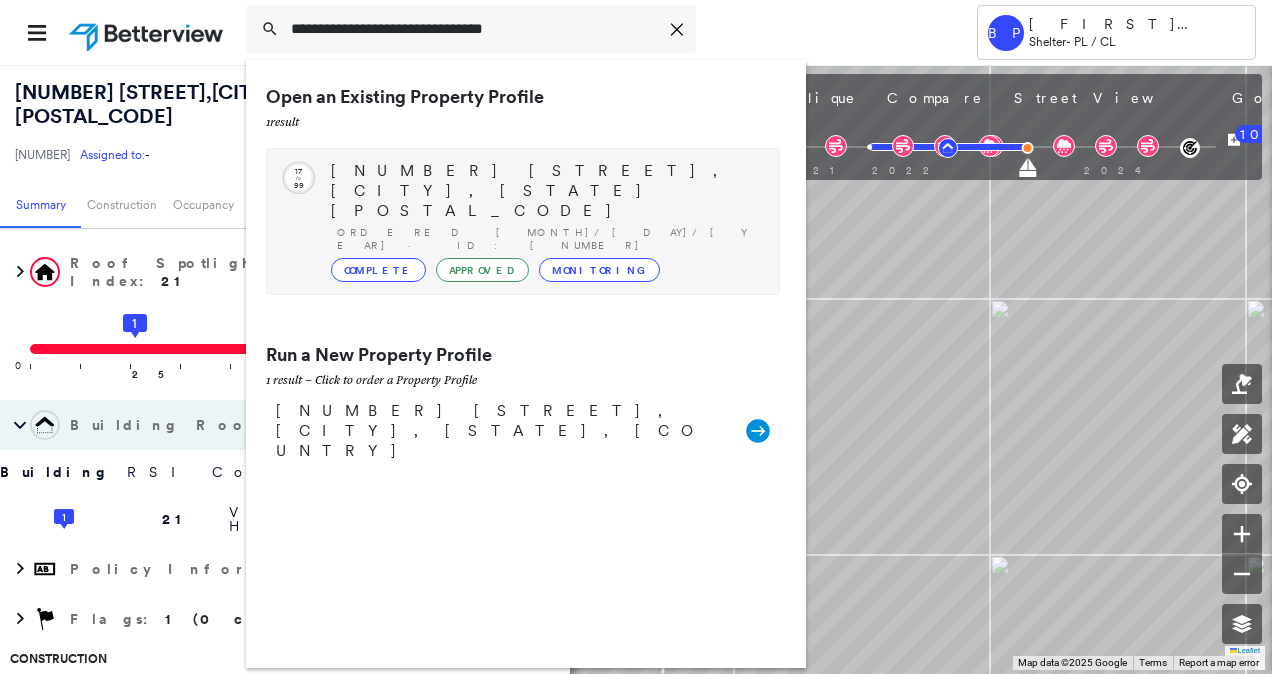 type on "**********" 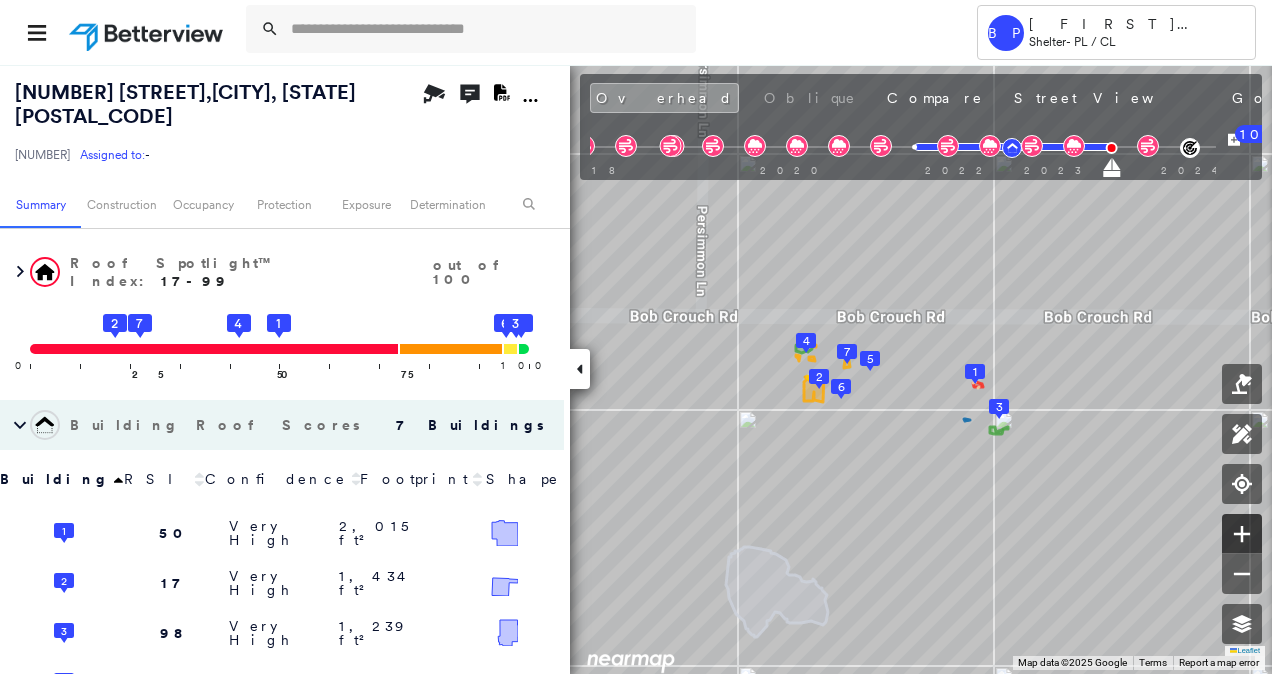 click 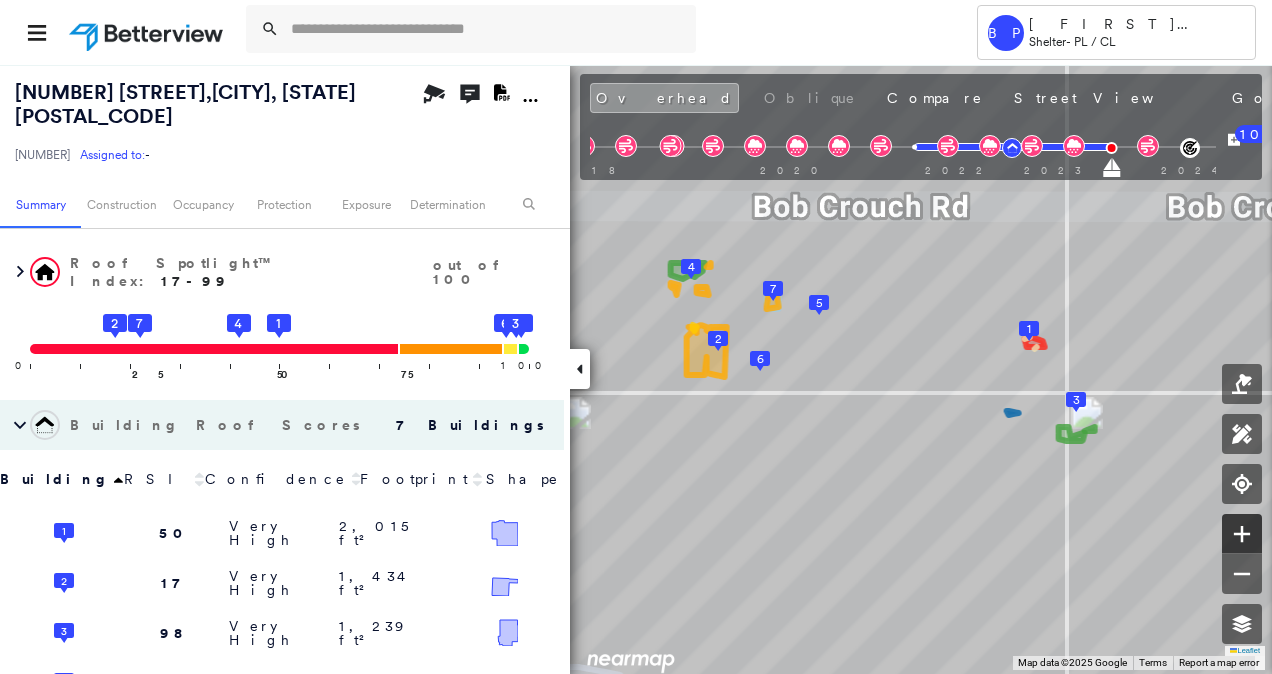 click 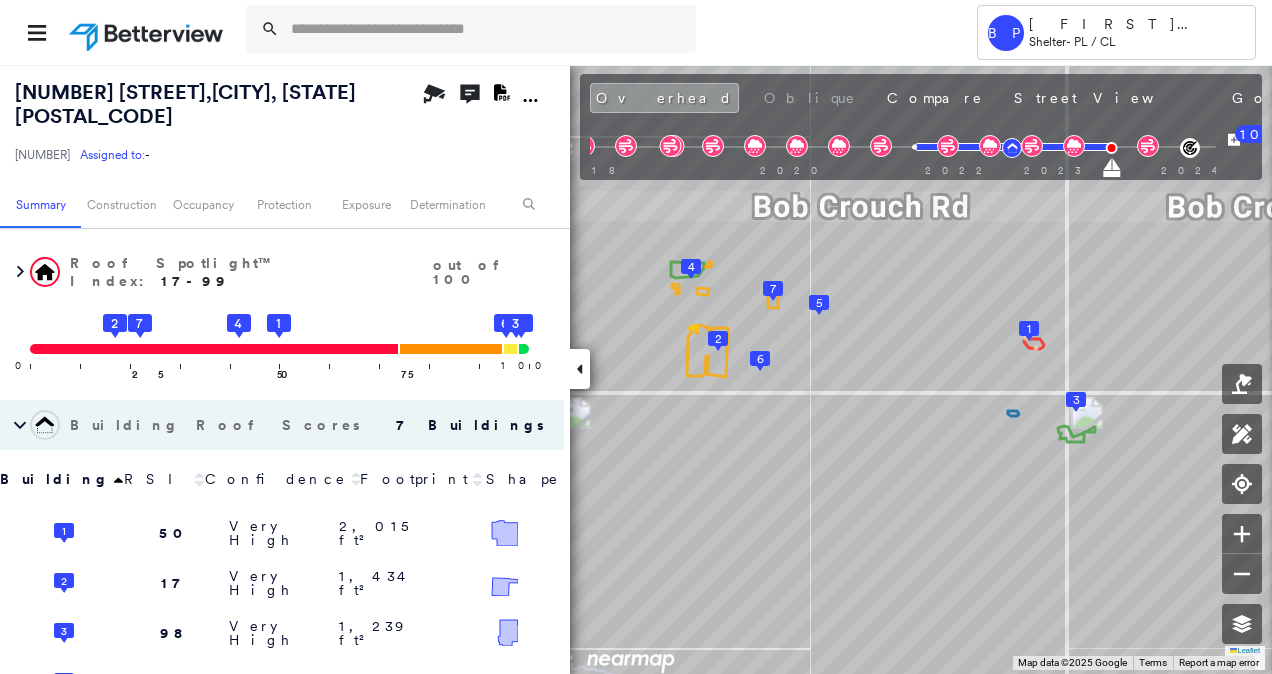 click at bounding box center (1242, 549) 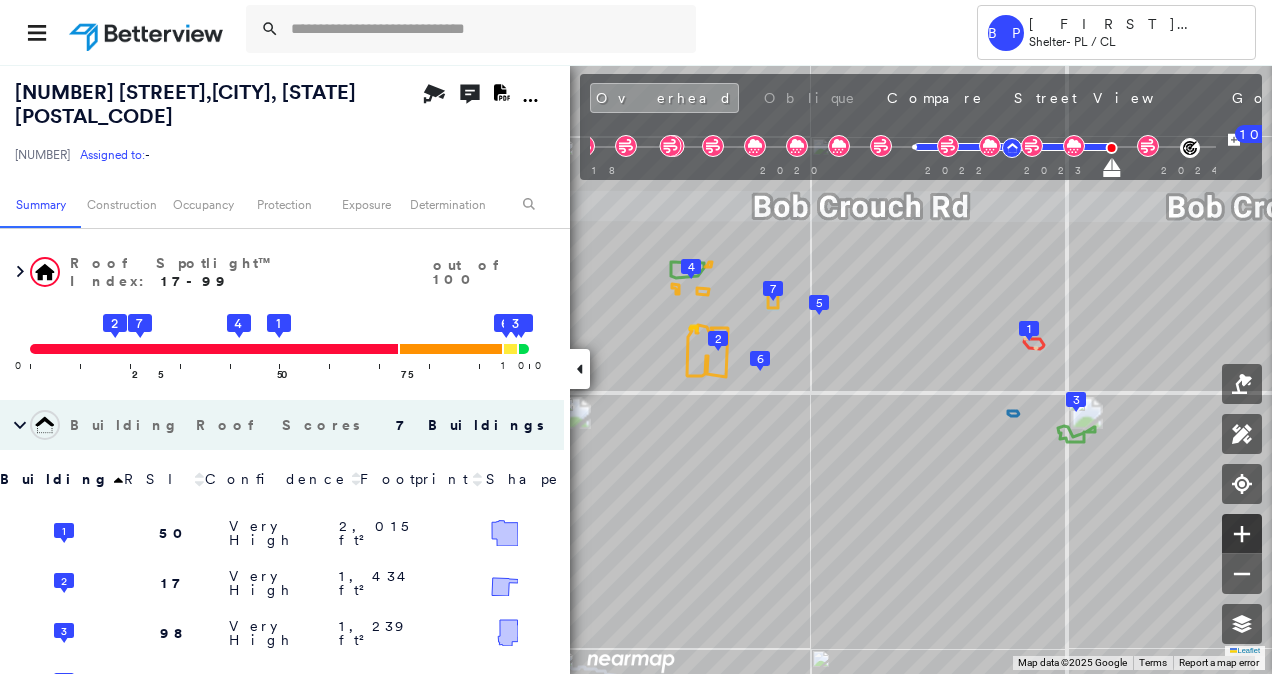 click 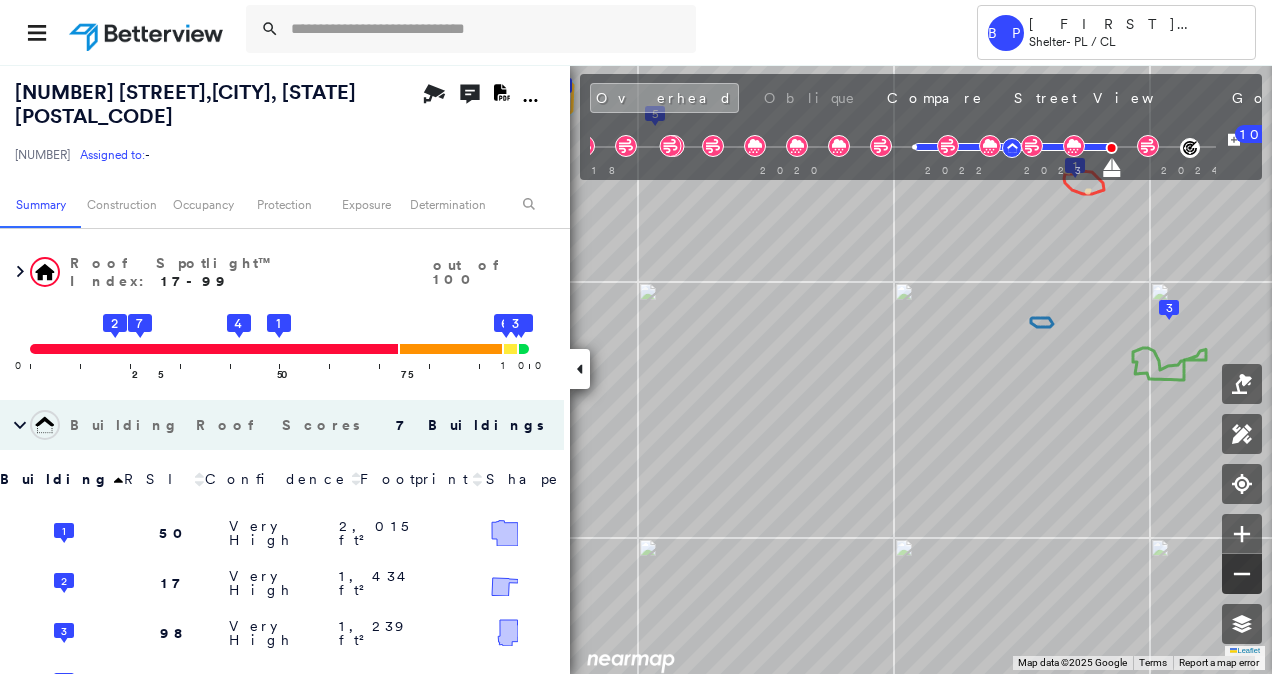 click at bounding box center [1242, 574] 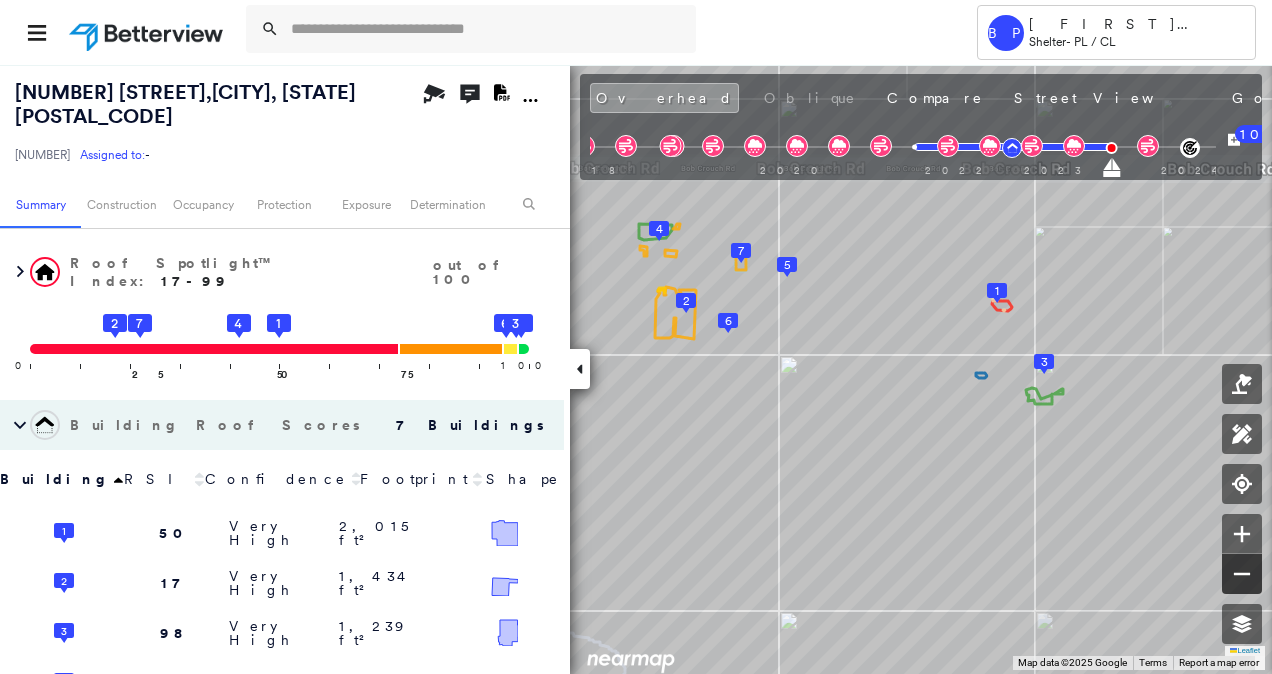 click at bounding box center (1242, 574) 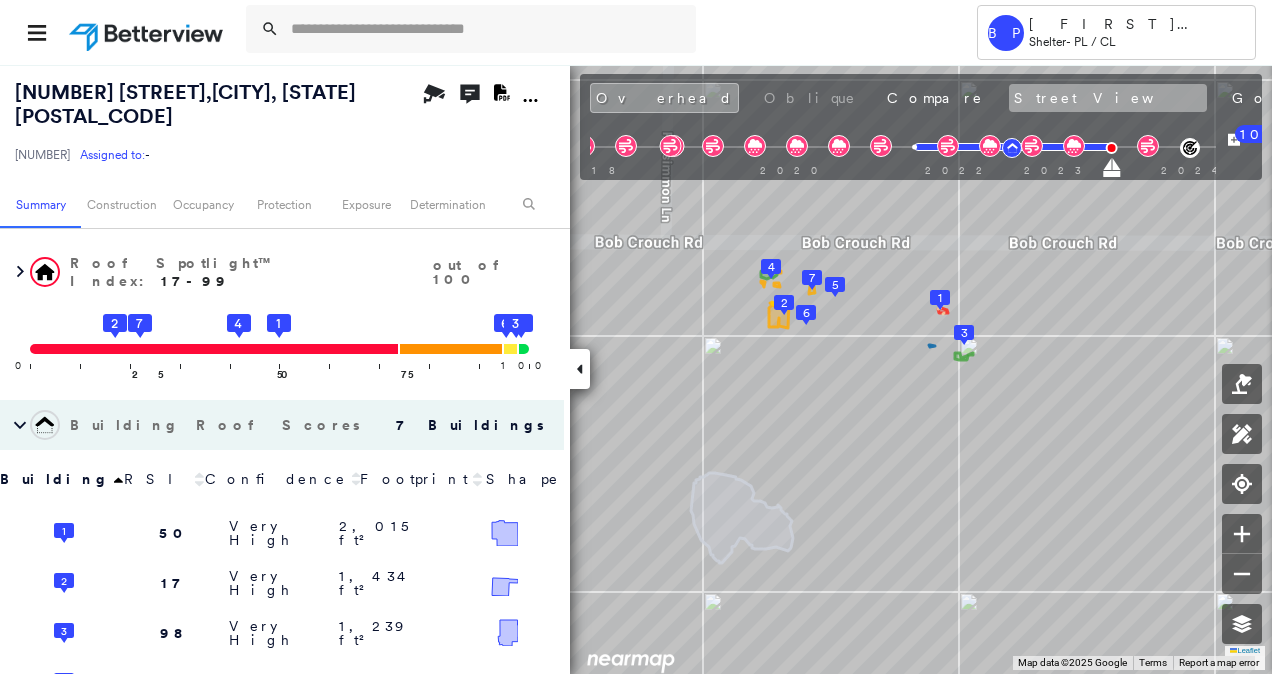 click on "Street View" at bounding box center [1108, 98] 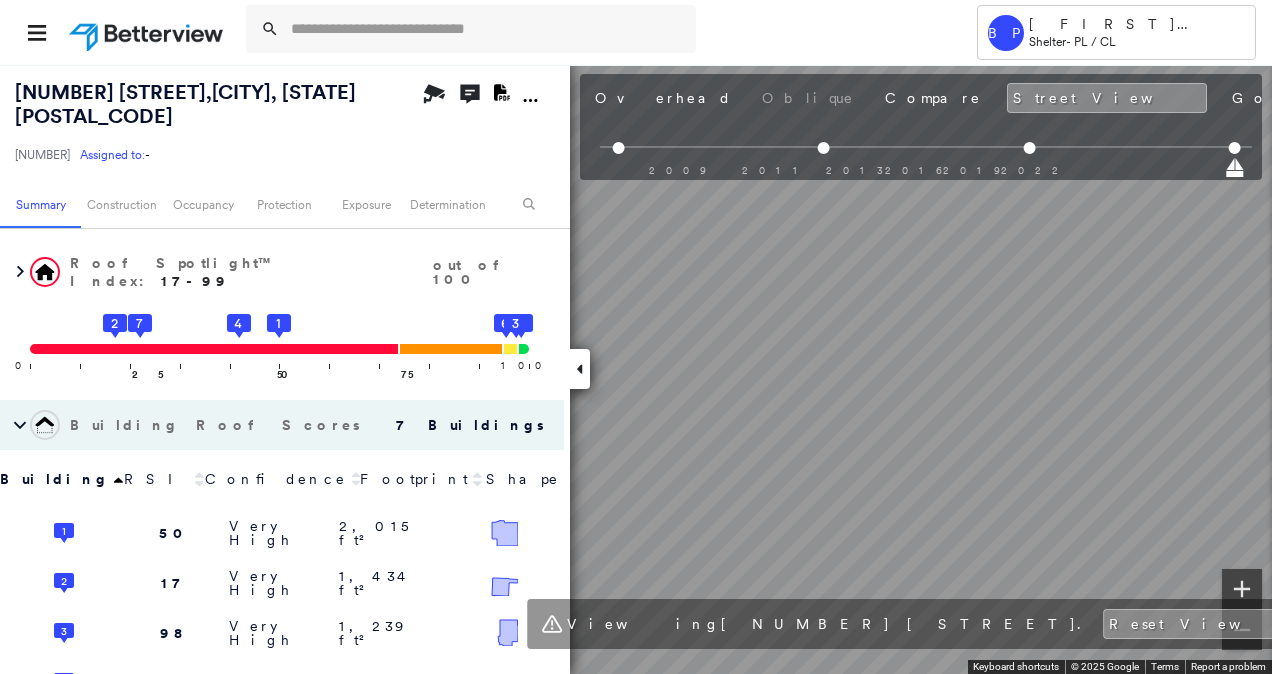 click at bounding box center (1242, 589) 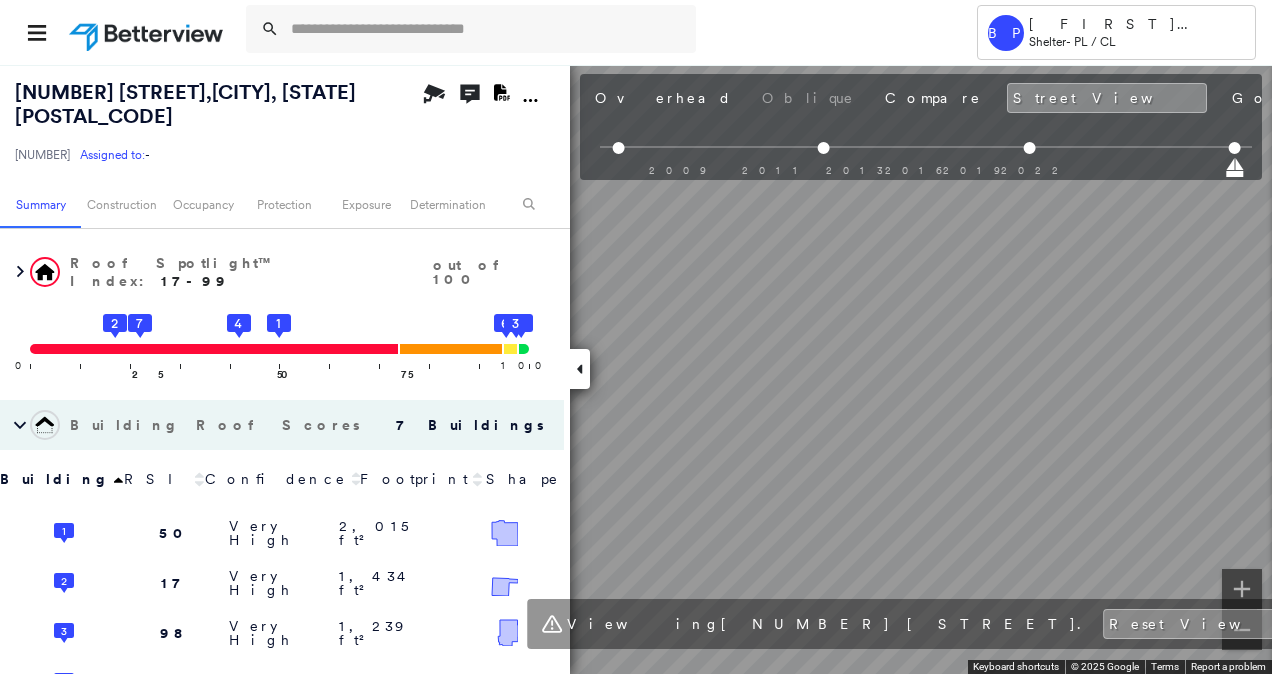 click at bounding box center [1242, 630] 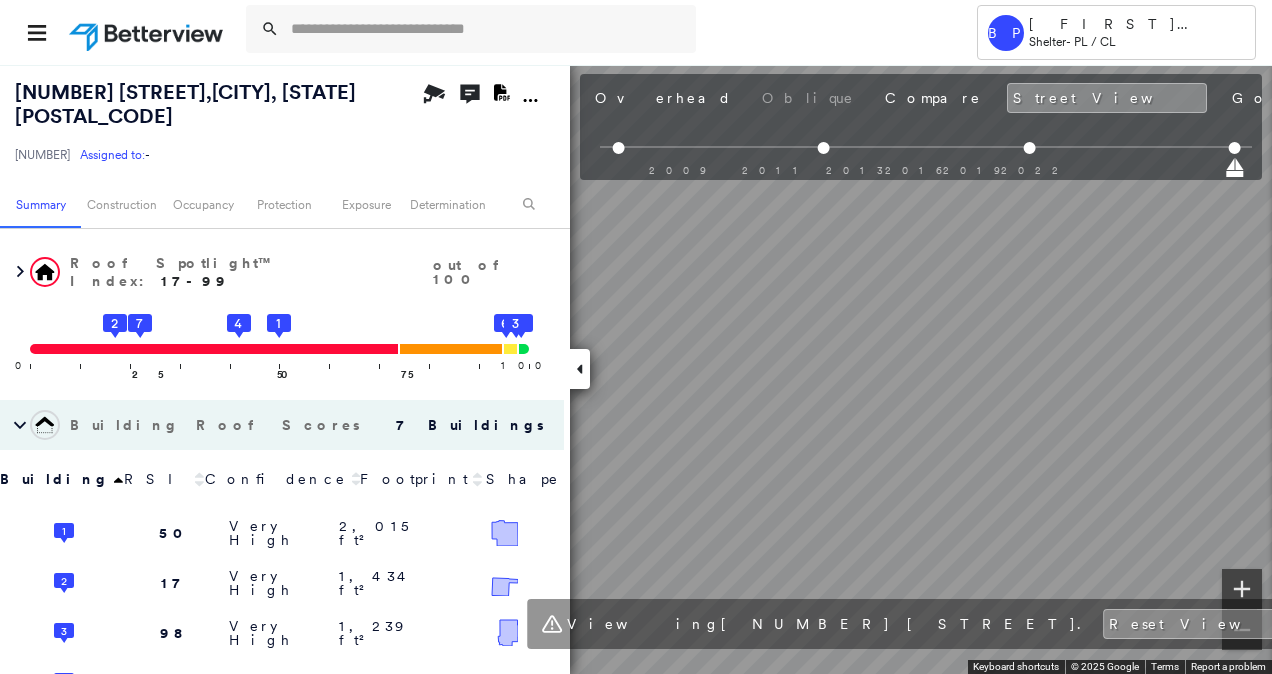 click at bounding box center [1242, 589] 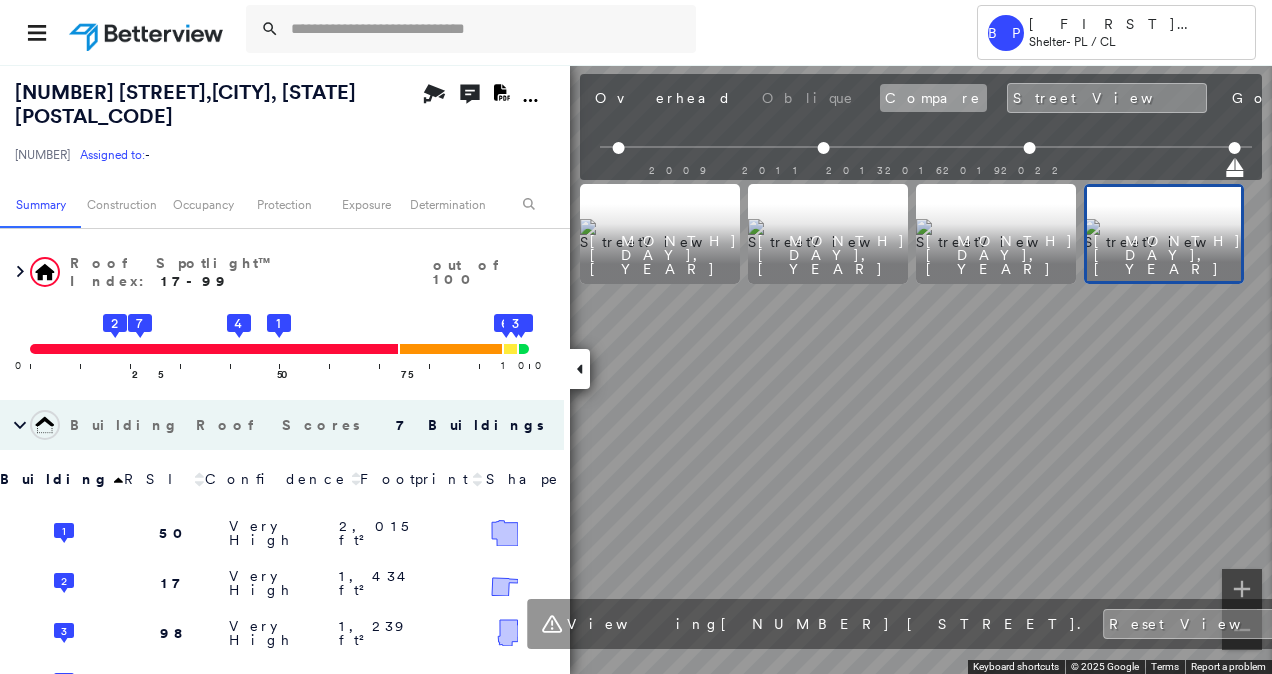 click on "Compare" at bounding box center [933, 98] 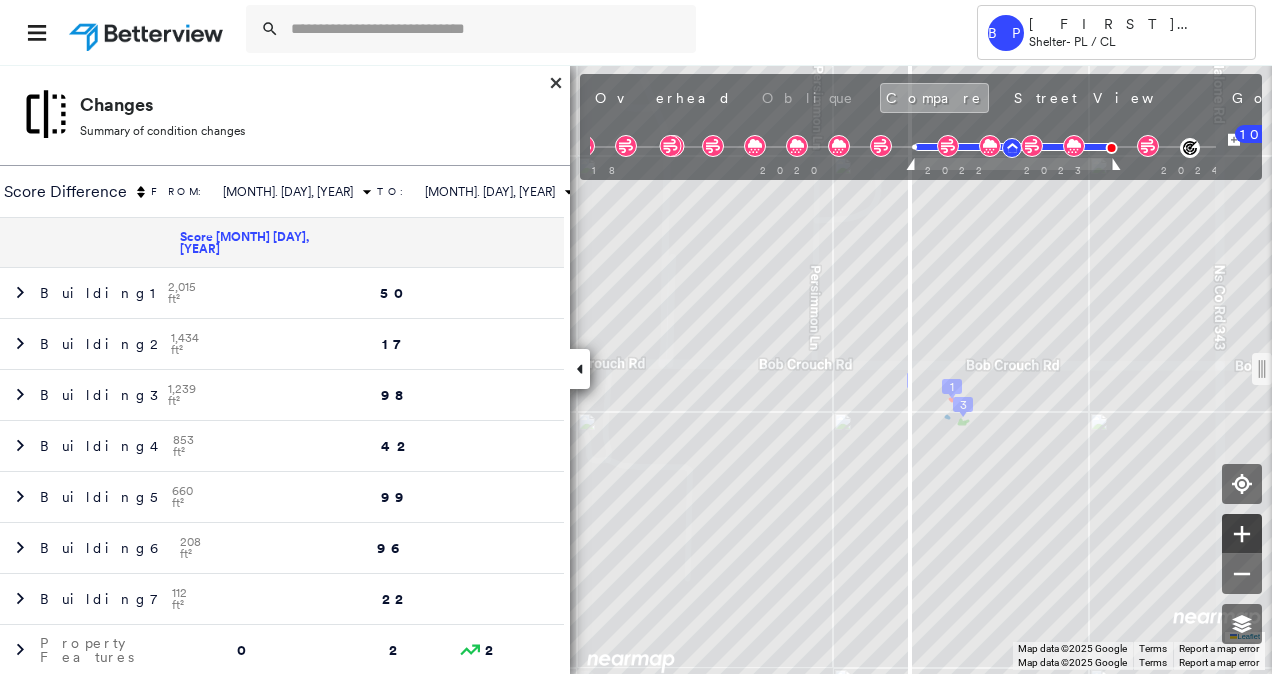 click 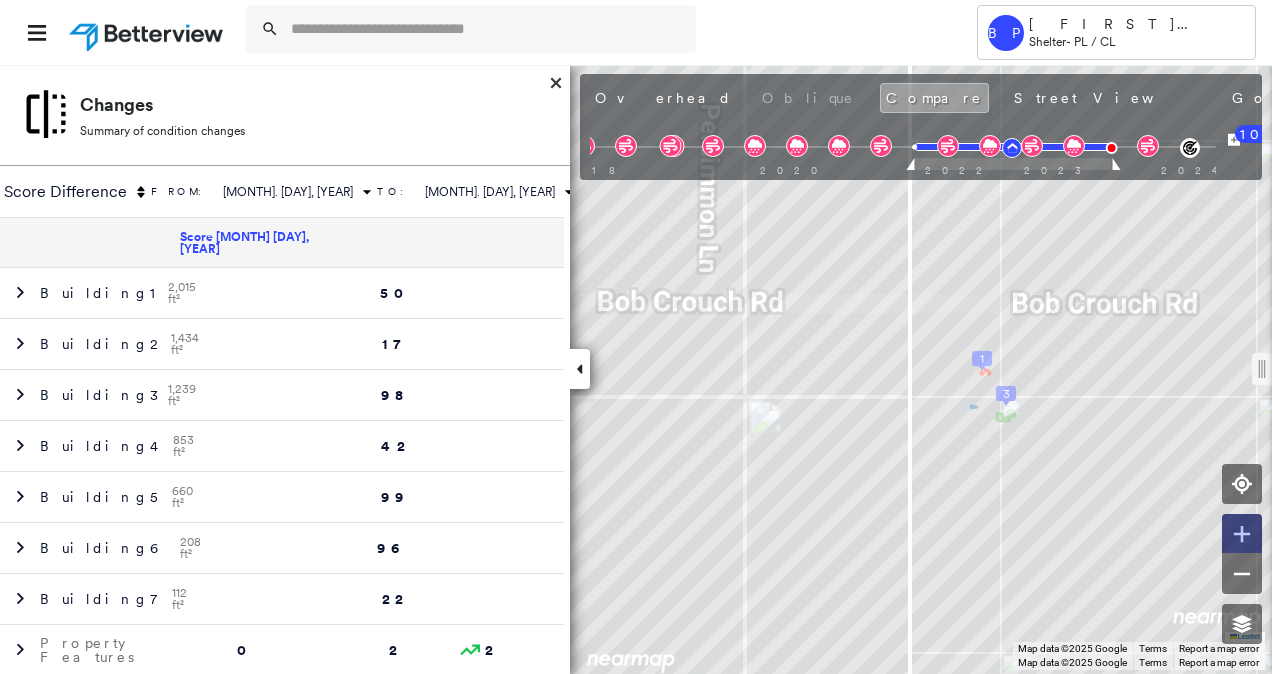click 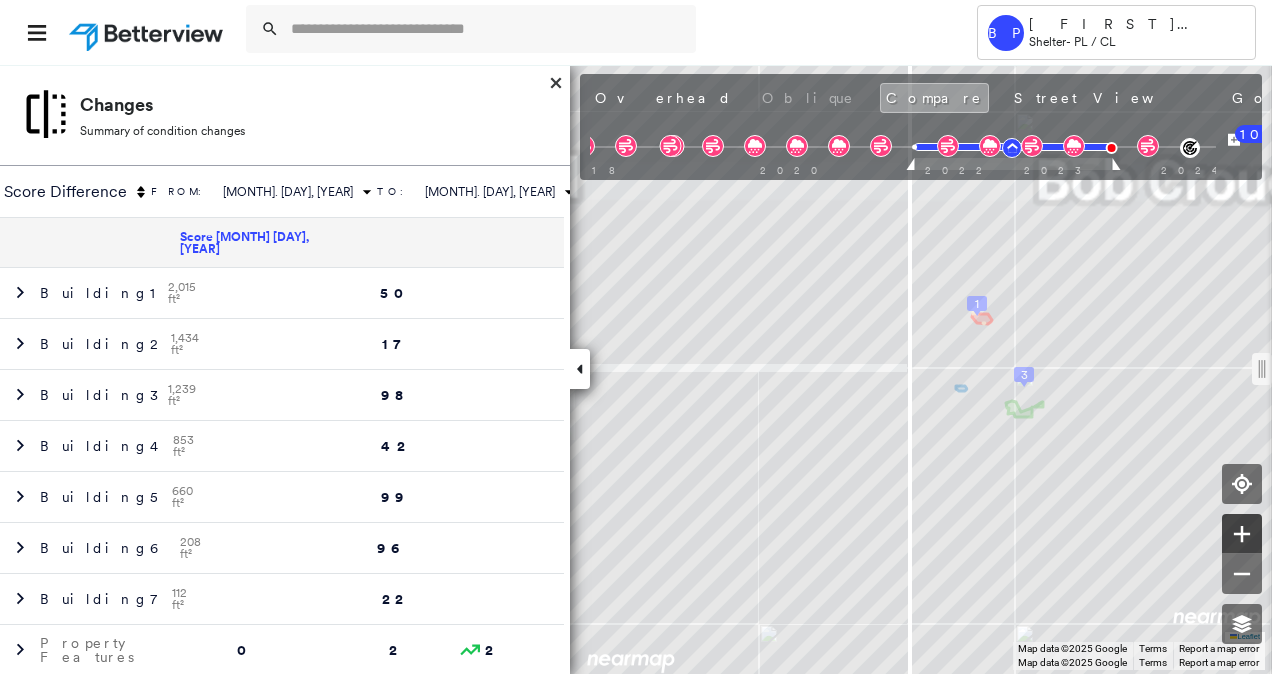 click 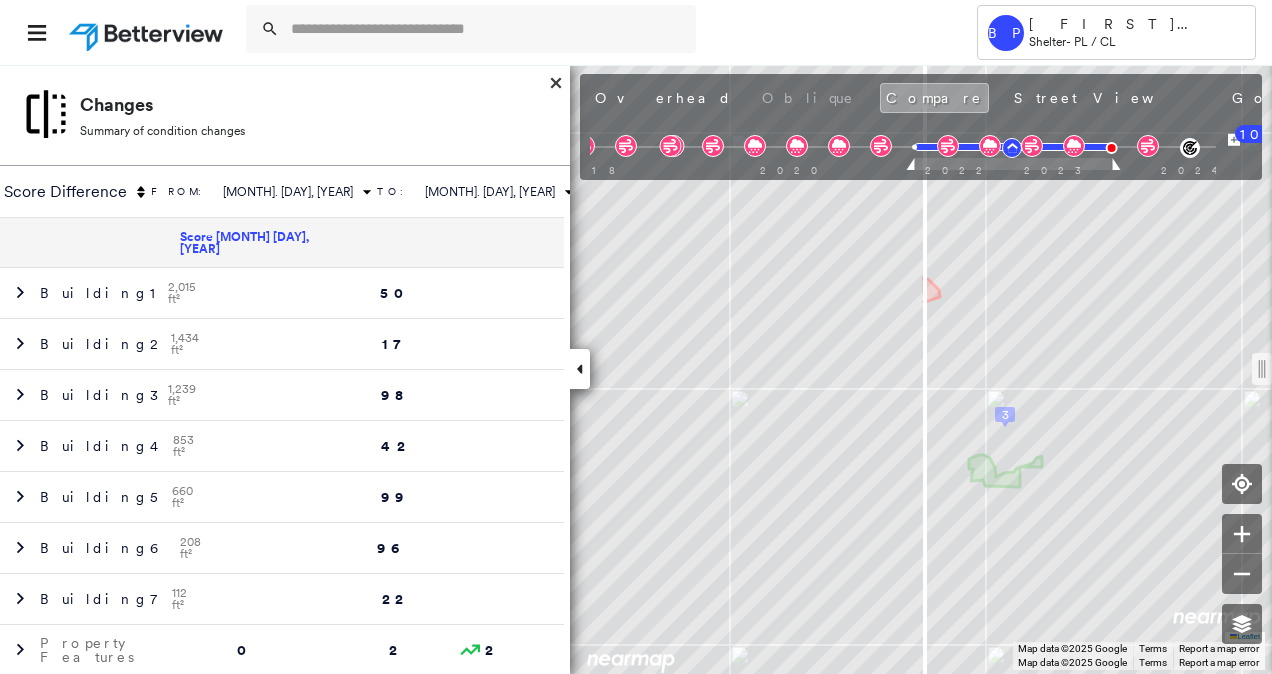 drag, startPoint x: 918, startPoint y: 375, endPoint x: 926, endPoint y: 391, distance: 17.888544 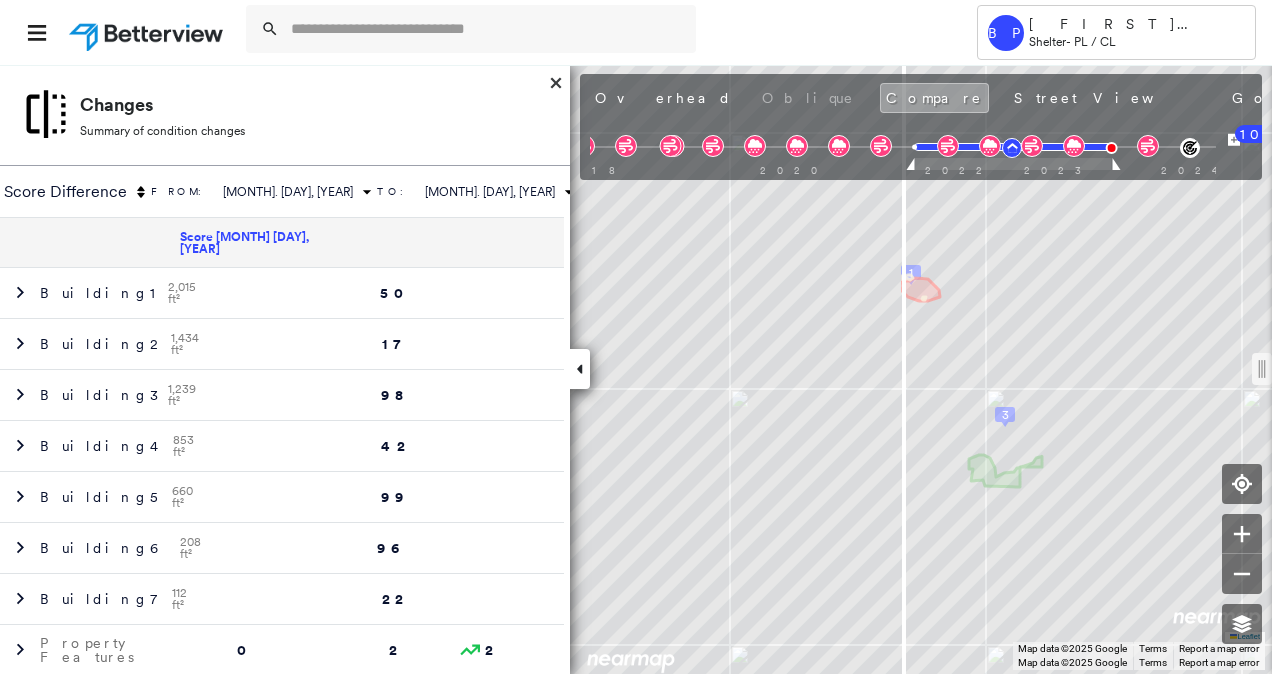 drag, startPoint x: 924, startPoint y: 374, endPoint x: 905, endPoint y: 410, distance: 40.706264 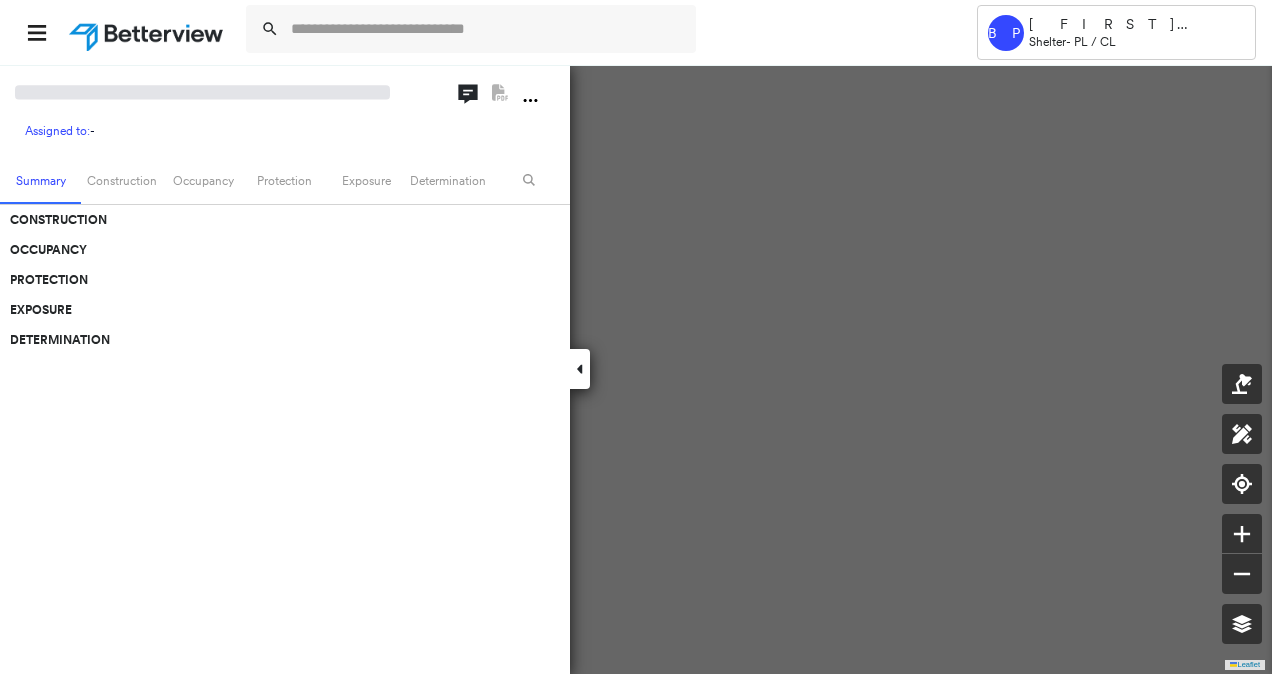 scroll, scrollTop: 0, scrollLeft: 0, axis: both 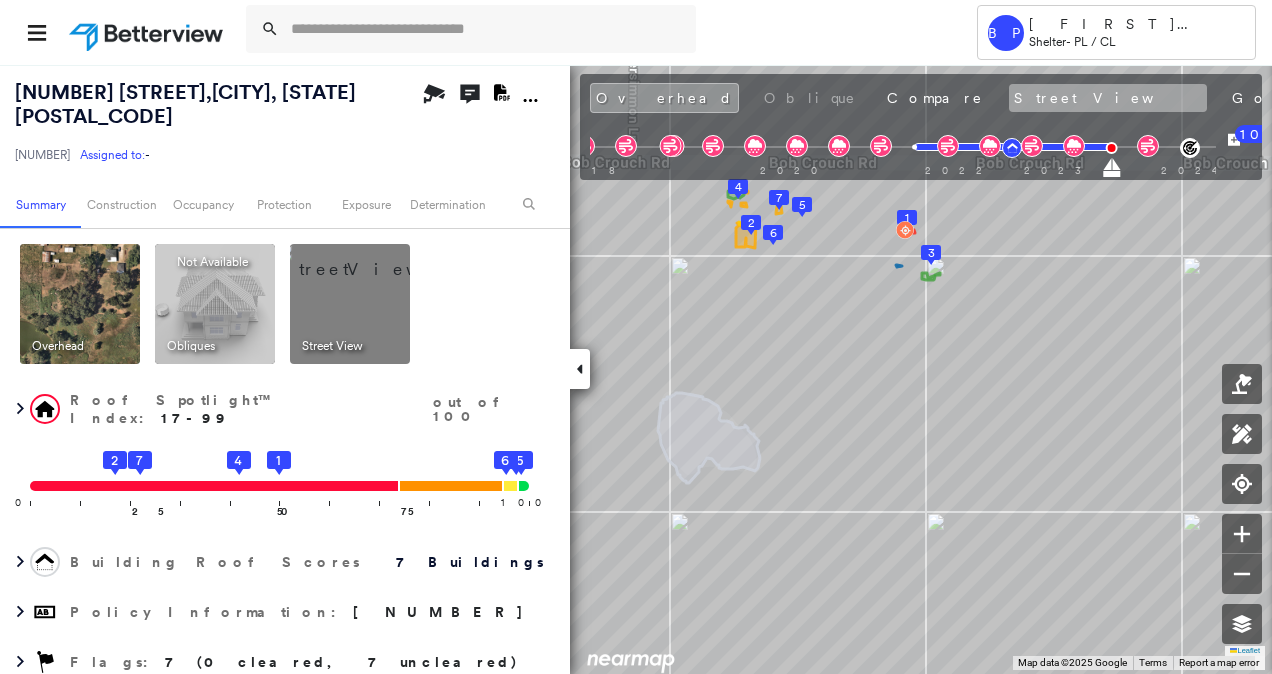 click on "Street View" at bounding box center [1108, 98] 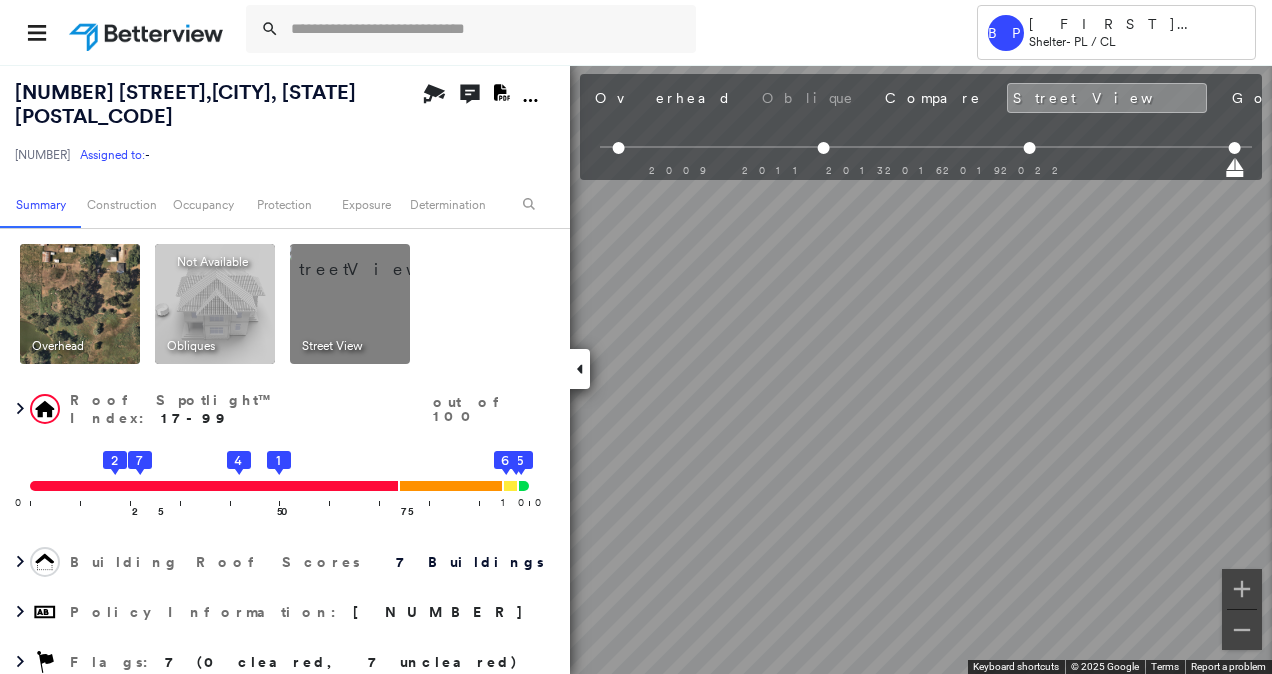 click on "42839 BOB CROUCH RD ,  TECUMSEH, OK 74873 271350109551640001 Assigned to:  - Assigned to:  - 271350109551640001 Assigned to:  - Open Comments Download PDF Report Summary Construction Occupancy Protection Exposure Determination Overhead Obliques Not Available ; Street View Roof Spotlight™ Index :  17-99 out of 100 0 100 25 2 7 50 1 4 75 3 5 6 Building Roof Scores 7 Buildings Policy Information :  271350109551640001 Flags :  7 (0 cleared, 7 uncleared) Construction Roof Spotlights :  Patching, Rust, Worn Shingles, Overhang, Vent and 1 more Property Features :  Patio Furniture, Water Hazard Roof Age :  Buildings 1, 3  are between 2 and 3.5 years old; others 3+ years old. 1 Building 1 :  2 - 3.5 years COMPARE Before :  Nov 20, 2021 2,015 ft² After :  Aug 19, 2023 2,015 ft² Circled Text Icon 50 2 Building 2 :  3+ years 3 Building 3 :  2 - 3.5 years COMPARE Before :  Nov 20, 2021 1,239 ft² After :  Aug 19, 2023 1,239 ft² Circled Text Icon 98 4 Building 4 :  3+ years 5 Building 5 :  3+ years 6 Building 6 :  7 1" at bounding box center [636, 369] 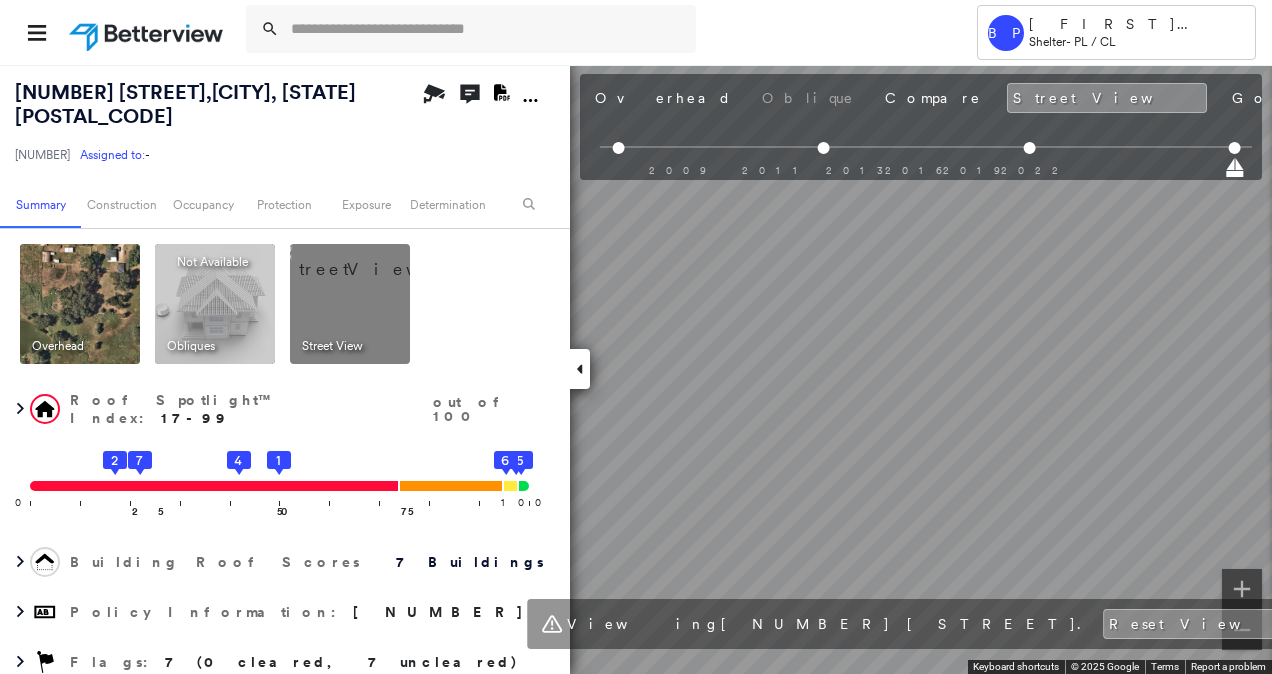 click on "Tower BP Brian Price Shelter  -   PL / CL 42839 BOB CROUCH RD ,  TECUMSEH, OK 74873 271350109551640001 Assigned to:  - Assigned to:  - 271350109551640001 Assigned to:  - Open Comments Download PDF Report Summary Construction Occupancy Protection Exposure Determination Overhead Obliques Not Available ; Street View Roof Spotlight™ Index :  17-99 out of 100 0 100 25 2 7 50 1 4 75 3 5 6 Building Roof Scores 7 Buildings Policy Information :  271350109551640001 Flags :  7 (0 cleared, 7 uncleared) Construction Roof Spotlights :  Patching, Rust, Worn Shingles, Overhang, Vent and 1 more Property Features :  Patio Furniture, Water Hazard Roof Age :  Buildings 1, 3  are between 2 and 3.5 years old; others 3+ years old. 1 Building 1 :  2 - 3.5 years COMPARE Before :  Nov 20, 2021 2,015 ft² After :  Aug 19, 2023 2,015 ft² Circled Text Icon 50 2 Building 2 :  3+ years 3 Building 3 :  2 - 3.5 years COMPARE Before :  Nov 20, 2021 1,239 ft² After :  Aug 19, 2023 1,239 ft² Circled Text Icon 98 4 Building 4 :  3+ years 5" at bounding box center (636, 337) 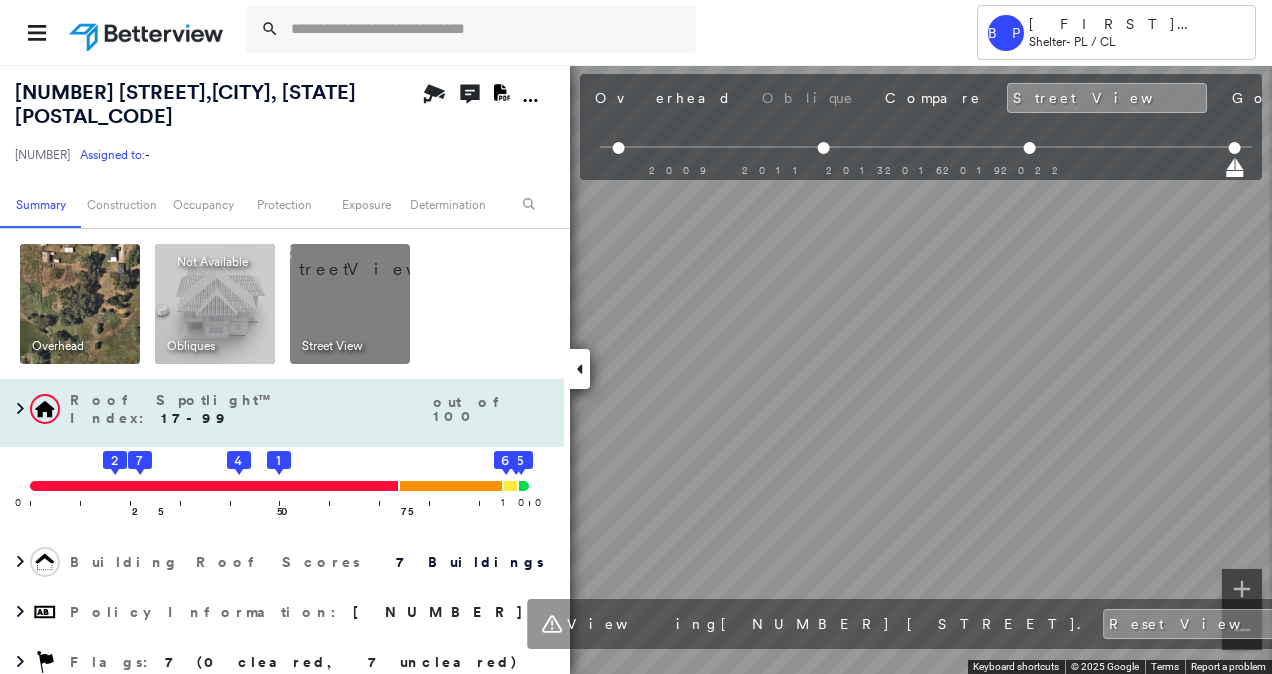 click on "42839 BOB CROUCH RD ,  TECUMSEH, OK 74873 271350109551640001 Assigned to:  - Assigned to:  - 271350109551640001 Assigned to:  - Open Comments Download PDF Report Summary Construction Occupancy Protection Exposure Determination Overhead Obliques Not Available ; Street View Roof Spotlight™ Index :  17-99 out of 100 0 100 25 2 7 50 1 4 75 3 5 6 Building Roof Scores 7 Buildings Policy Information :  271350109551640001 Flags :  7 (0 cleared, 7 uncleared) Construction Roof Spotlights :  Patching, Rust, Worn Shingles, Overhang, Vent and 1 more Property Features :  Patio Furniture, Water Hazard Roof Age :  Buildings 1, 3  are between 2 and 3.5 years old; others 3+ years old. 1 Building 1 :  2 - 3.5 years COMPARE Before :  Nov 20, 2021 2,015 ft² After :  Aug 19, 2023 2,015 ft² Circled Text Icon 50 2 Building 2 :  3+ years 3 Building 3 :  2 - 3.5 years COMPARE Before :  Nov 20, 2021 1,239 ft² After :  Aug 19, 2023 1,239 ft² Circled Text Icon 98 4 Building 4 :  3+ years 5 Building 5 :  3+ years 6 Building 6 :  7 1" at bounding box center [636, 369] 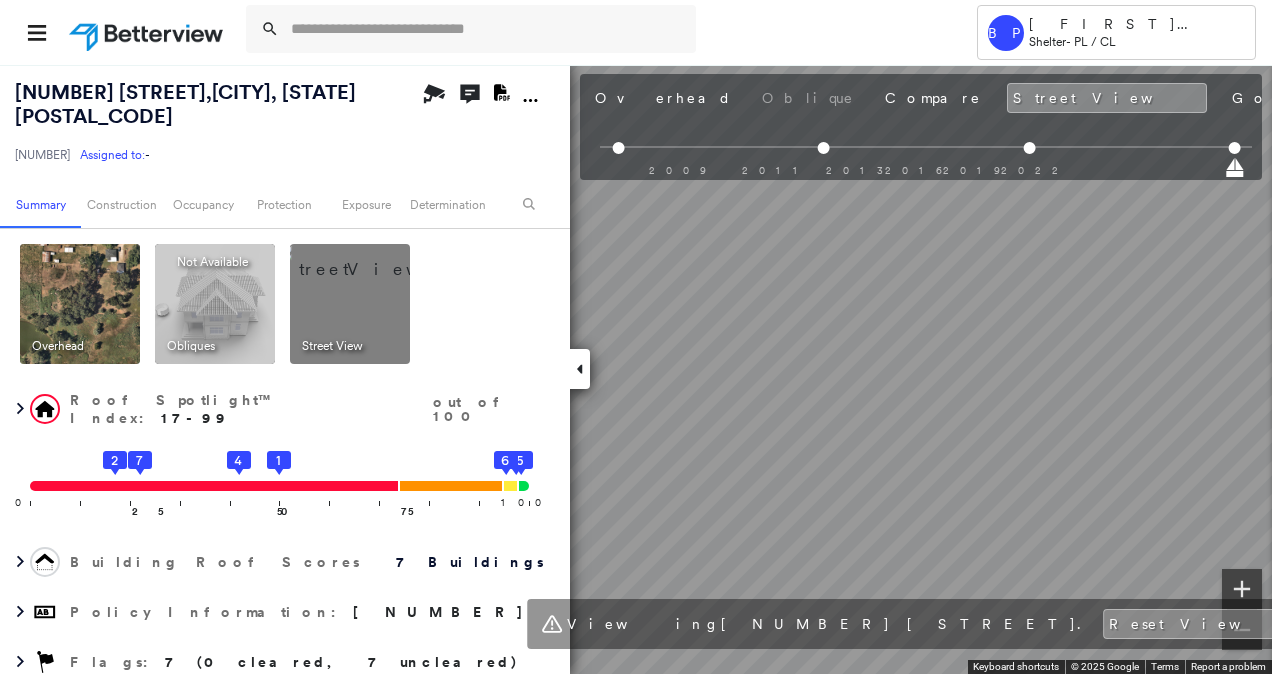click at bounding box center (1242, 589) 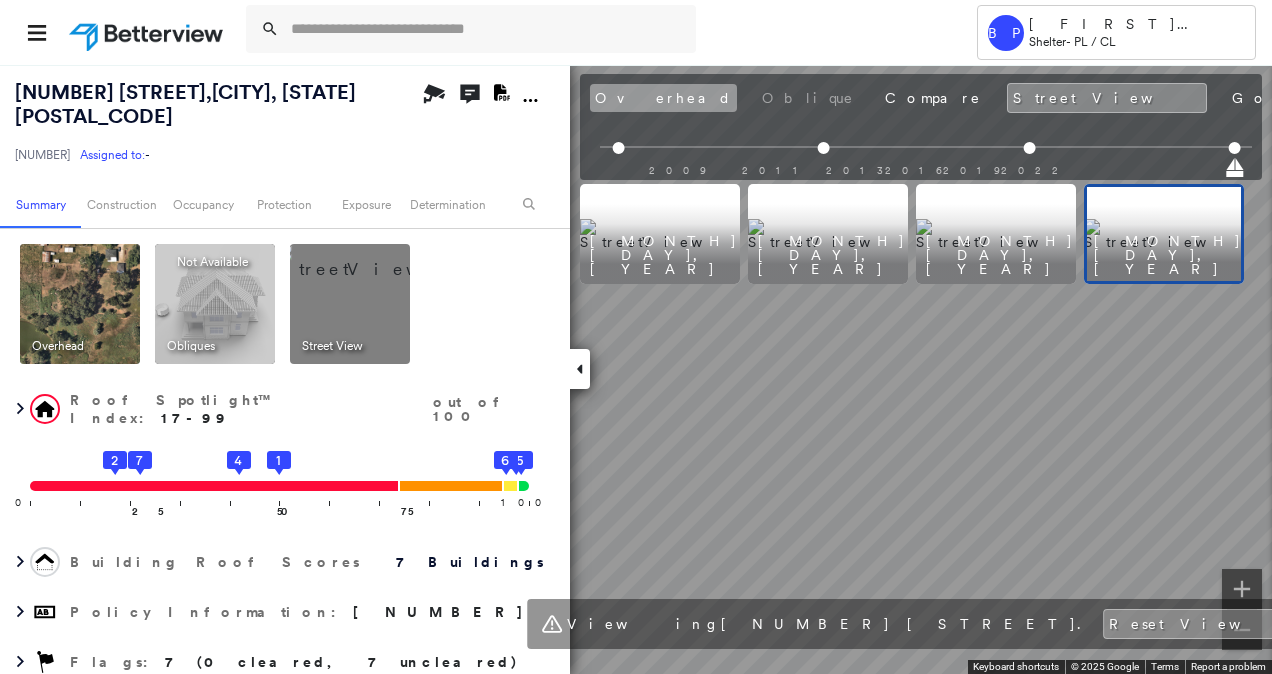 click on "Overhead" at bounding box center (663, 98) 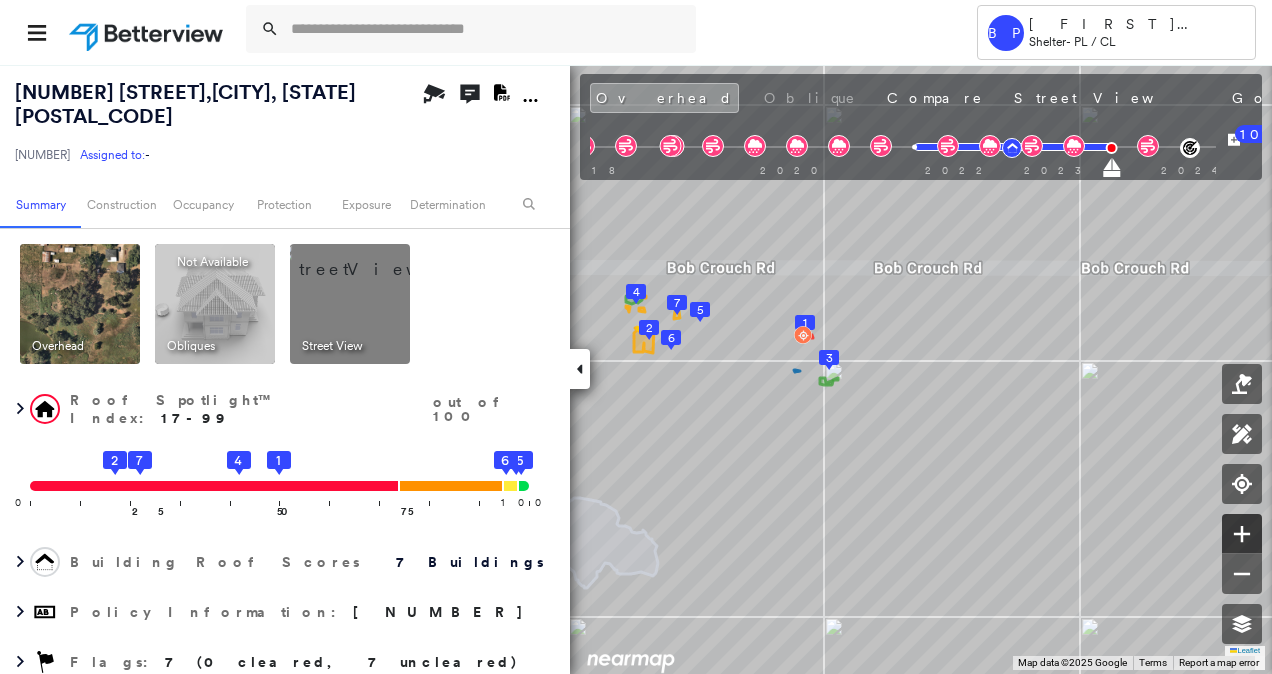 click 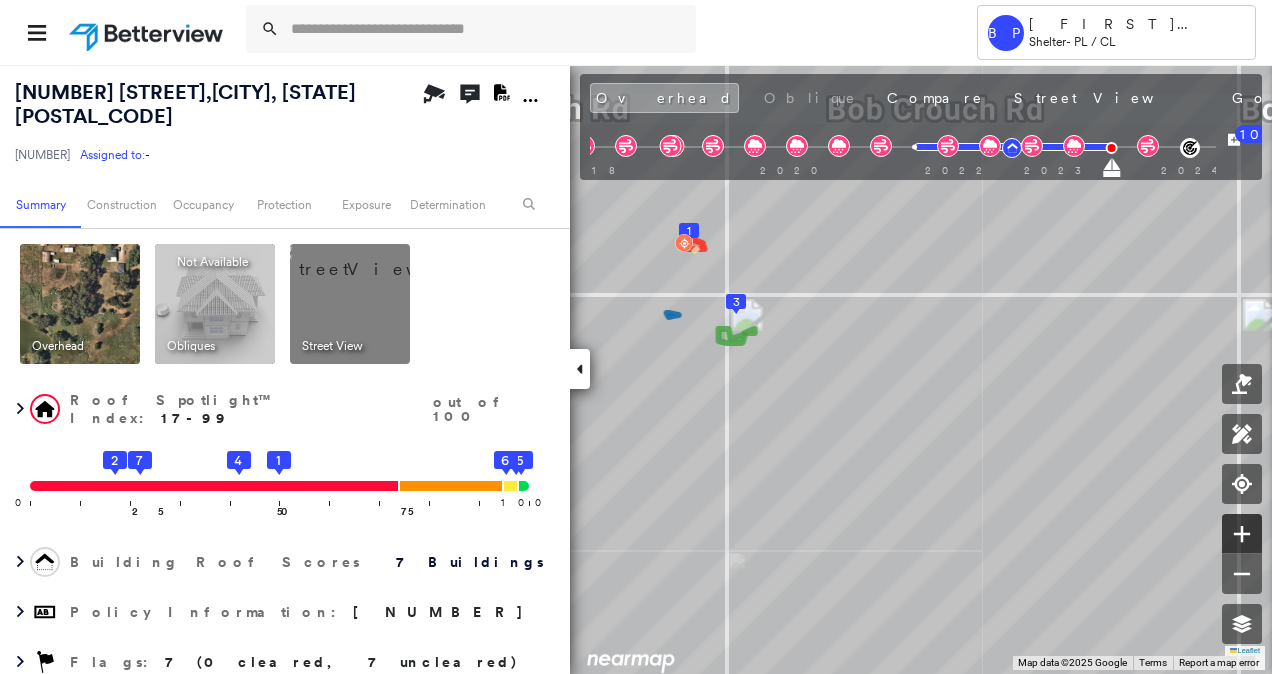 click 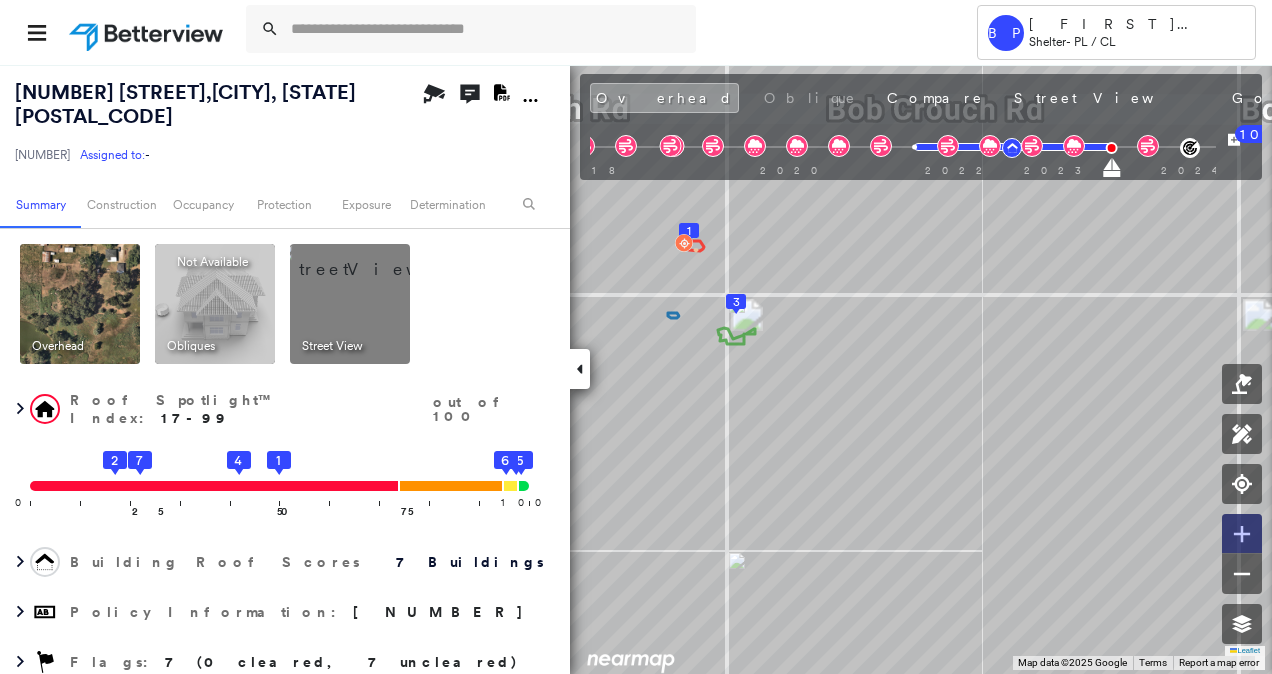 click 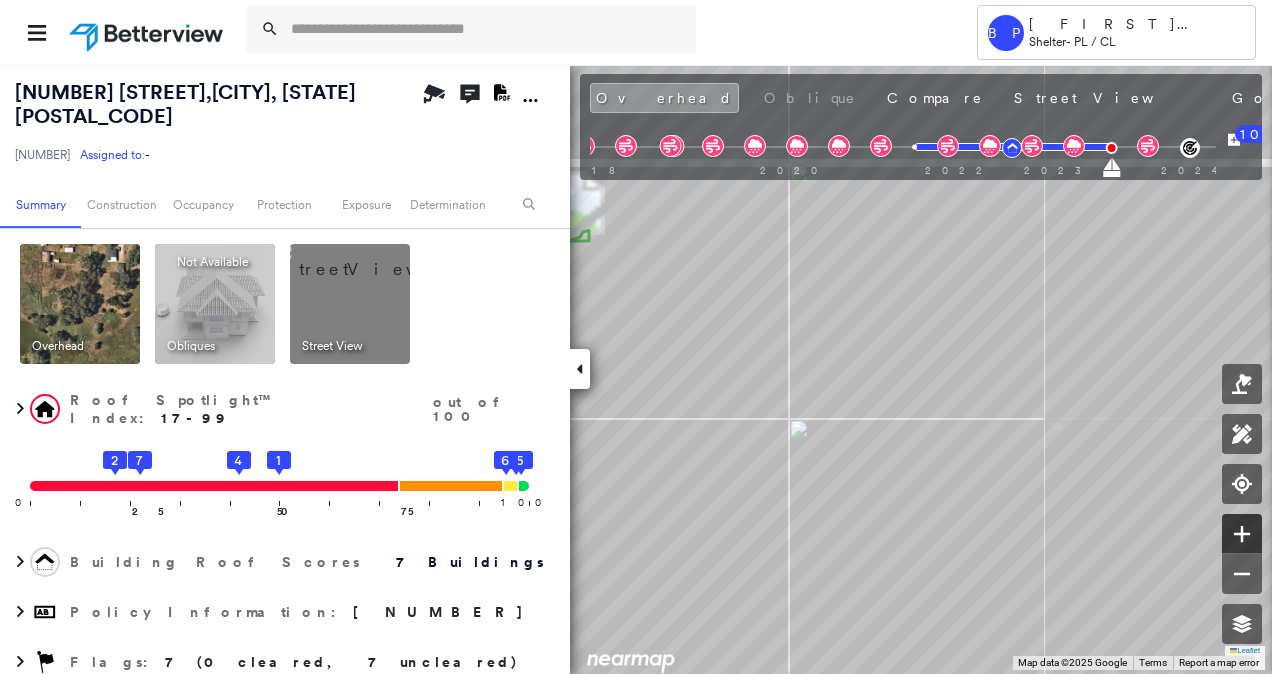 click 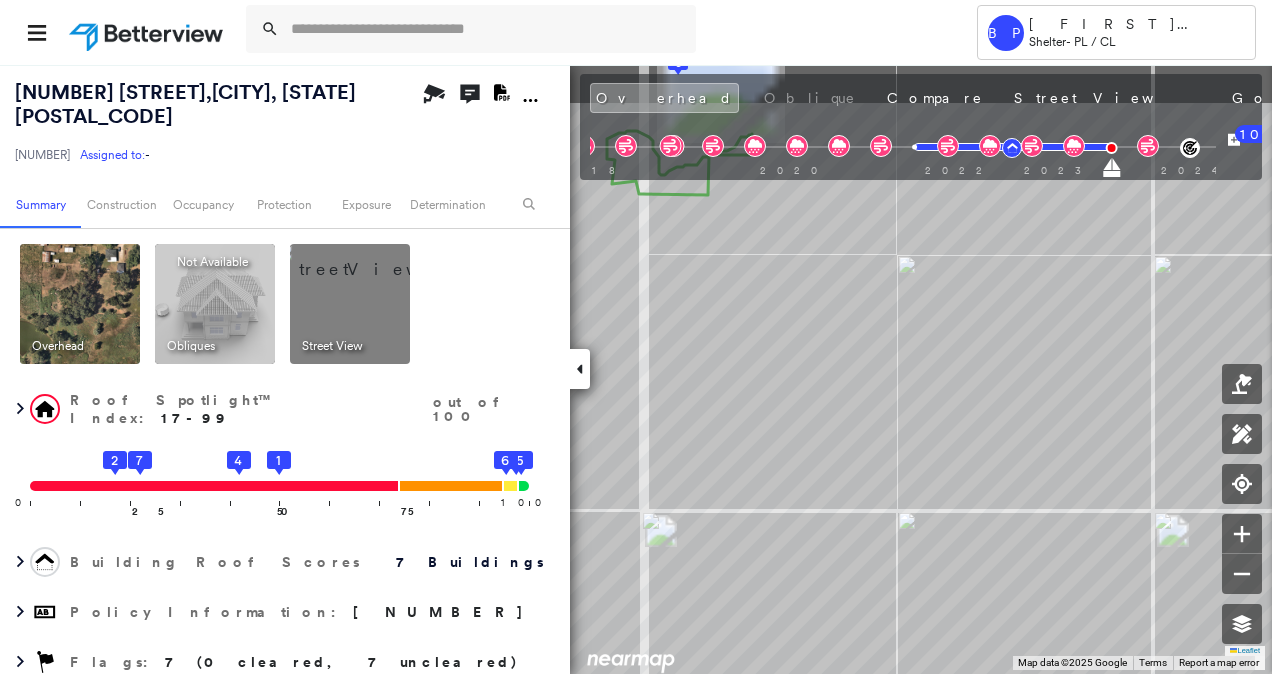 click on "Tower BP Brian Price Shelter  -   PL / CL 42839 BOB CROUCH RD ,  TECUMSEH, OK 74873 271350109551640001 Assigned to:  - Assigned to:  - 271350109551640001 Assigned to:  - Open Comments Download PDF Report Summary Construction Occupancy Protection Exposure Determination Overhead Obliques Not Available ; Street View Roof Spotlight™ Index :  17-99 out of 100 0 100 25 2 7 50 1 4 75 3 5 6 Building Roof Scores 7 Buildings Policy Information :  271350109551640001 Flags :  7 (0 cleared, 7 uncleared) Construction Roof Spotlights :  Patching, Rust, Worn Shingles, Overhang, Vent and 1 more Property Features :  Patio Furniture, Water Hazard Roof Age :  Buildings 1, 3  are between 2 and 3.5 years old; others 3+ years old. 1 Building 1 :  2 - 3.5 years COMPARE Before :  Nov 20, 2021 2,015 ft² After :  Aug 19, 2023 2,015 ft² Circled Text Icon 50 2 Building 2 :  3+ years 3 Building 3 :  2 - 3.5 years COMPARE Before :  Nov 20, 2021 1,239 ft² After :  Aug 19, 2023 1,239 ft² Circled Text Icon 98 4 Building 4 :  3+ years 5" at bounding box center [636, 337] 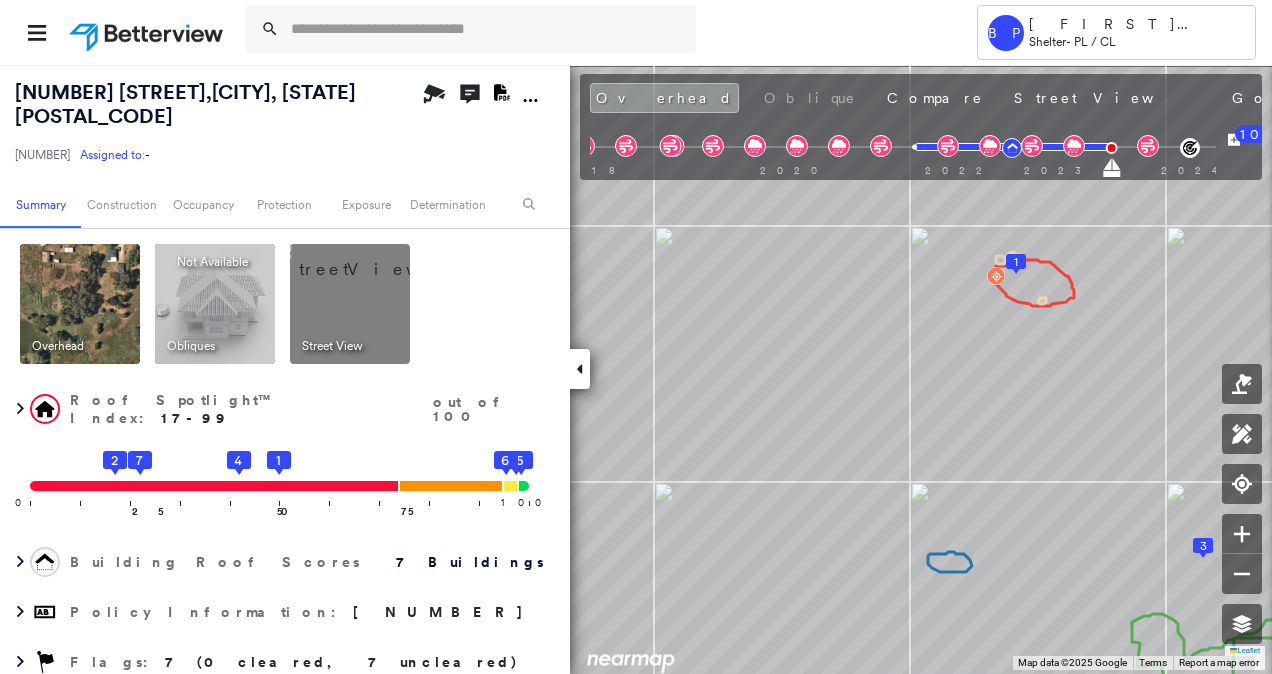 click on "Tower BP Brian Price Shelter  -   PL / CL 42839 BOB CROUCH RD ,  TECUMSEH, OK 74873 271350109551640001 Assigned to:  - Assigned to:  - 271350109551640001 Assigned to:  - Open Comments Download PDF Report Summary Construction Occupancy Protection Exposure Determination Overhead Obliques Not Available ; Street View Roof Spotlight™ Index :  17-99 out of 100 0 100 25 2 7 50 1 4 75 3 5 6 Building Roof Scores 7 Buildings Policy Information :  271350109551640001 Flags :  7 (0 cleared, 7 uncleared) Construction Roof Spotlights :  Patching, Rust, Worn Shingles, Overhang, Vent and 1 more Property Features :  Patio Furniture, Water Hazard Roof Age :  Buildings 1, 3  are between 2 and 3.5 years old; others 3+ years old. 1 Building 1 :  2 - 3.5 years COMPARE Before :  Nov 20, 2021 2,015 ft² After :  Aug 19, 2023 2,015 ft² Circled Text Icon 50 2 Building 2 :  3+ years 3 Building 3 :  2 - 3.5 years COMPARE Before :  Nov 20, 2021 1,239 ft² After :  Aug 19, 2023 1,239 ft² Circled Text Icon 98 4 Building 4 :  3+ years 5" at bounding box center (636, 337) 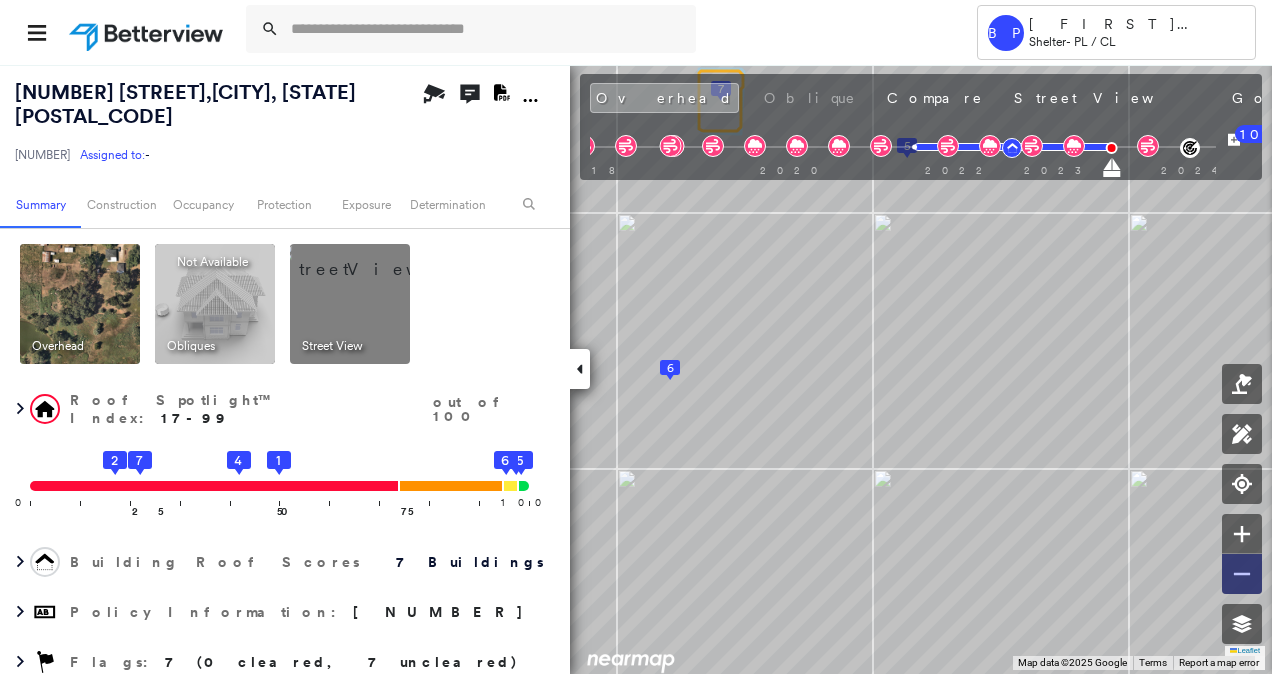 click at bounding box center [1242, 574] 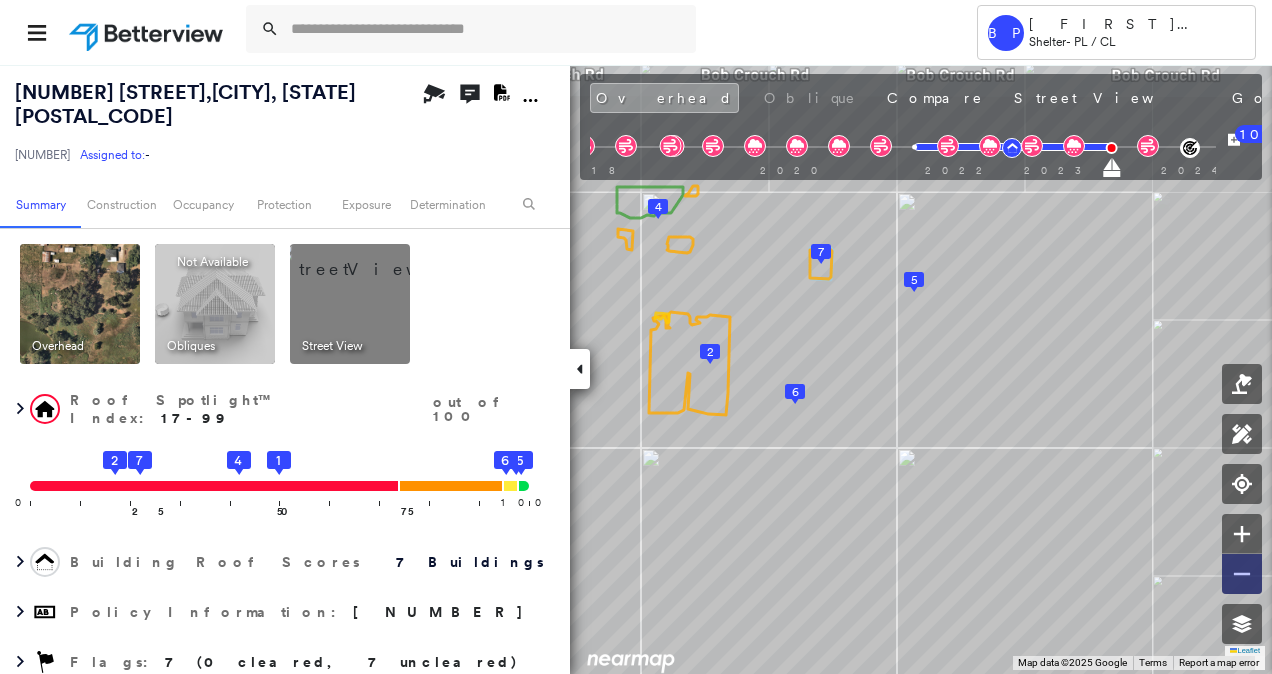 click at bounding box center [1242, 574] 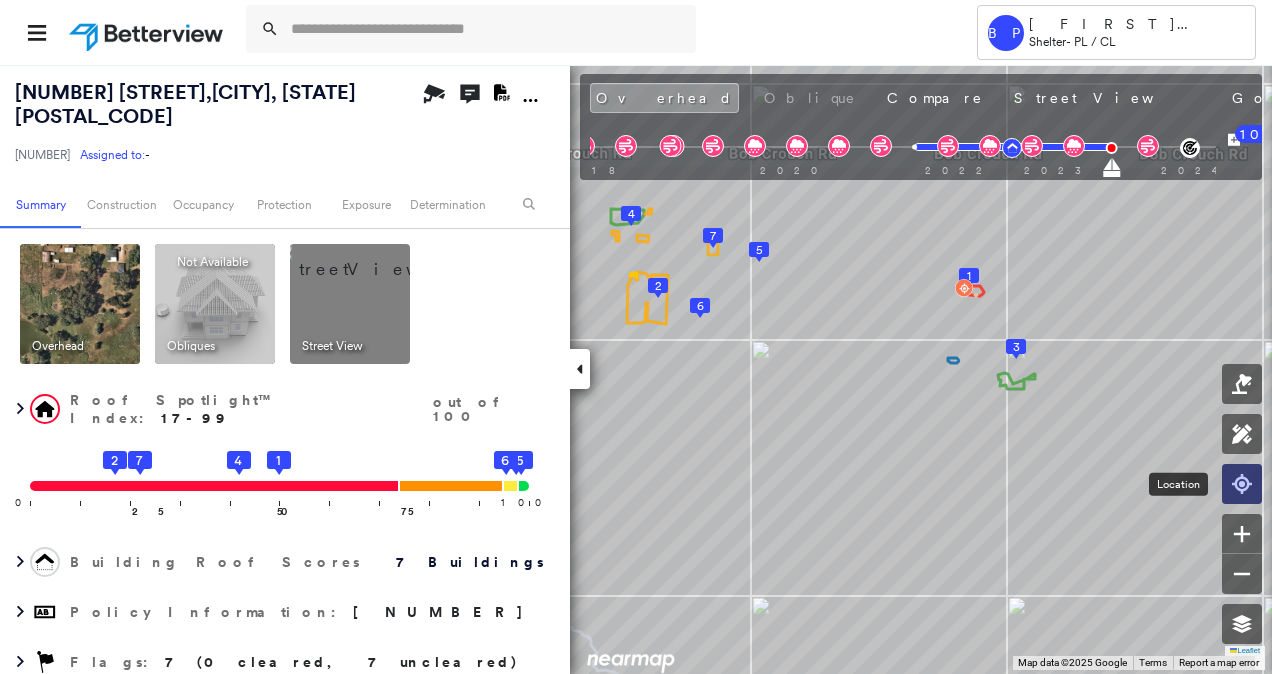 click 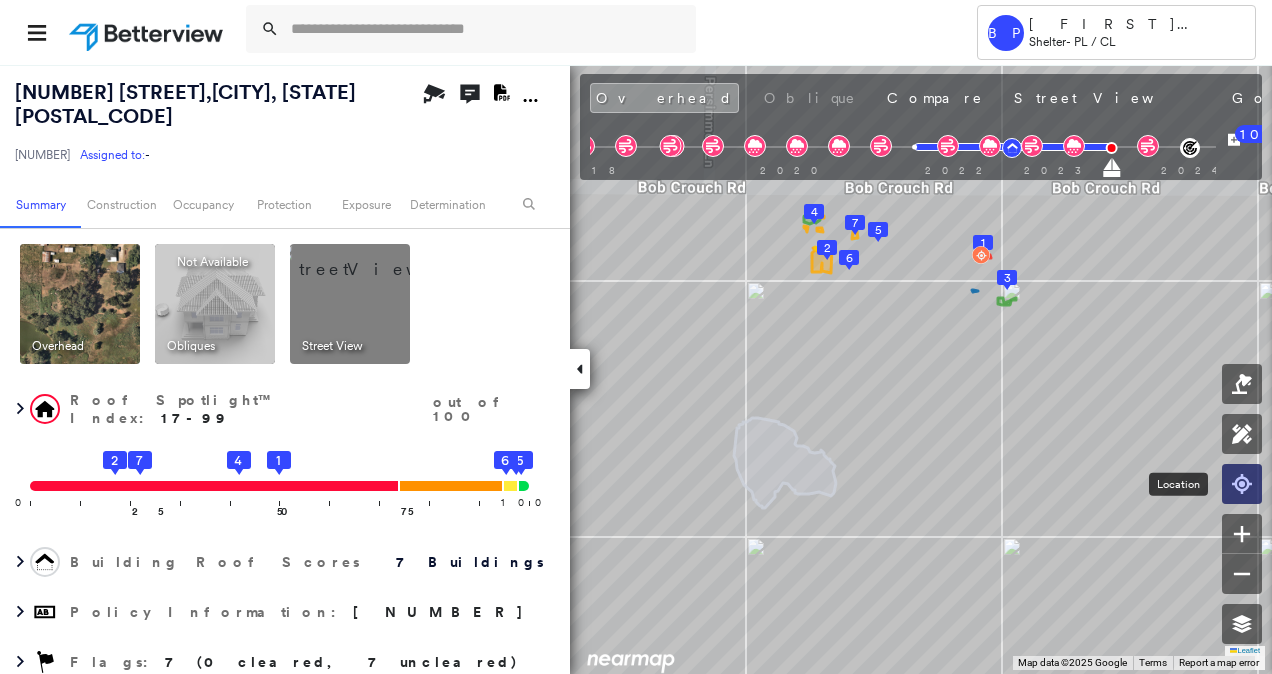 click 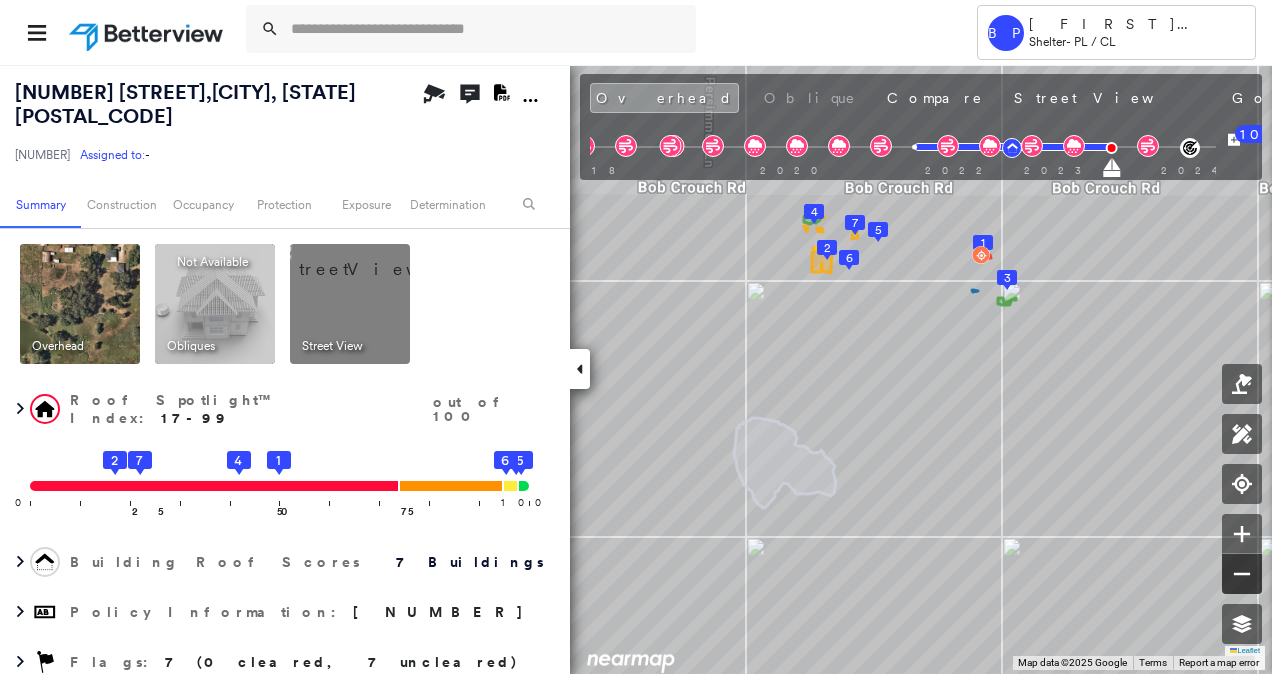 click 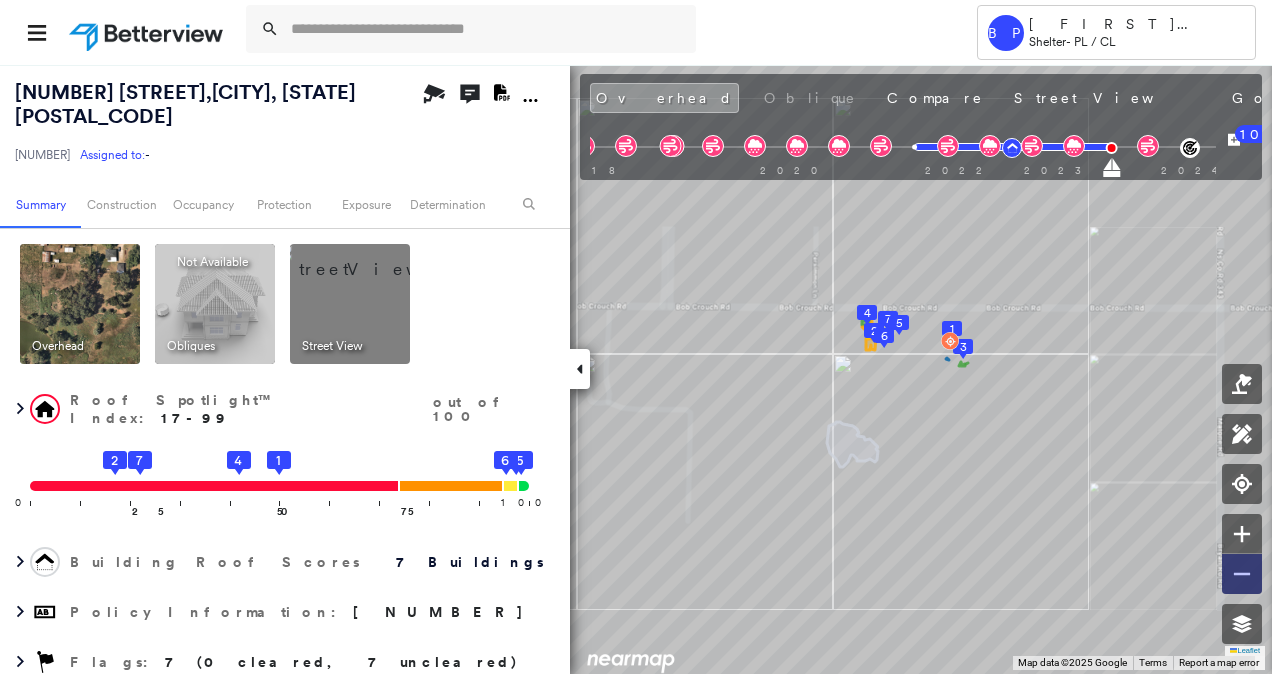 click 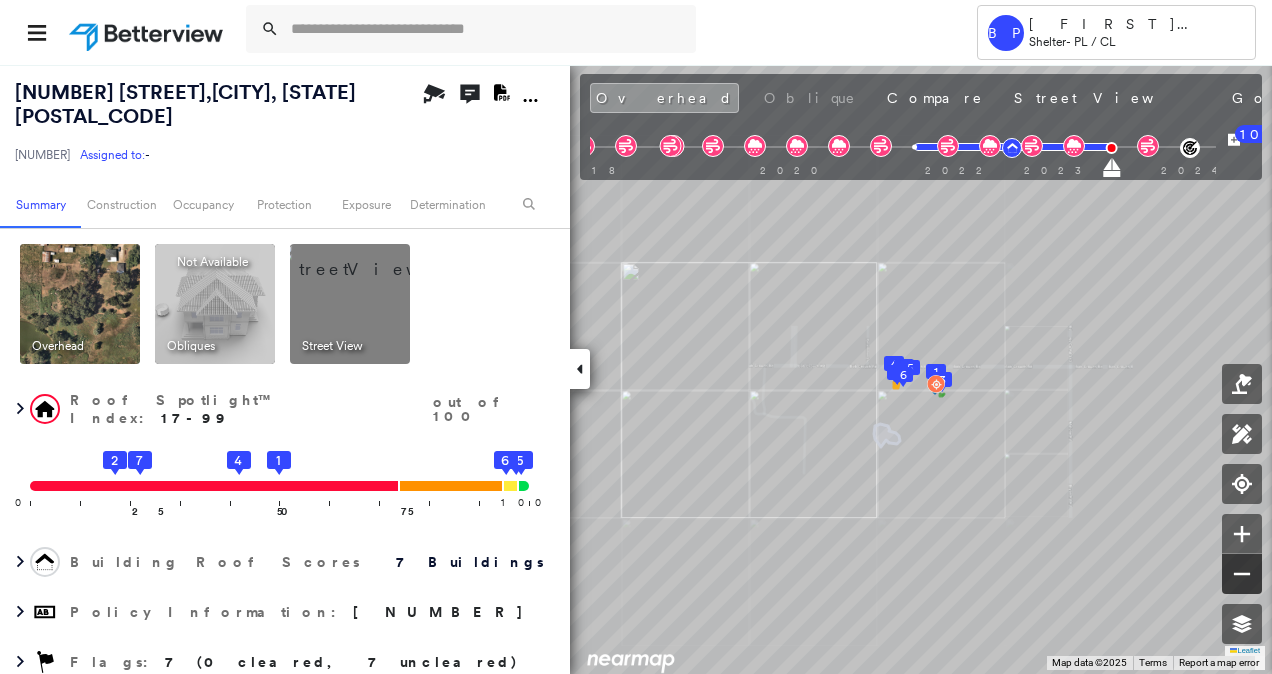 click 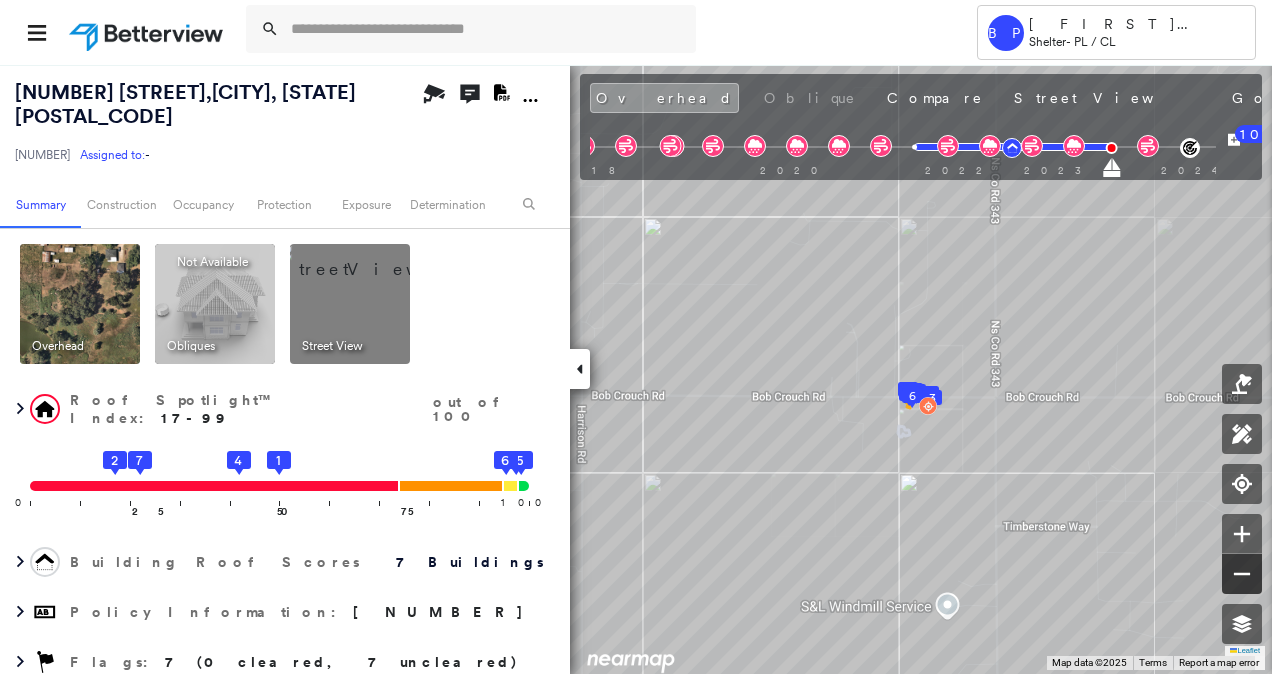 click 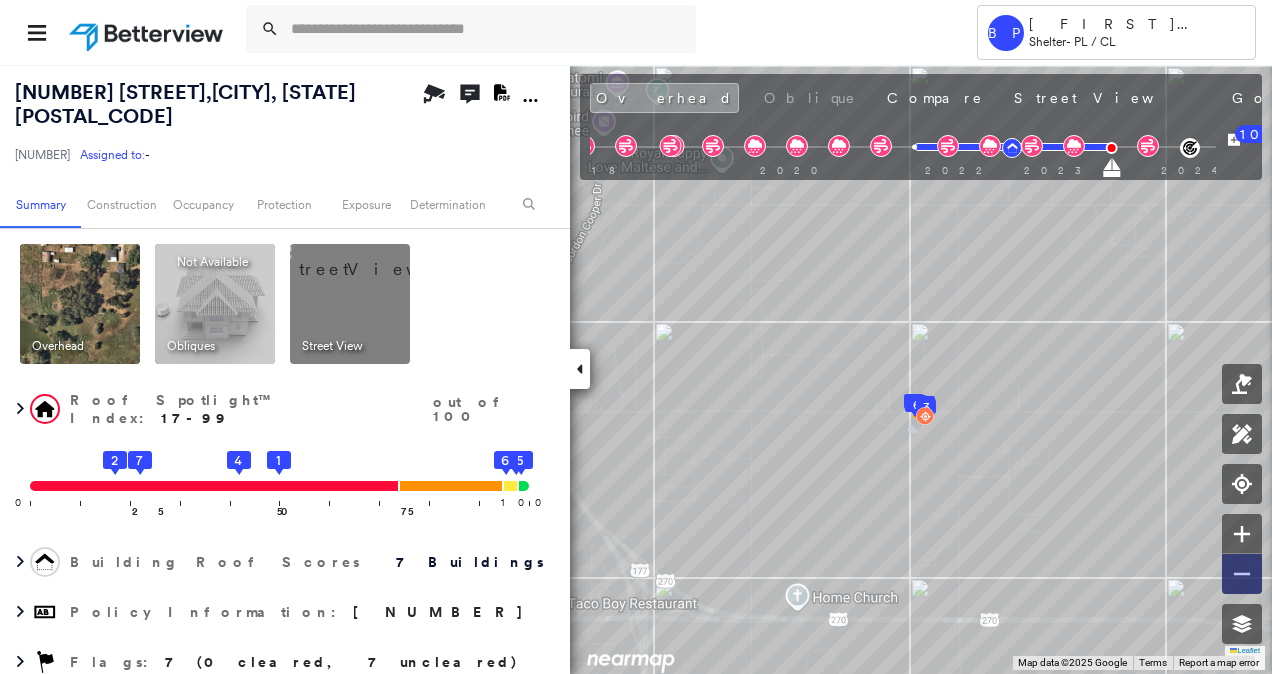 click 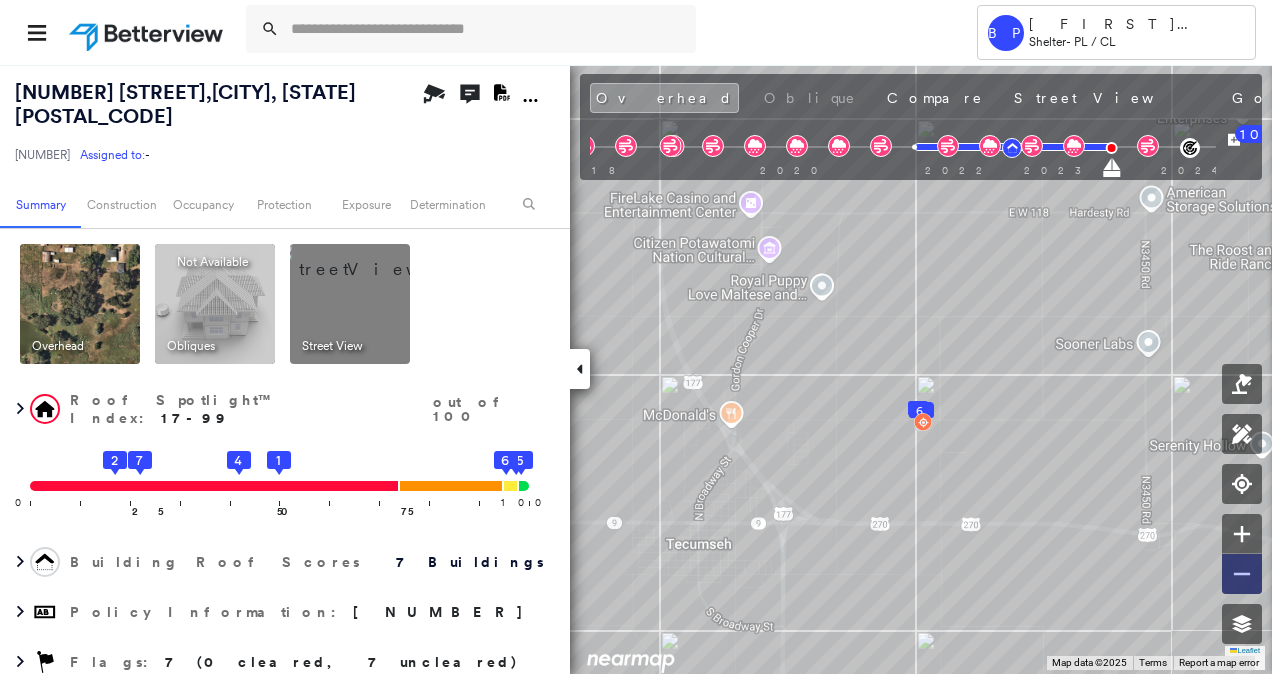 click 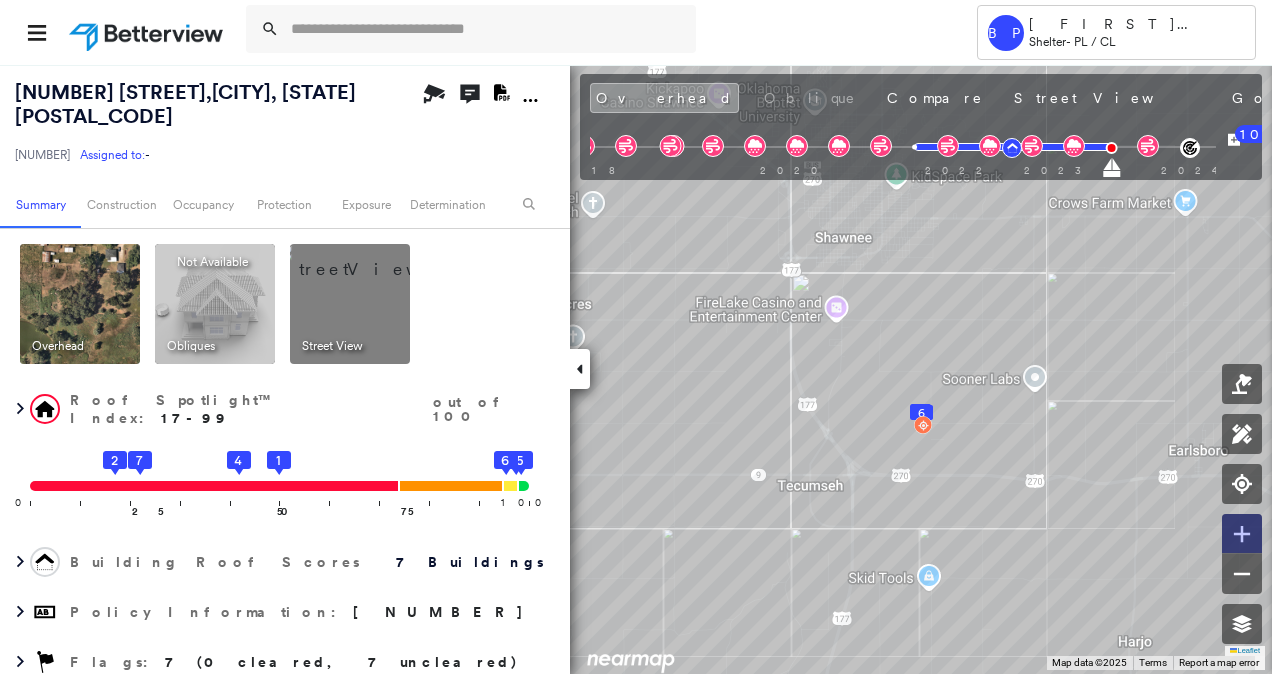 click 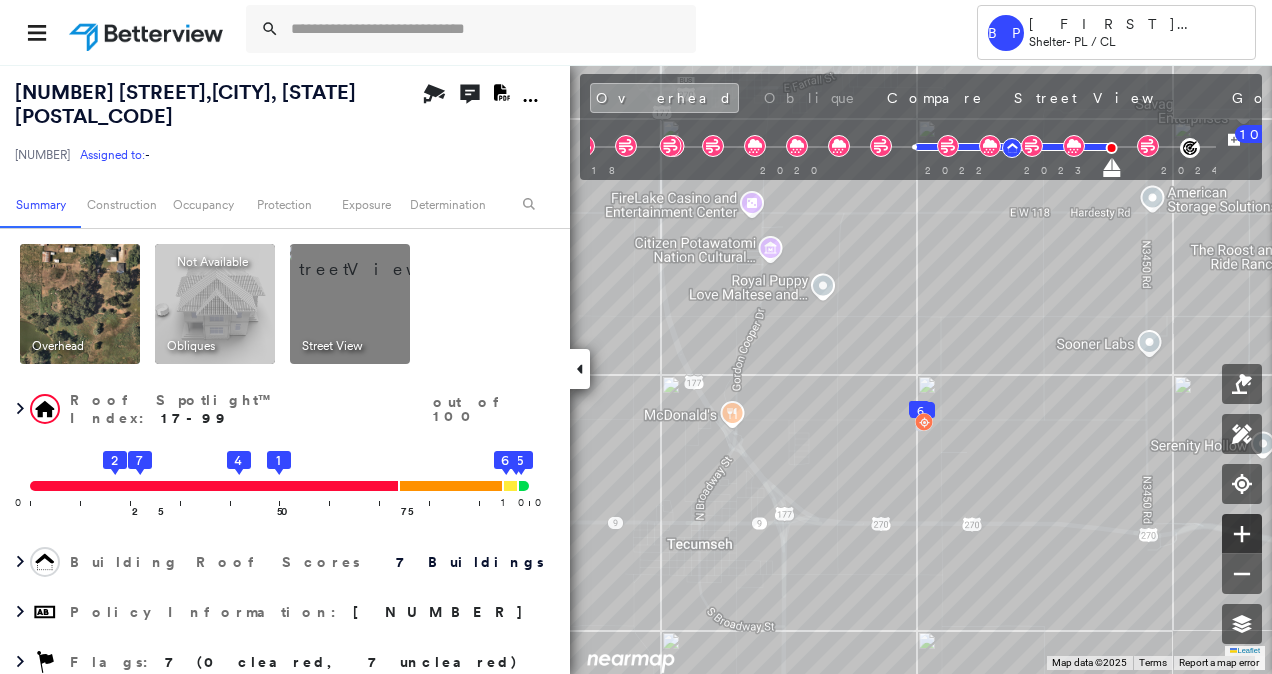 click 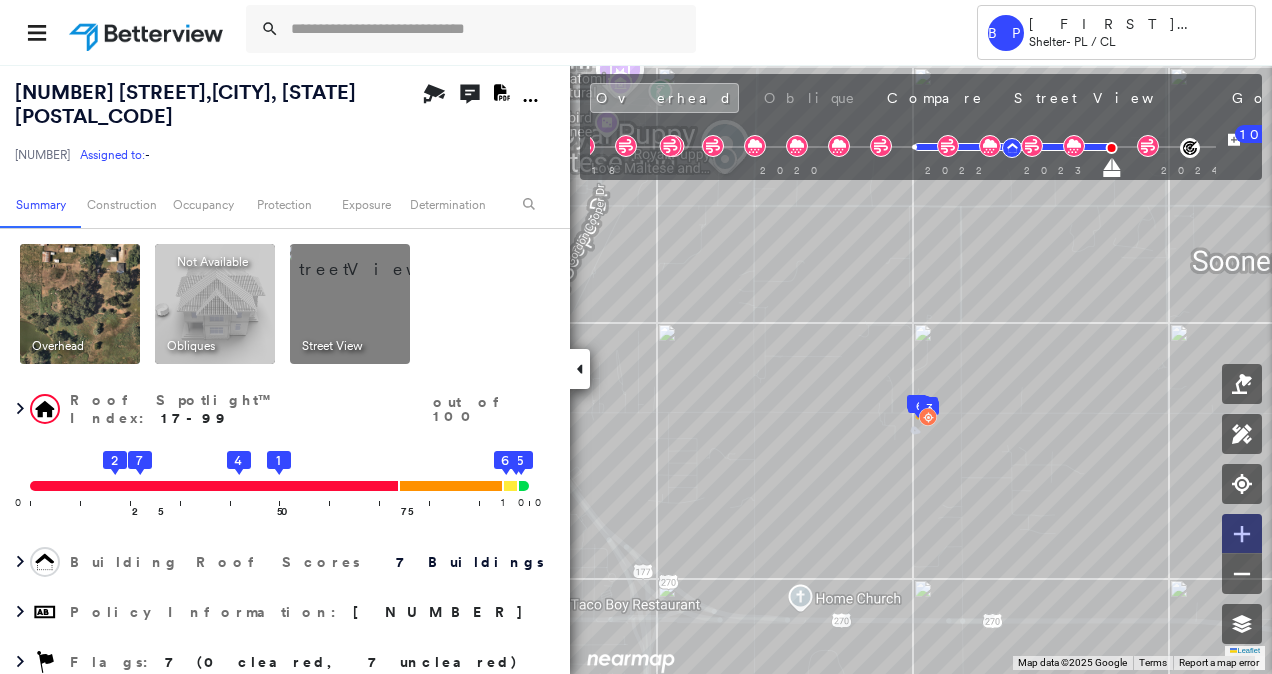 click 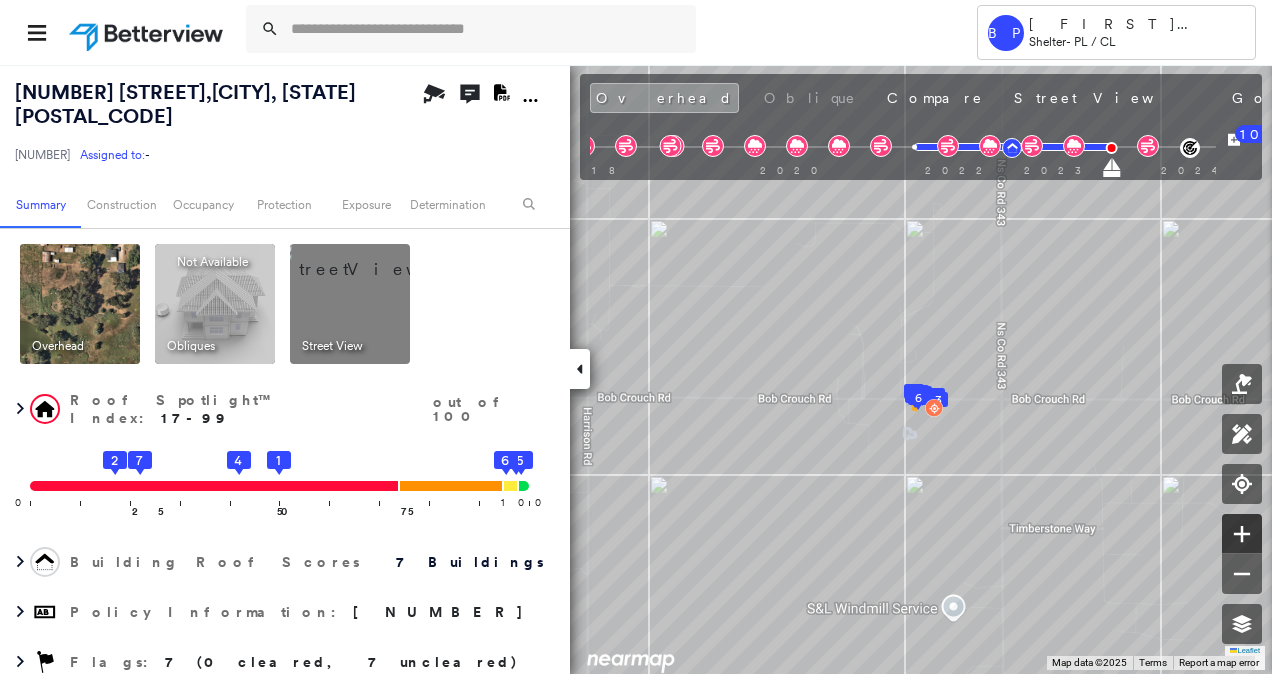click 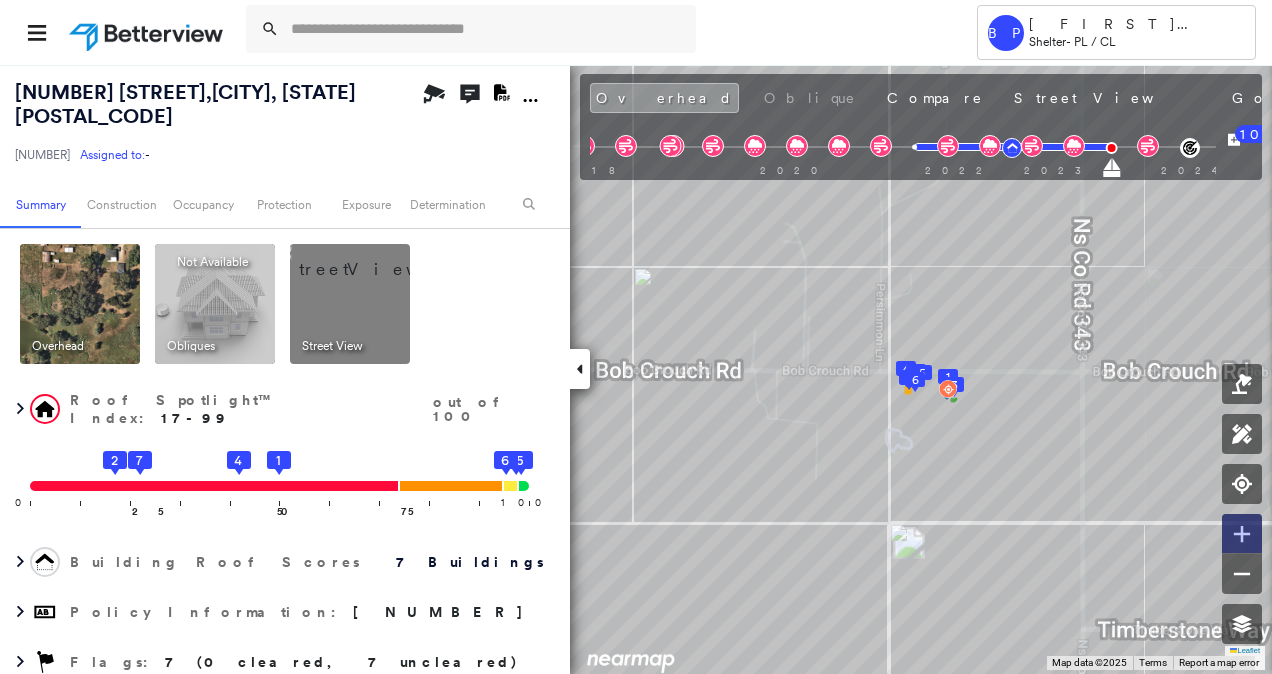 click 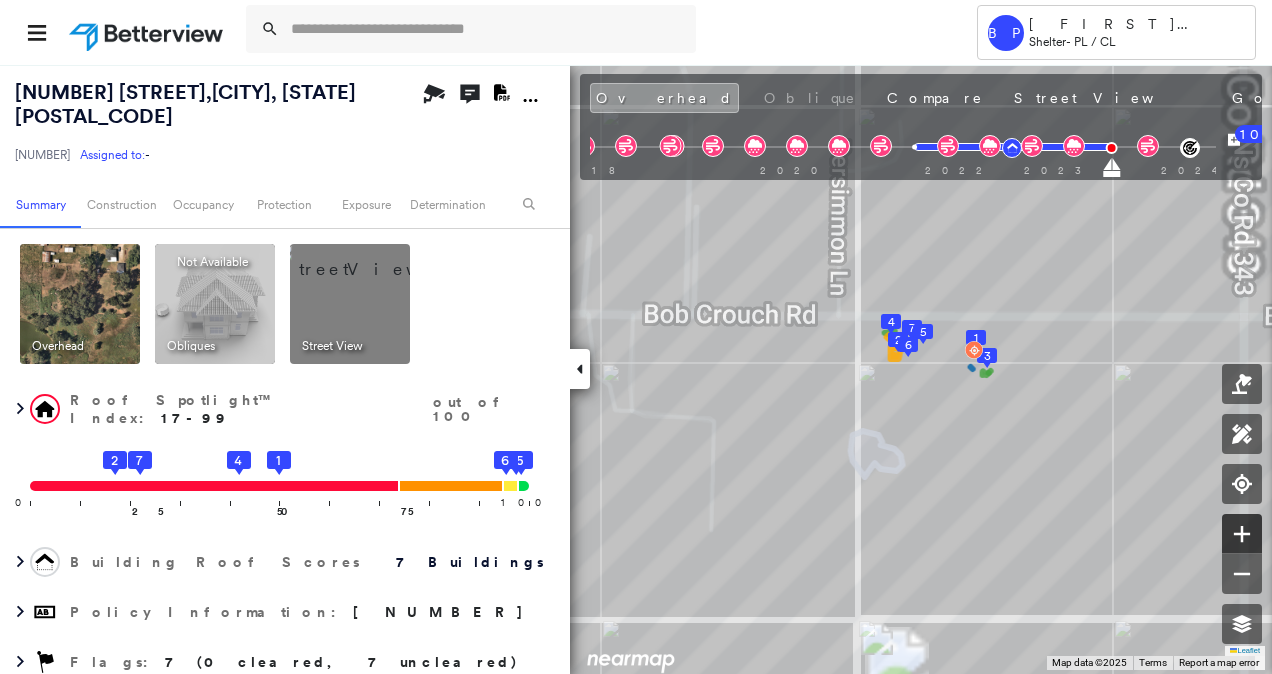 click 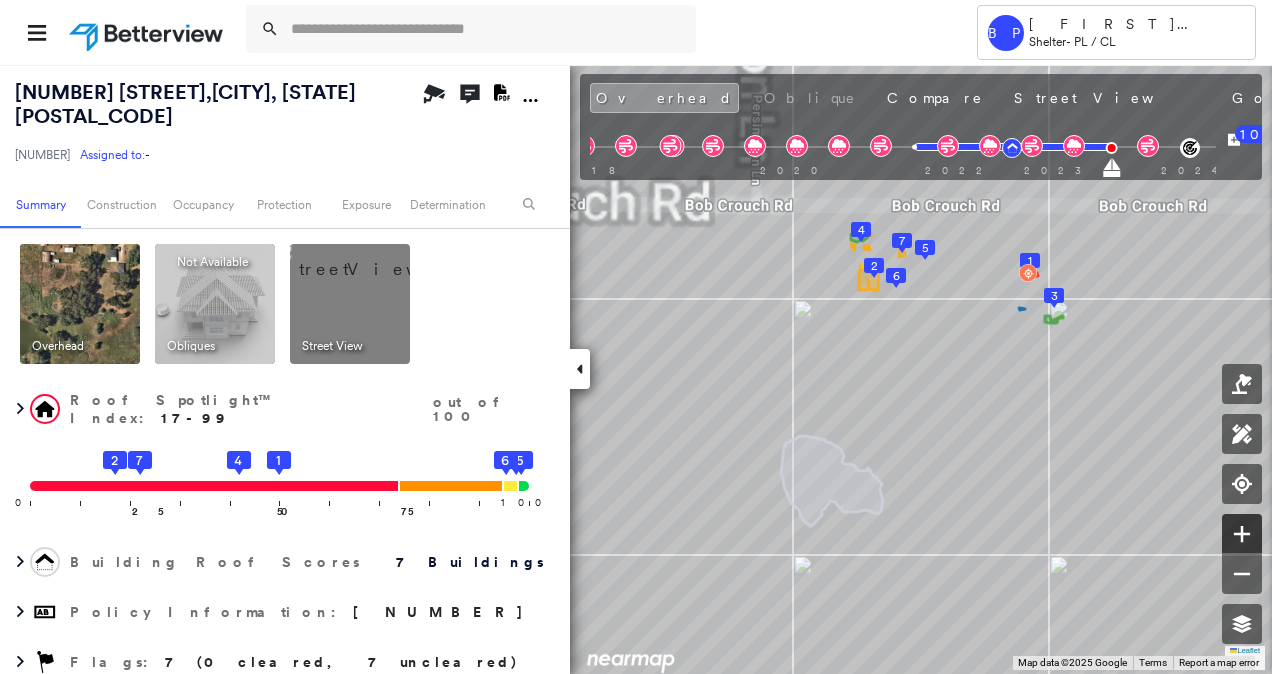 click 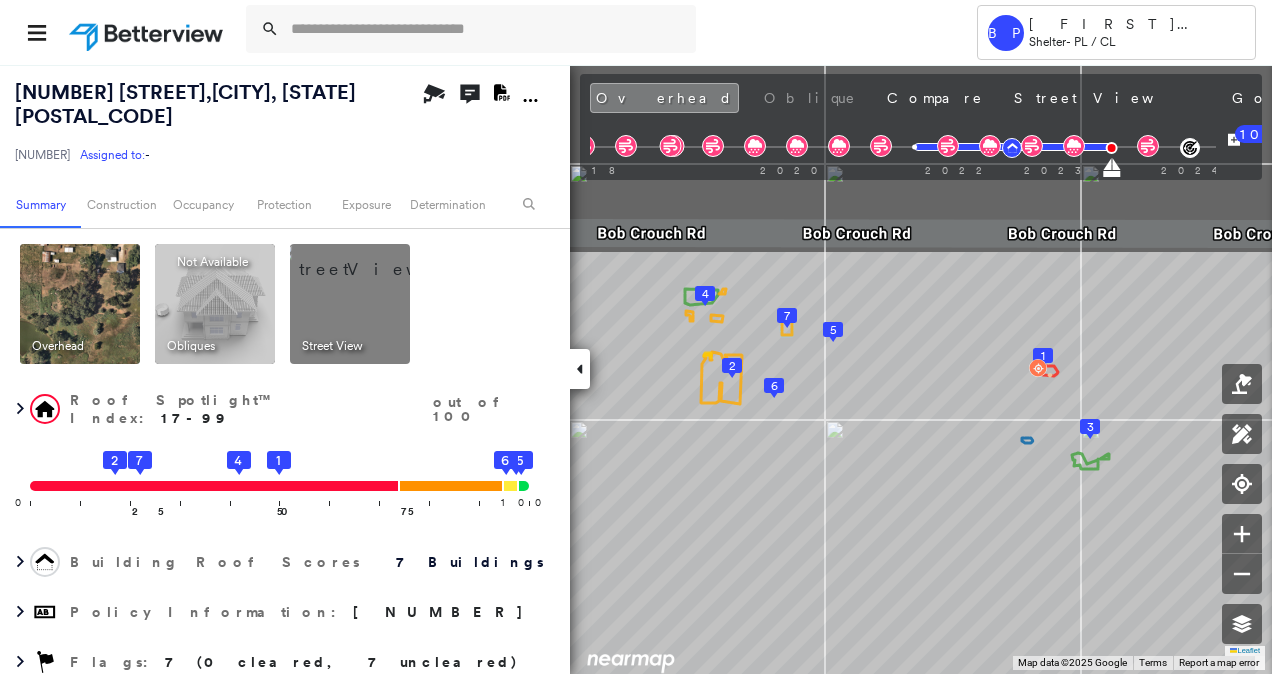 click on "Tower BP Brian Price Shelter  -   PL / CL 42839 BOB CROUCH RD ,  TECUMSEH, OK 74873 271350109551640001 Assigned to:  - Assigned to:  - 271350109551640001 Assigned to:  - Open Comments Download PDF Report Summary Construction Occupancy Protection Exposure Determination Overhead Obliques Not Available ; Street View Roof Spotlight™ Index :  17-99 out of 100 0 100 25 2 7 50 1 4 75 3 5 6 Building Roof Scores 7 Buildings Policy Information :  271350109551640001 Flags :  7 (0 cleared, 7 uncleared) Construction Roof Spotlights :  Patching, Rust, Worn Shingles, Overhang, Vent and 1 more Property Features :  Patio Furniture, Water Hazard Roof Age :  Buildings 1, 3  are between 2 and 3.5 years old; others 3+ years old. 1 Building 1 :  2 - 3.5 years COMPARE Before :  Nov 20, 2021 2,015 ft² After :  Aug 19, 2023 2,015 ft² Circled Text Icon 50 2 Building 2 :  3+ years 3 Building 3 :  2 - 3.5 years COMPARE Before :  Nov 20, 2021 1,239 ft² After :  Aug 19, 2023 1,239 ft² Circled Text Icon 98 4 Building 4 :  3+ years 5" at bounding box center [636, 337] 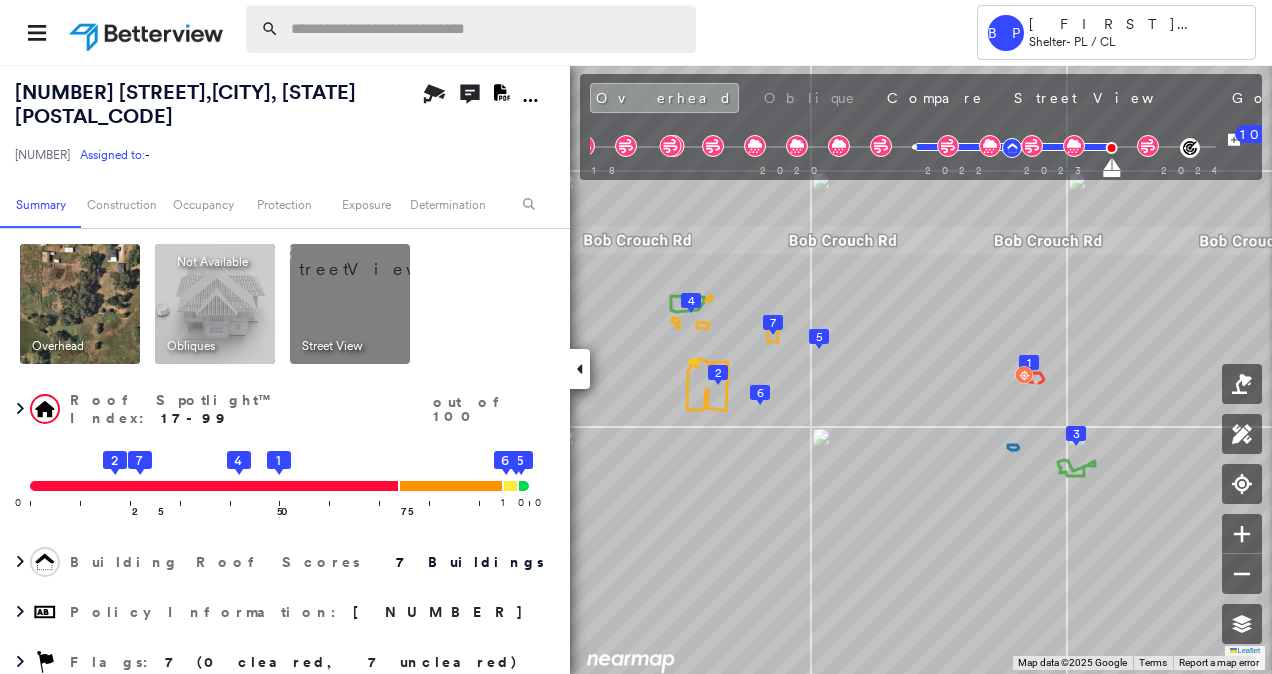 click at bounding box center (487, 29) 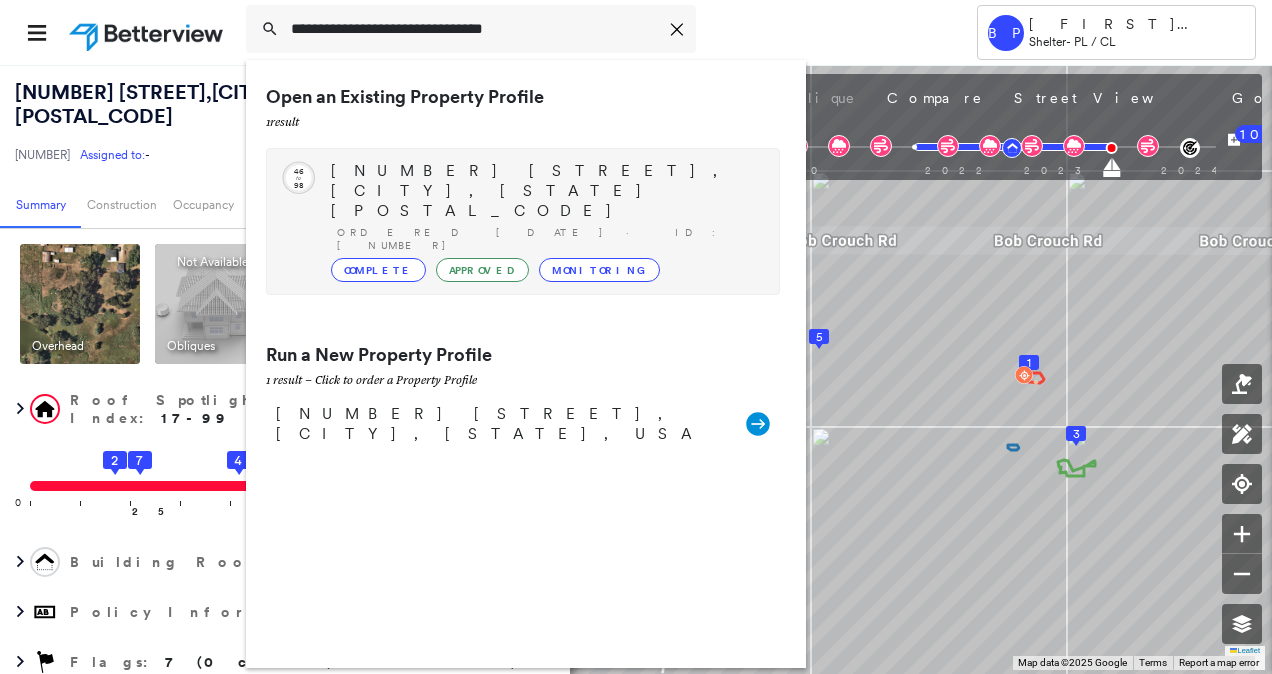 type on "**********" 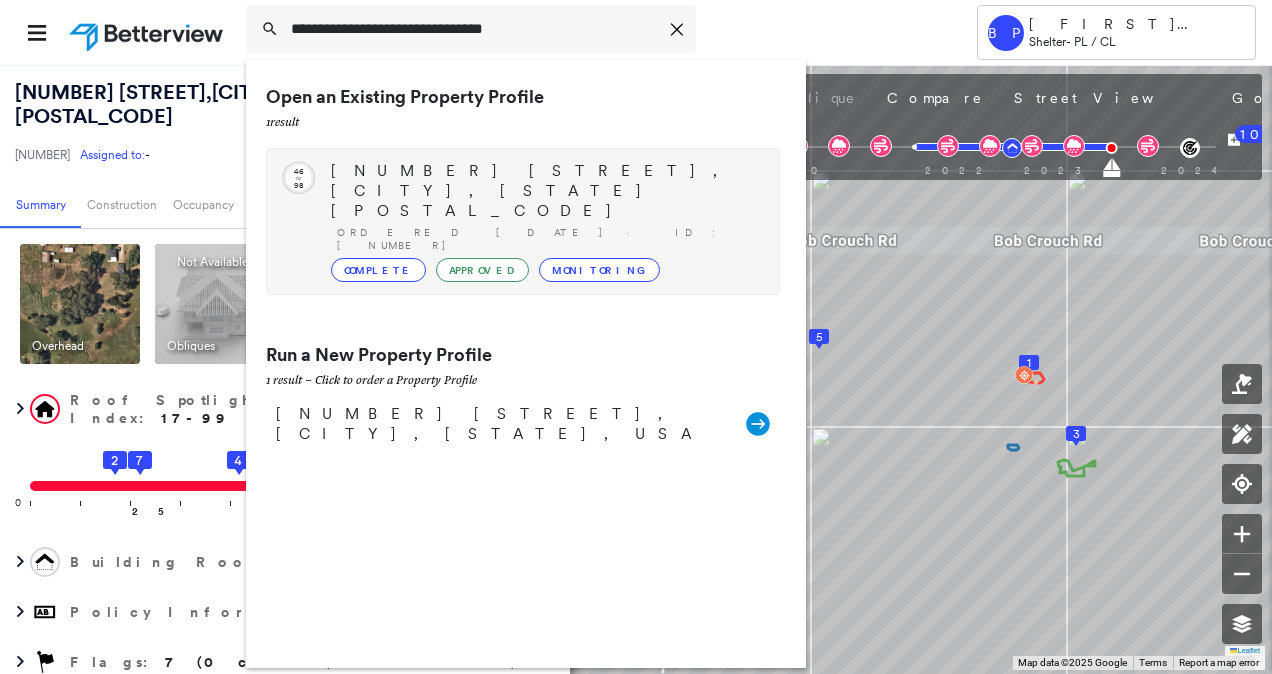 click on "20167 FISHMARKET RD, TECUMSEH, OK 74873" at bounding box center [545, 191] 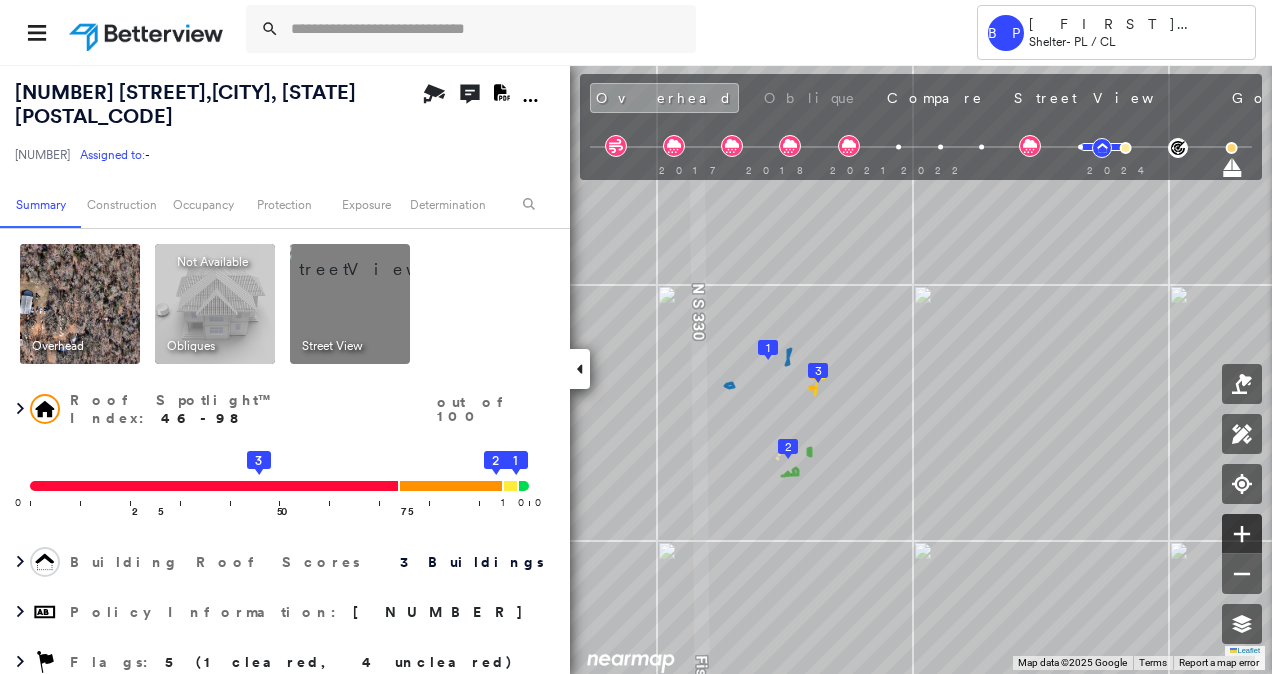 click 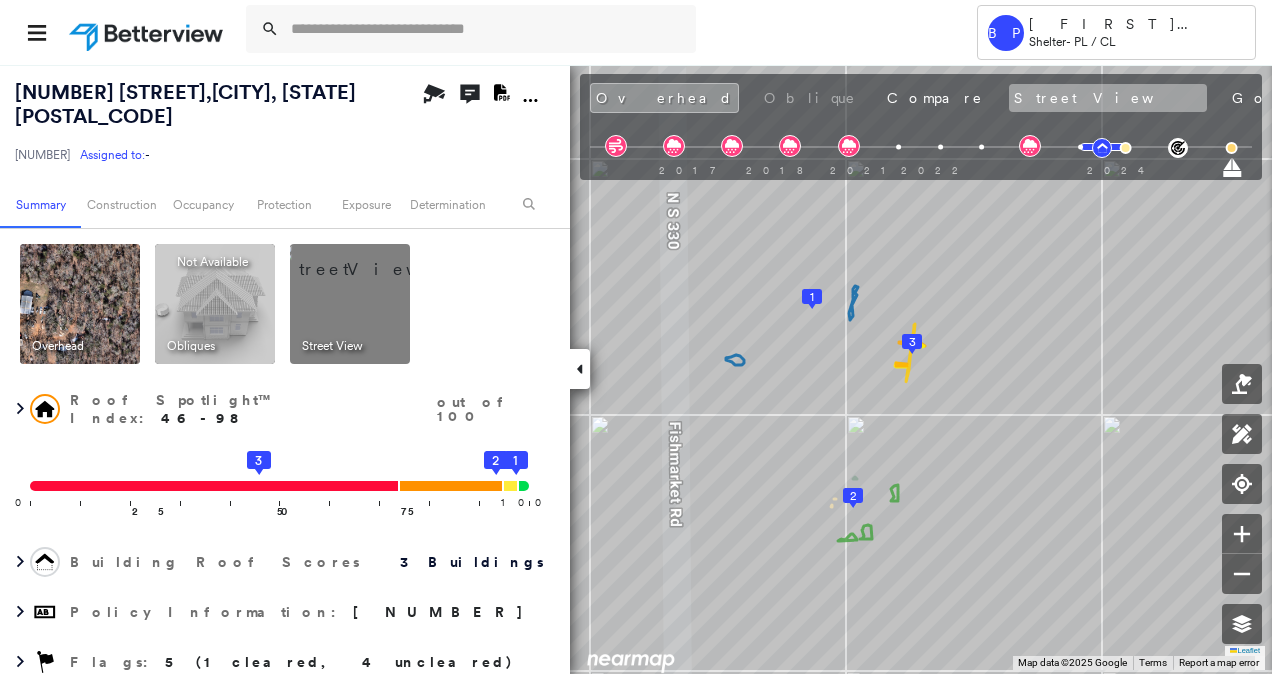 click on "Street View" at bounding box center [1108, 98] 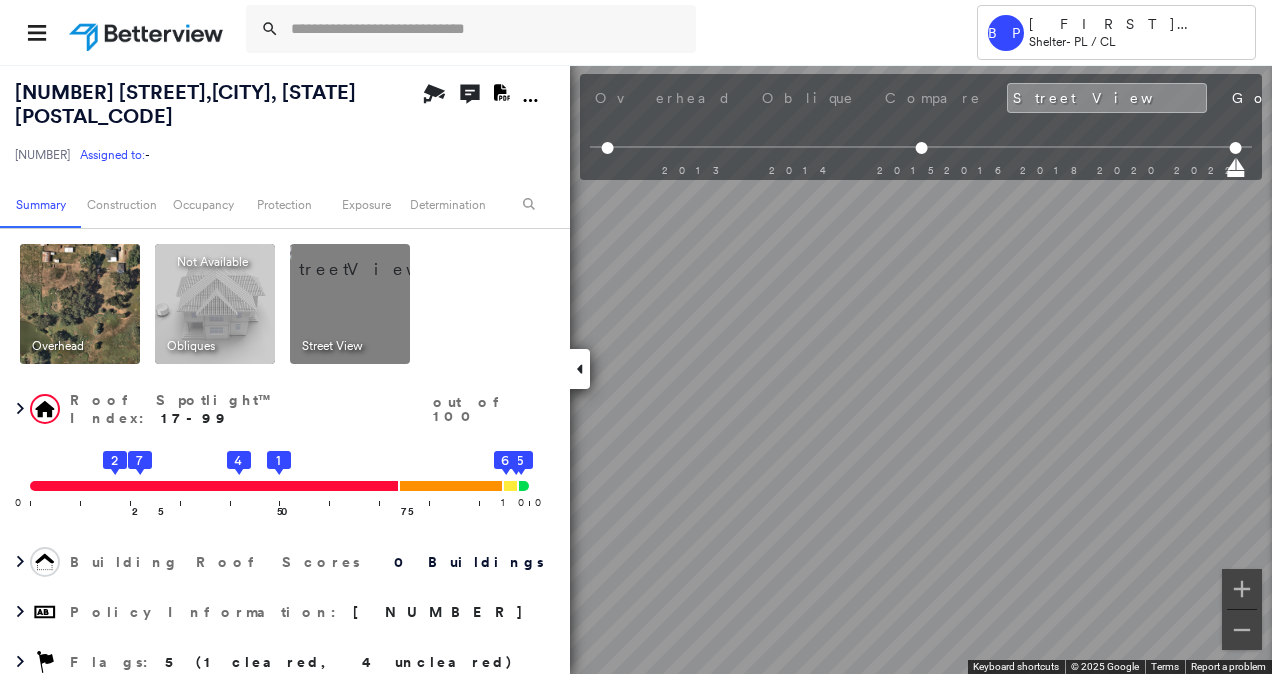 click on "Tower BP Brian Price Shelter  -   PL / CL 20167 FISHMARKET RD ,  TECUMSEH, OK 74873 271350108770460001 Assigned to:  - Assigned to:  - 271350108770460001 Assigned to:  - Open Comments Download PDF Report Summary Construction Occupancy Protection Exposure Determination Overhead Obliques Not Available ; Street View Roof Spotlight™ Index :  17-99 out of 100 0 100 25 2 7 50 1 4 75 3 5 6 Building Roof Scores 0 Buildings Policy Information :  271350108770460001 Flags :  5 (1 cleared, 4 uncleared) Construction Roof Age :  Building 1 is 1 - 1.5 years old; others 3+ years old. 1 Building 1 :  1 - 1.5 years COMPARE Before :  Dec 6, 2023 2,671 ft² After :  May 14, 2024 2,671 ft² 2 Building 2 :  3+ years 3 Building 3 :  3+ years BuildZoom - Building Permit Data and Analysis Occupancy Place Detail Protection Exposure FEMA Risk Index Hail Regional Hazard: 1   out of  5 Wildfire Regional Hazard: 3   out of  5 Additional Perils Determination Flags :  5 (1 cleared, 4 uncleared) Uncleared Flags (4) Cleared Flags  (1) DBRS" at bounding box center [636, 337] 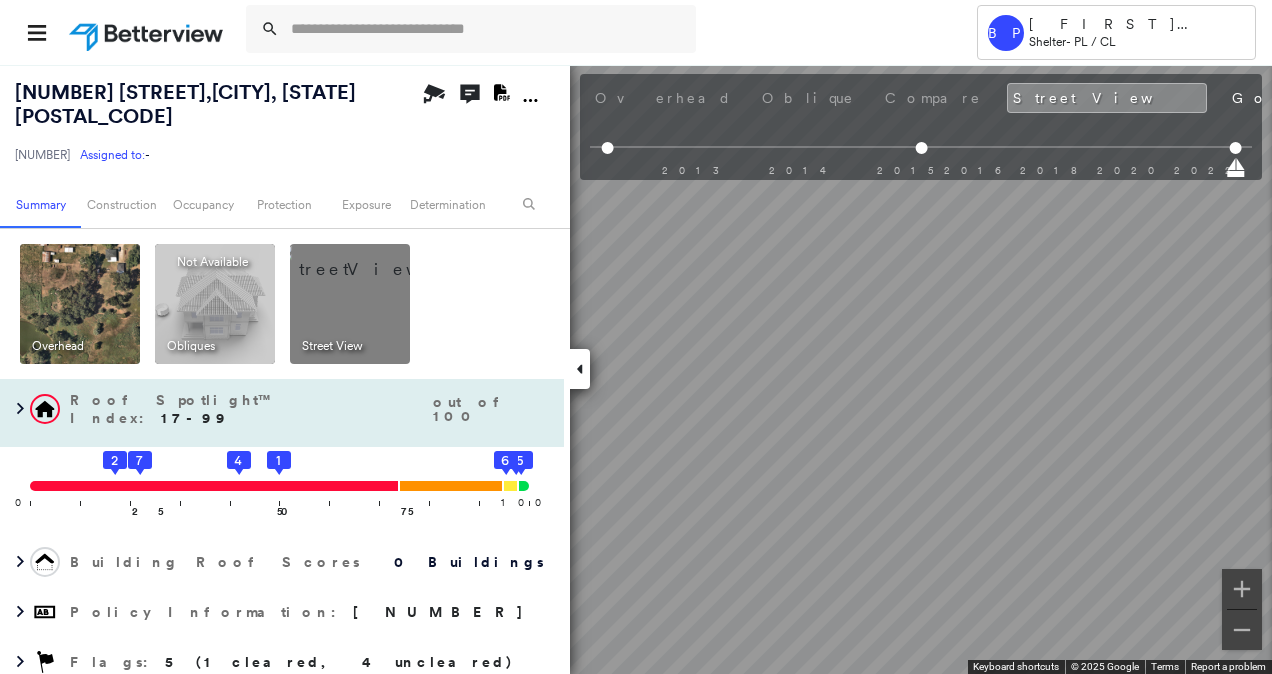 click on "20167 FISHMARKET RD ,  TECUMSEH, OK 74873 271350108770460001 Assigned to:  - Assigned to:  - 271350108770460001 Assigned to:  - Open Comments Download PDF Report Summary Construction Occupancy Protection Exposure Determination Overhead Obliques Not Available ; Street View Roof Spotlight™ Index :  17-99 out of 100 0 100 25 2 7 50 1 4 75 3 5 6 Building Roof Scores 0 Buildings Policy Information :  271350108770460001 Flags :  5 (1 cleared, 4 uncleared) Construction Roof Age :  Building 1 is 1 - 1.5 years old; others 3+ years old. 1 Building 1 :  1 - 1.5 years COMPARE Before :  Dec 6, 2023 2,671 ft² After :  May 14, 2024 2,671 ft² 2 Building 2 :  3+ years 3 Building 3 :  3+ years BuildZoom - Building Permit Data and Analysis Occupancy Place Detail Protection Exposure FEMA Risk Index Hail Regional Hazard: 1   out of  5 Wildfire Regional Hazard: 3   out of  5 Additional Perils Determination Flags :  5 (1 cleared, 4 uncleared) Uncleared Flags (4) Cleared Flags  (1) DBRS Yard Debris Flagged 01/25/25 Clear DAMG" at bounding box center [636, 369] 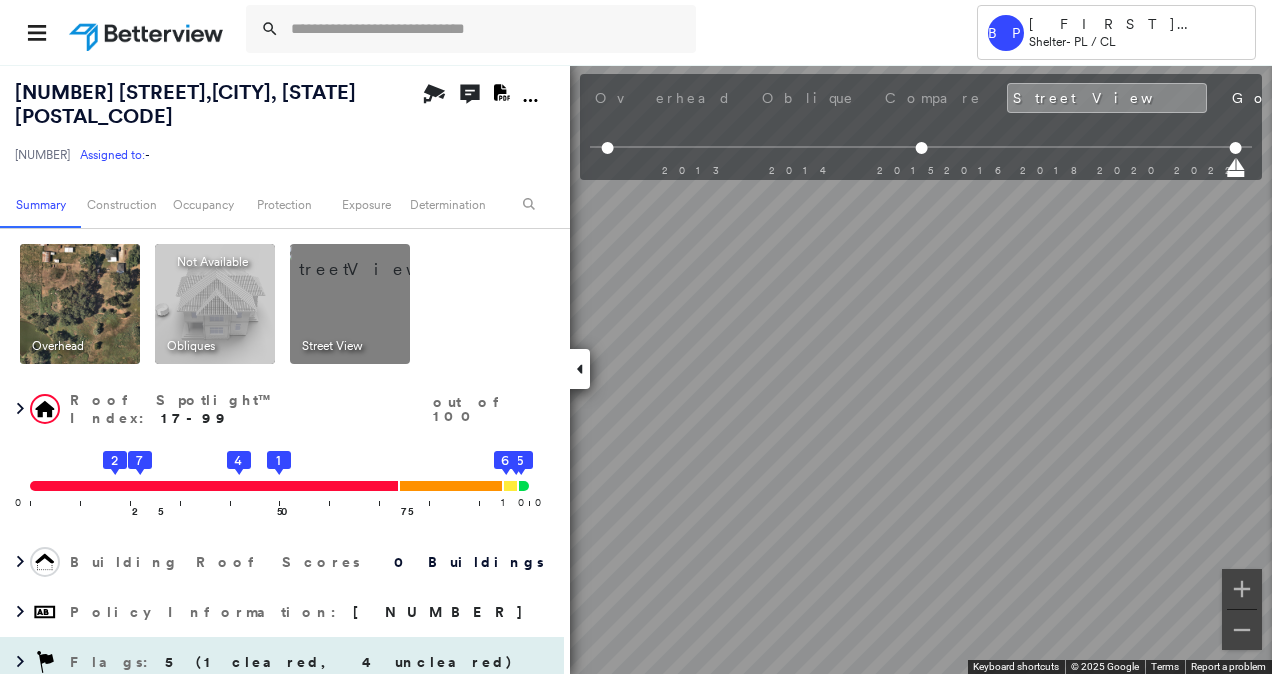 click on "20167 FISHMARKET RD ,  TECUMSEH, OK 74873 271350108770460001 Assigned to:  - Assigned to:  - 271350108770460001 Assigned to:  - Open Comments Download PDF Report Summary Construction Occupancy Protection Exposure Determination Overhead Obliques Not Available ; Street View Roof Spotlight™ Index :  17-99 out of 100 0 100 25 2 7 50 1 4 75 3 5 6 Building Roof Scores 0 Buildings Policy Information :  271350108770460001 Flags :  5 (1 cleared, 4 uncleared) Construction Roof Age :  Building 1 is 1 - 1.5 years old; others 3+ years old. 1 Building 1 :  1 - 1.5 years COMPARE Before :  Dec 6, 2023 2,671 ft² After :  May 14, 2024 2,671 ft² 2 Building 2 :  3+ years 3 Building 3 :  3+ years BuildZoom - Building Permit Data and Analysis Occupancy Place Detail Protection Exposure FEMA Risk Index Hail Regional Hazard: 1   out of  5 Wildfire Regional Hazard: 3   out of  5 Additional Perils Determination Flags :  5 (1 cleared, 4 uncleared) Uncleared Flags (4) Cleared Flags  (1) DBRS Yard Debris Flagged 01/25/25 Clear DAMG" at bounding box center (636, 369) 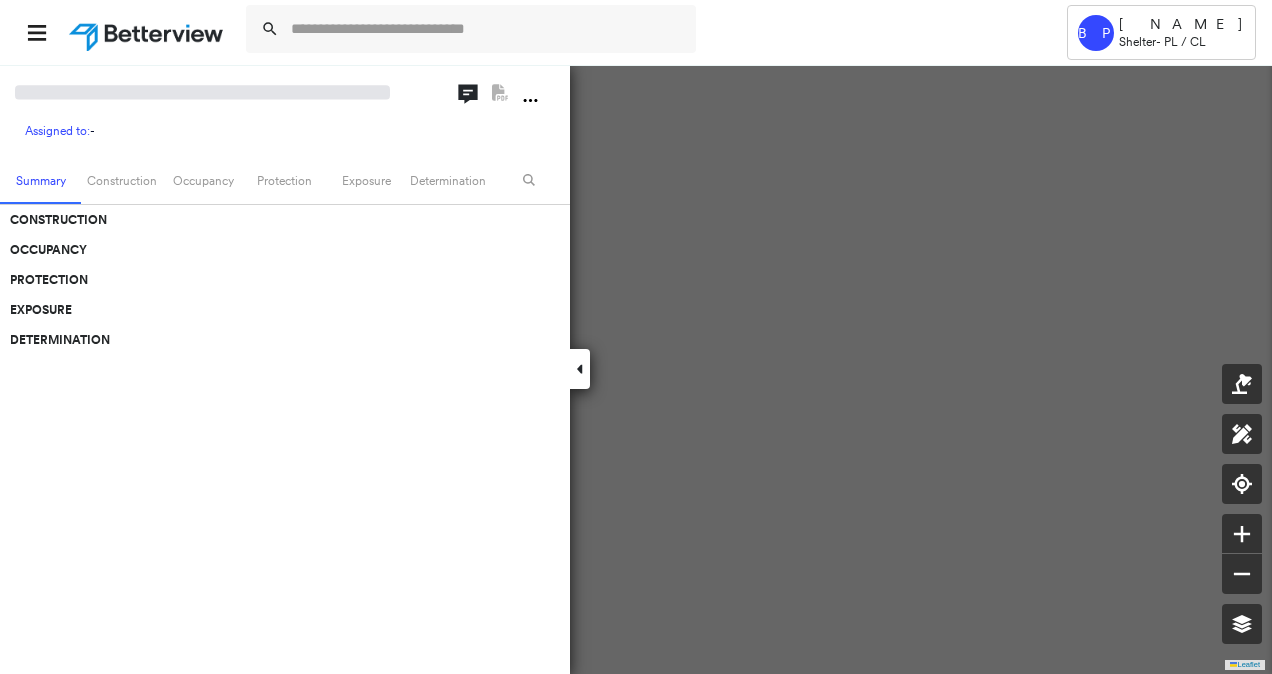 scroll, scrollTop: 0, scrollLeft: 0, axis: both 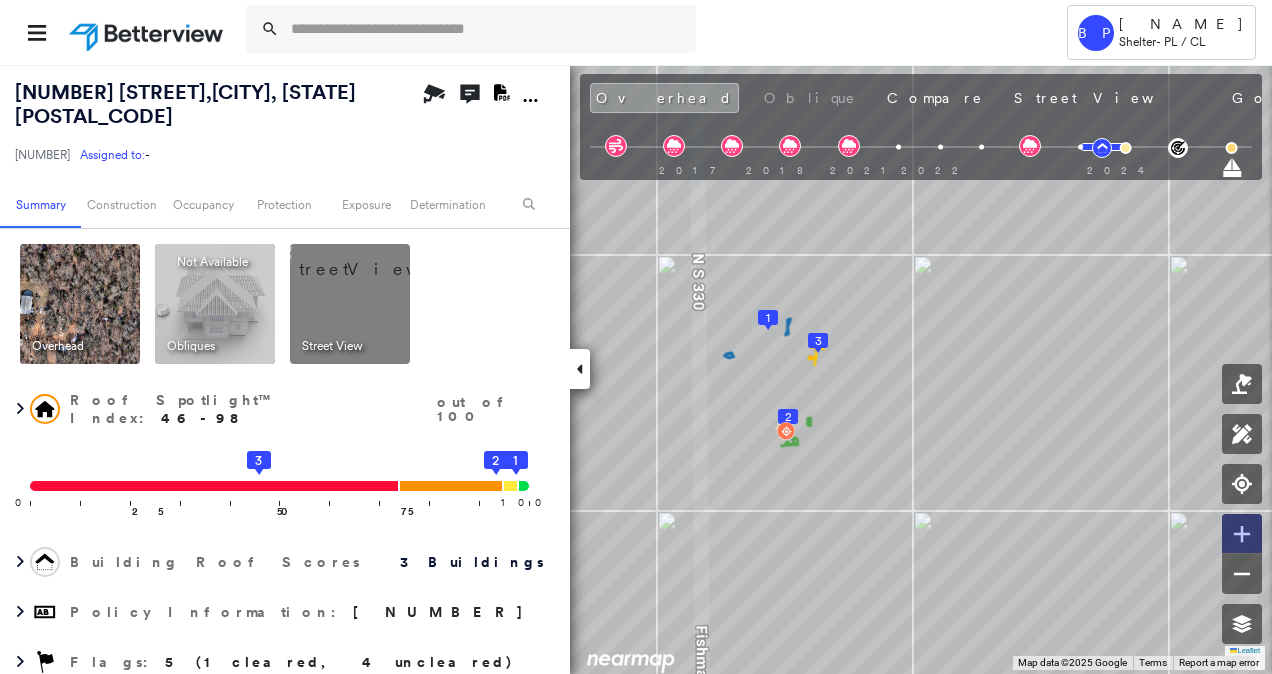 click at bounding box center [1242, 534] 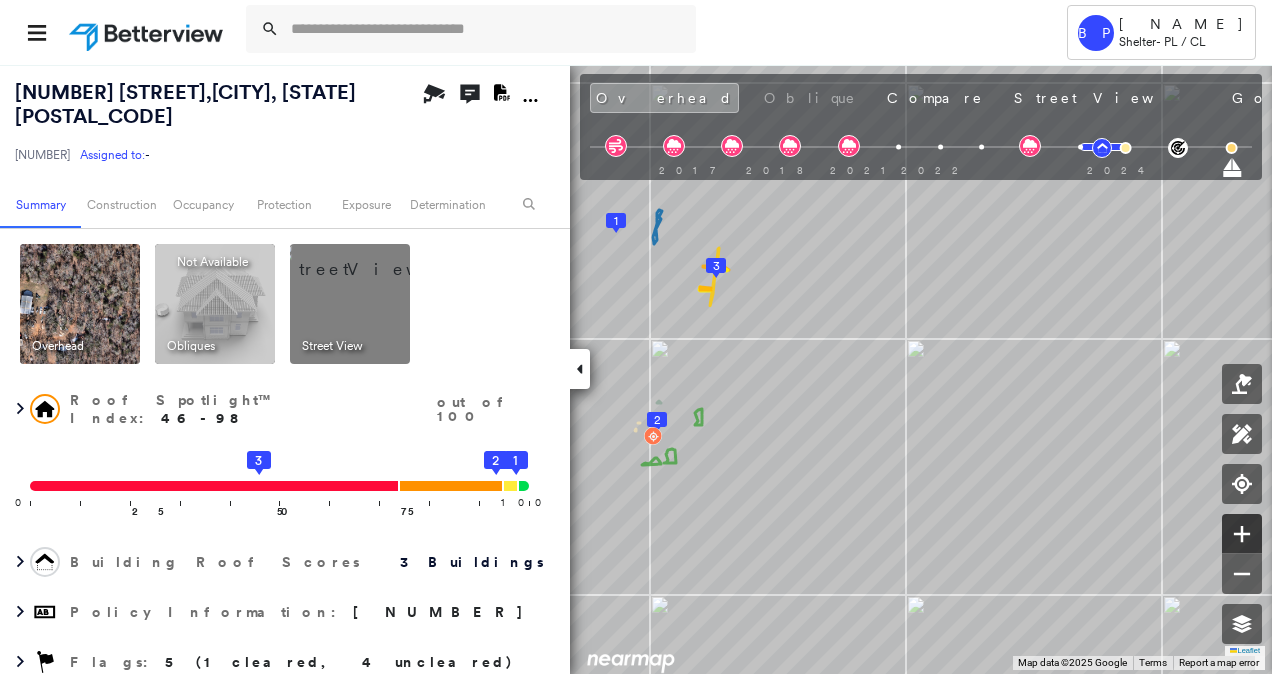 click at bounding box center (1242, 534) 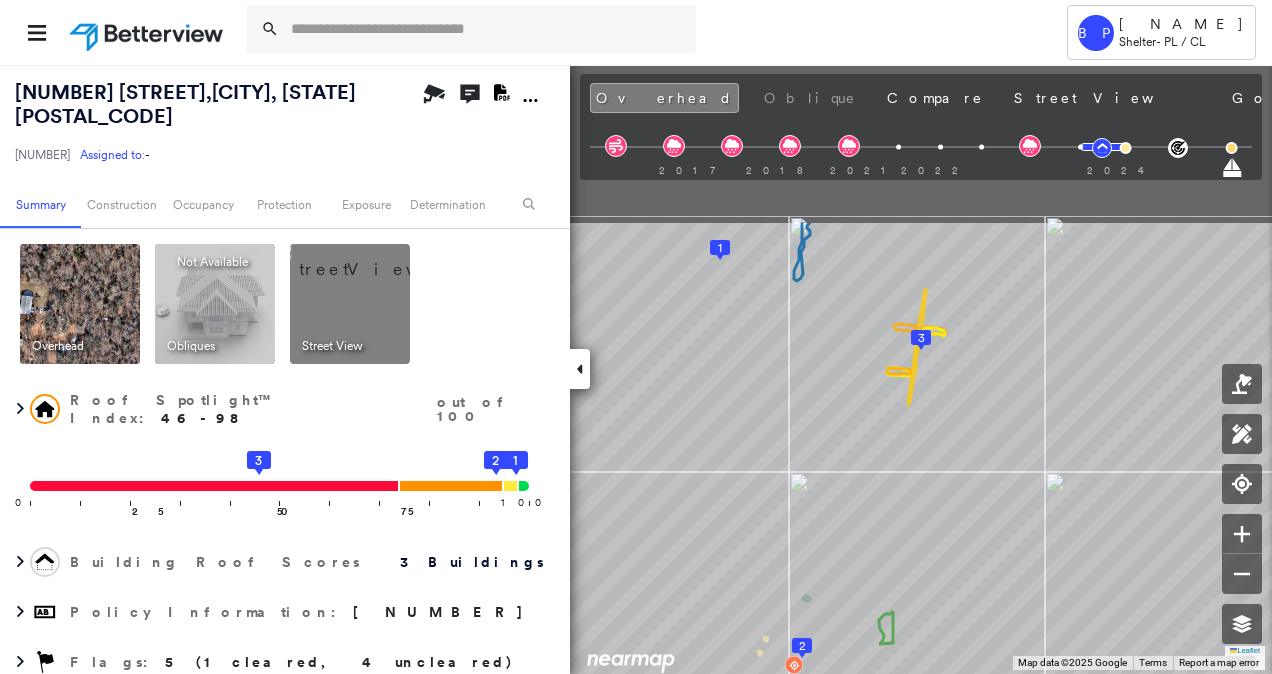 click on "Tower BP [NAME] Shelter  -   PL / CL [NUMBER] [STREET] ,  [CITY], [STATE] [POSTAL_CODE] [NUMBER] Assigned to:  - Assigned to:  - [NUMBER] Assigned to:  - Open Comments Download PDF Report Summary Construction Occupancy Protection Exposure Determination Overhead Obliques Not Available ; Street View Roof Spotlight™ Index :  46-98 out of 100 0 100 25 50 3 75 1 2 Building Roof Scores 3 Buildings Policy Information :  [NUMBER] Flags :  5 (1 cleared, 4 uncleared) Construction Roof Spotlights :  Patching, Rust, Staining, Overhang, Vent and 1 more Property Features :  Yard Debris Roof Age :  Building 1 is 1 - 1.5 years old; others 3+ years old. 1 Building 1 :  1 - 1.5 years COMPARE Before :  [MONTH] [DAY], [YEAR] [AREA] After :  [MONTH] [DAY], [YEAR] [AREA] Circled Text Icon 100 2 Building 2 :  3+ years 3 Building 3 :  3+ years Roof Size & Shape :  3 buildings  BuildZoom - Building Permit Data and Analysis Occupancy Place Detail Protection Exposure FEMA Risk Index Hail Claim Predictor: Most Risky 1" at bounding box center [636, 337] 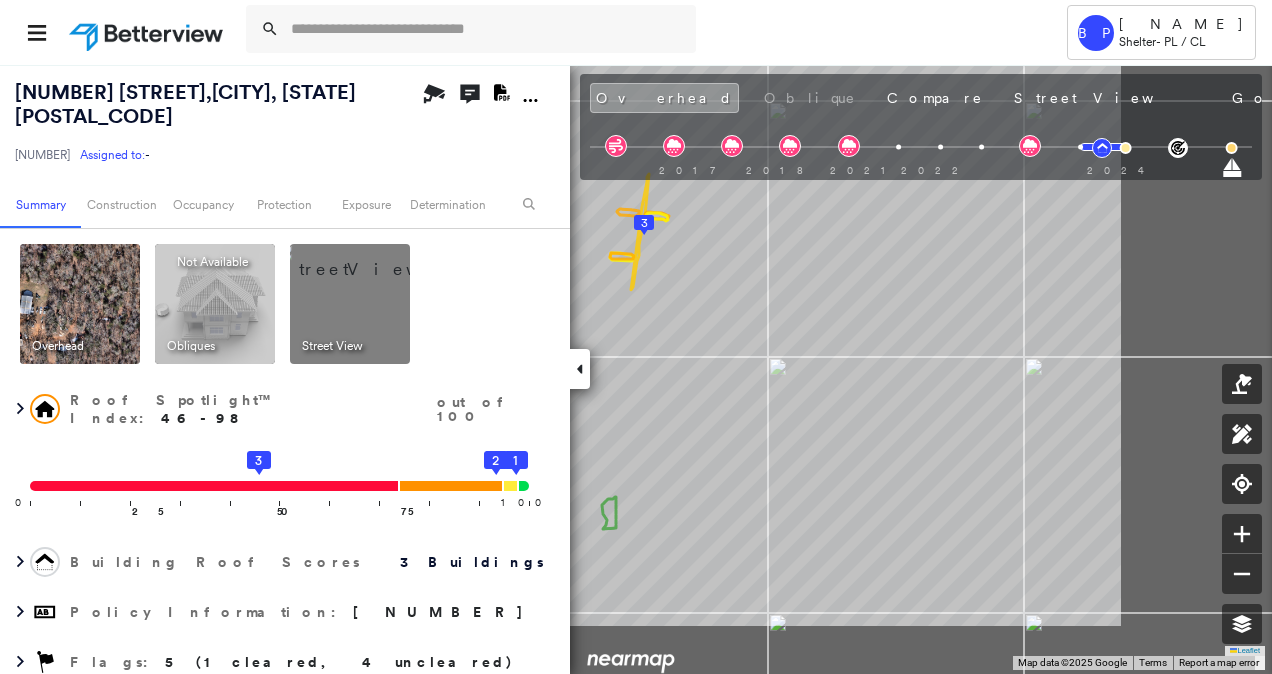 click on "BP" at bounding box center [636, 369] 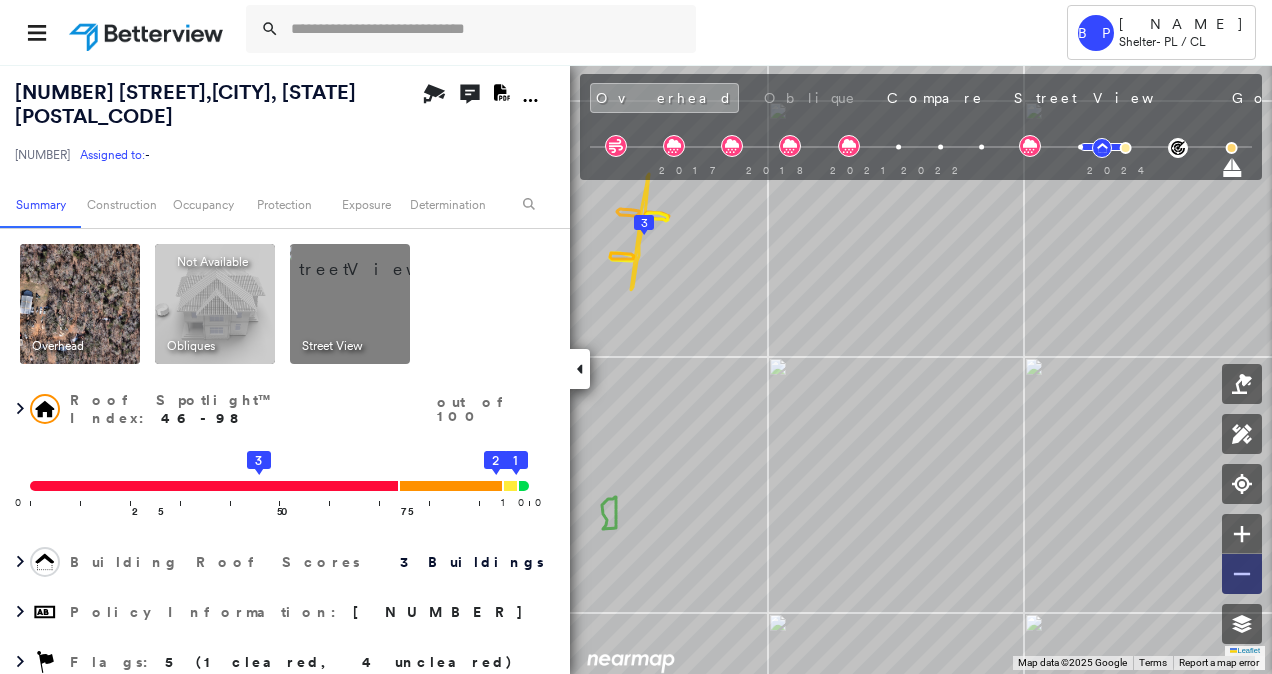 click at bounding box center (1242, 574) 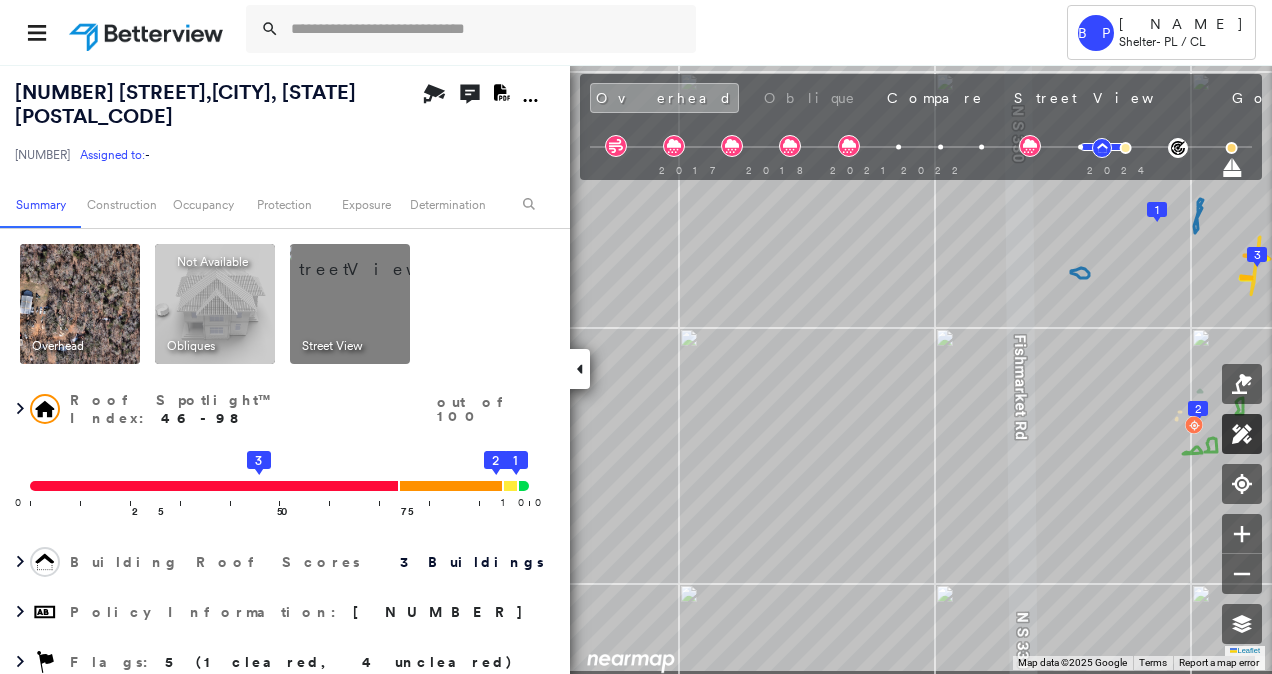 click on "BP" at bounding box center (636, 369) 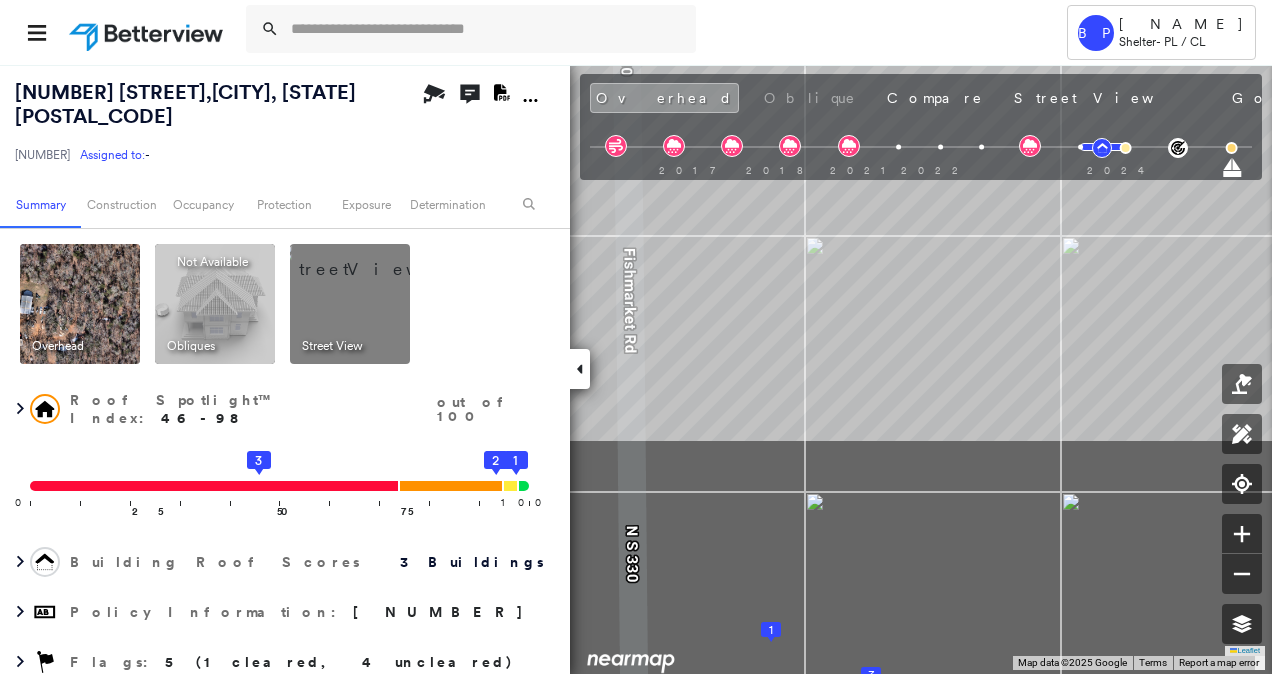 click on "BP [NAME] Shelter  -   PL / CL [NUMBER] [STREET] ,  [CITY], [STATE] [POSTAL_CODE] [NUMBER] Assigned to:  - Assigned to:  - [NUMBER] Assigned to:  - Open Comments Download PDF Report Summary Construction Occupancy Protection Exposure Determination Overhead Obliques Not Available ; Street View Roof Spotlight™ Index :  46-98 out of 100 0 100 25 50 3 75 1 2 Building Roof Scores 3 Buildings Policy Information :  [NUMBER] Flags :  5 (1 cleared, 4 uncleared) Construction Roof Spotlights :  Patching, Rust, Staining, Overhang, Vent and 1 more Property Features :  Yard Debris Roof Age :  Building 1 is 1 - 1.5 years old; others 3+ years old. 1 Building 1 :  1 - 1.5 years COMPARE Before :  [MONTH] [DAY], [YEAR] [AREA] After :  [MONTH] [DAY], [YEAR] [AREA] Circled Text Icon 100 2 Building 2 :  3+ years 3 Building 3 :  3+ years Roof Size & Shape :  3 buildings  BuildZoom - Building Permit Data and Analysis Occupancy Place Detail Protection Exposure FEMA Risk Index Hail Claim Predictor: Most Risky 1   5 2" at bounding box center (636, 369) 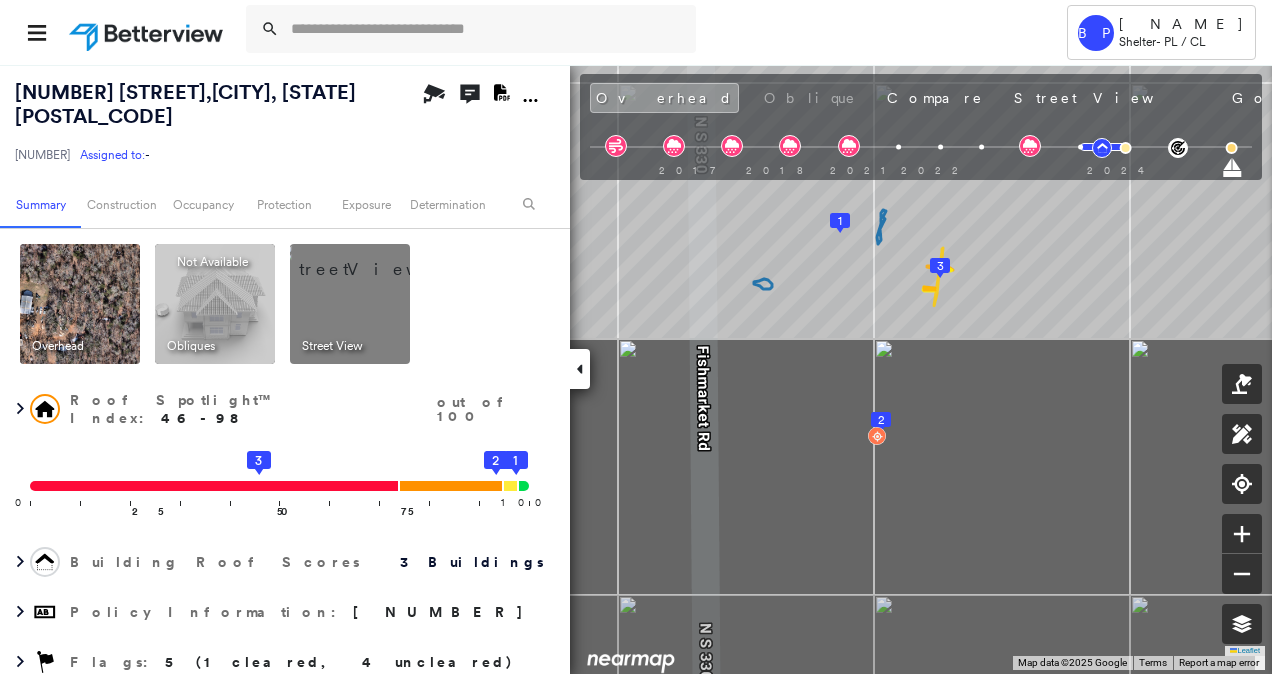 click on "Tower BP [NAME] Shelter  -   PL / CL [NUMBER] [STREET] ,  [CITY], [STATE] [POSTAL_CODE] [NUMBER] Assigned to:  - Assigned to:  - [NUMBER] Assigned to:  - Open Comments Download PDF Report Summary Construction Occupancy Protection Exposure Determination Overhead Obliques Not Available ; Street View Roof Spotlight™ Index :  46-98 out of 100 0 100 25 50 3 75 1 2 Building Roof Scores 3 Buildings Policy Information :  [NUMBER] Flags :  5 (1 cleared, 4 uncleared) Construction Roof Spotlights :  Patching, Rust, Staining, Overhang, Vent and 1 more Property Features :  Yard Debris Roof Age :  Building 1 is 1 - 1.5 years old; others 3+ years old. 1 Building 1 :  1 - 1.5 years COMPARE Before :  [MONTH] [DAY], [YEAR] [AREA] After :  [MONTH] [DAY], [YEAR] [AREA] Circled Text Icon 100 2 Building 2 :  3+ years 3 Building 3 :  3+ years Roof Size & Shape :  3 buildings  BuildZoom - Building Permit Data and Analysis Occupancy Place Detail Protection Exposure FEMA Risk Index Hail Claim Predictor: Most Risky 1" at bounding box center (636, 337) 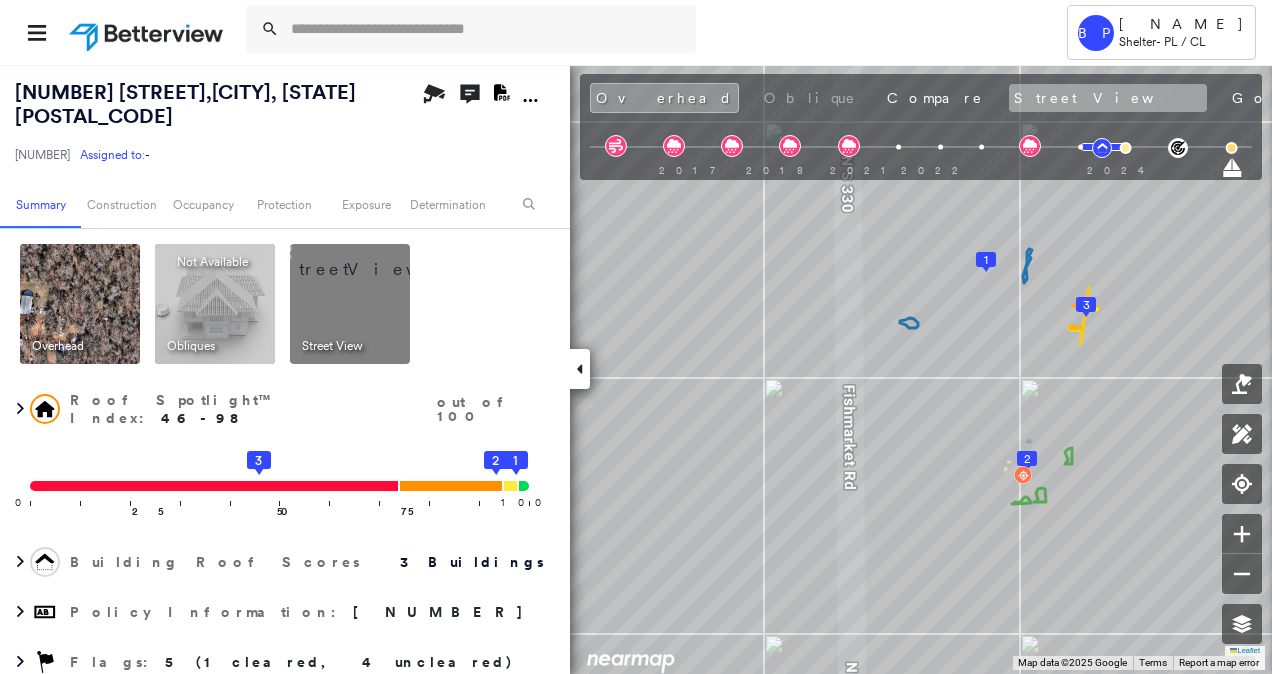 click on "Street View" at bounding box center (1108, 98) 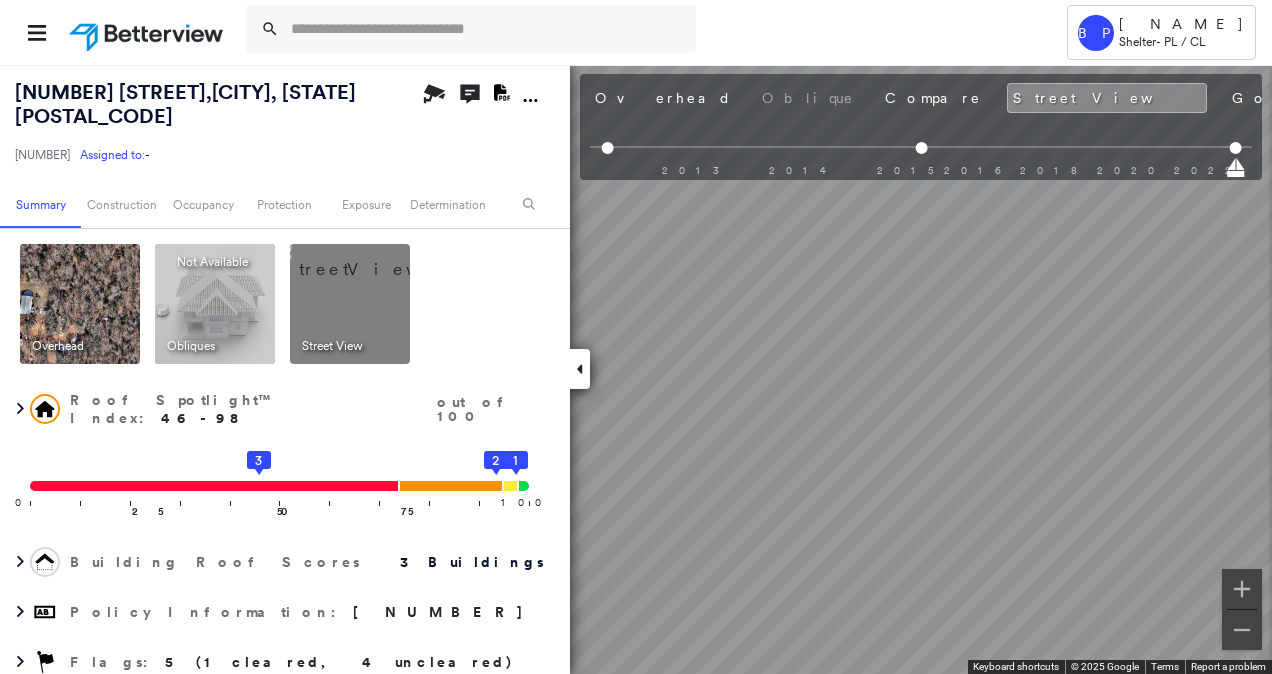 click on "BP" at bounding box center [636, 369] 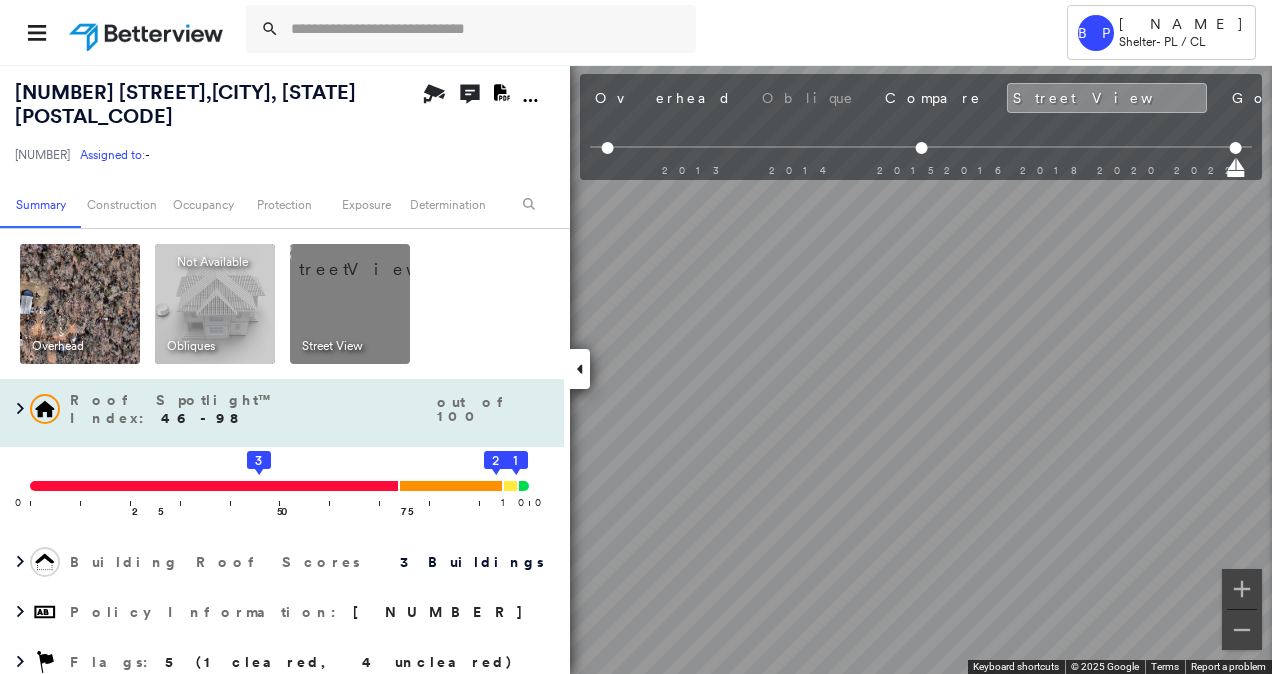 click on "BP" at bounding box center [636, 369] 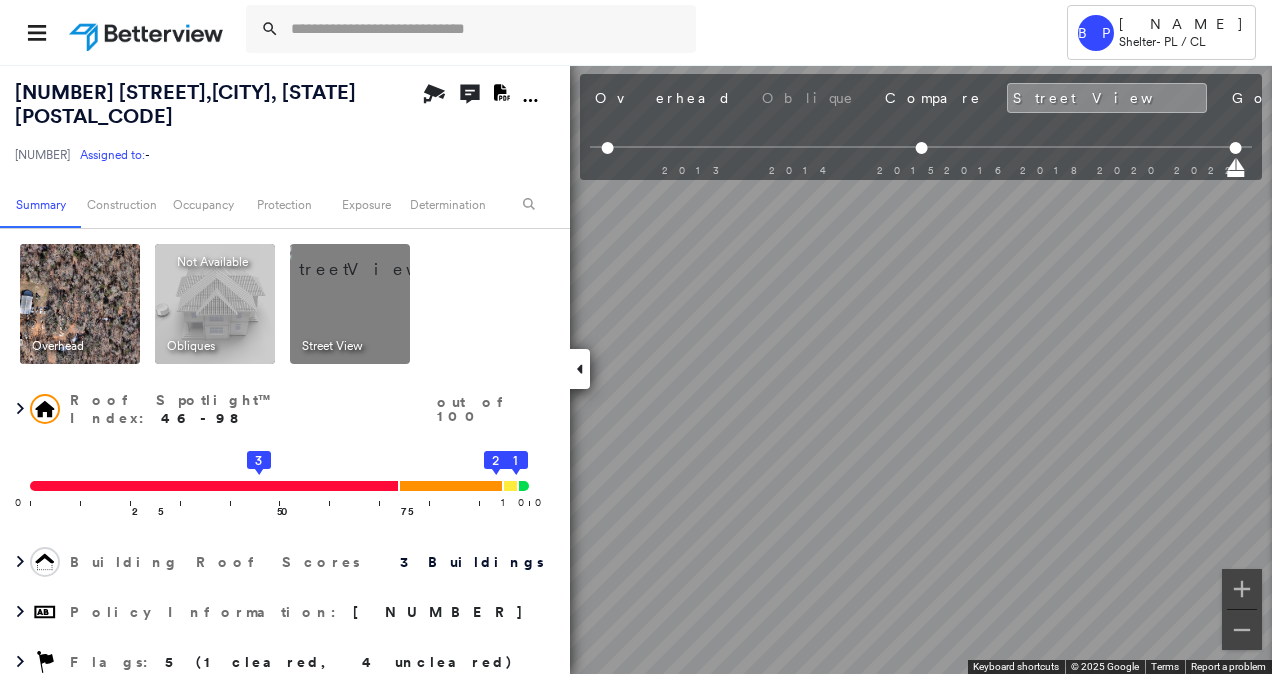 click on "BP" at bounding box center (636, 369) 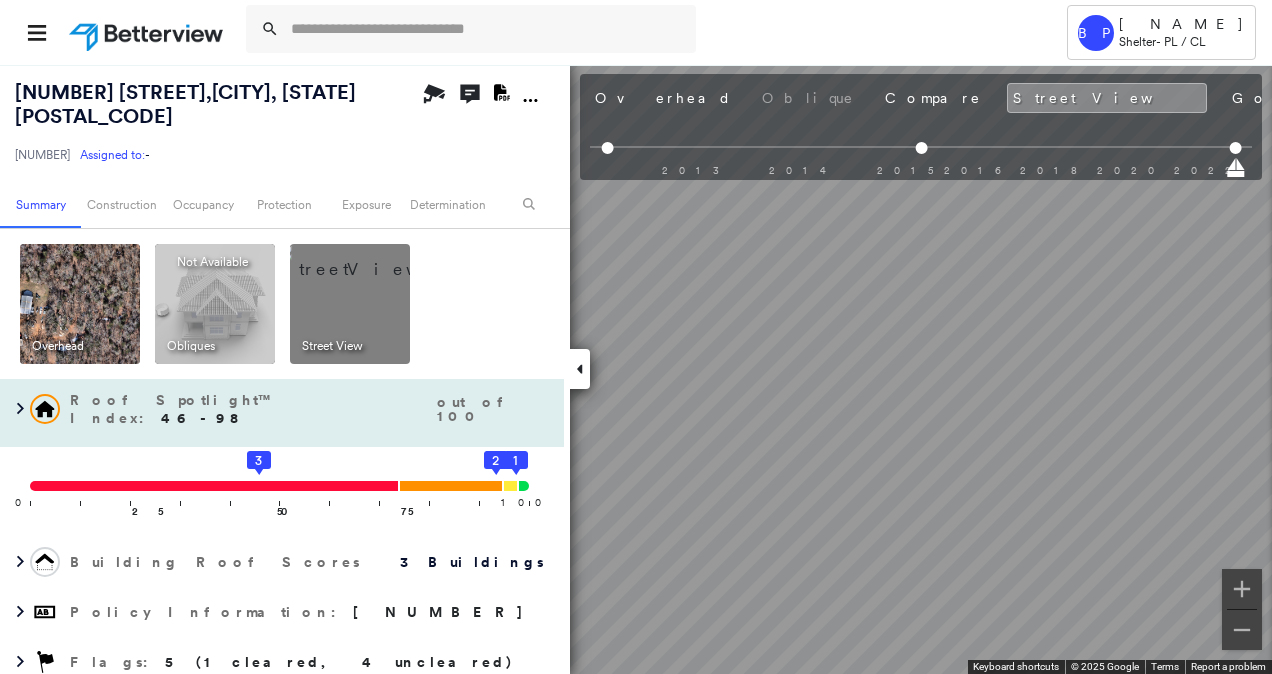 click on "BP" at bounding box center [636, 369] 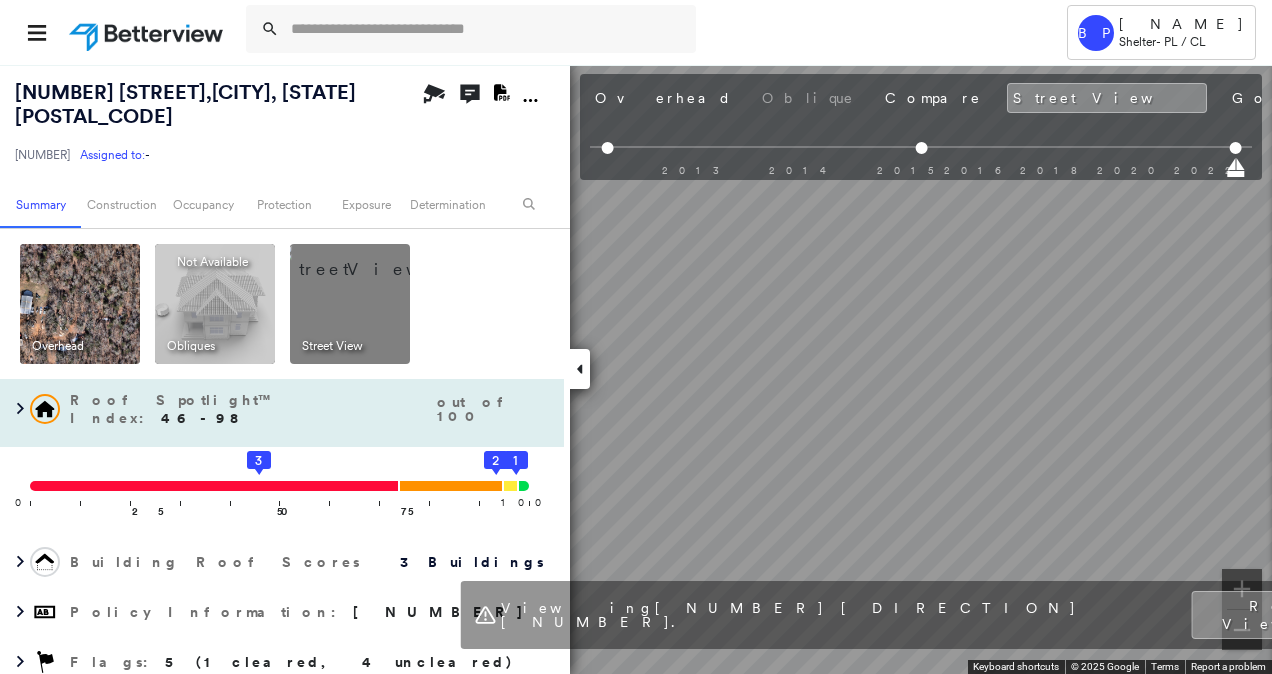 click on "BP" at bounding box center [636, 369] 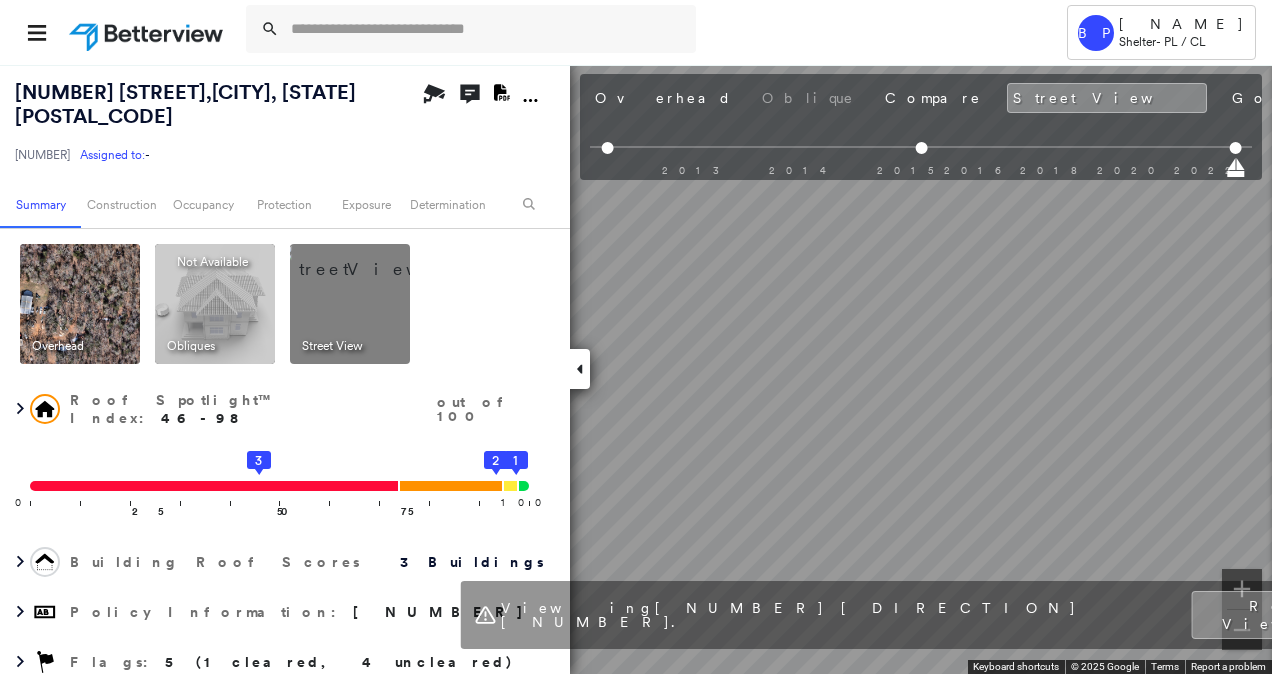 click at bounding box center (1242, 589) 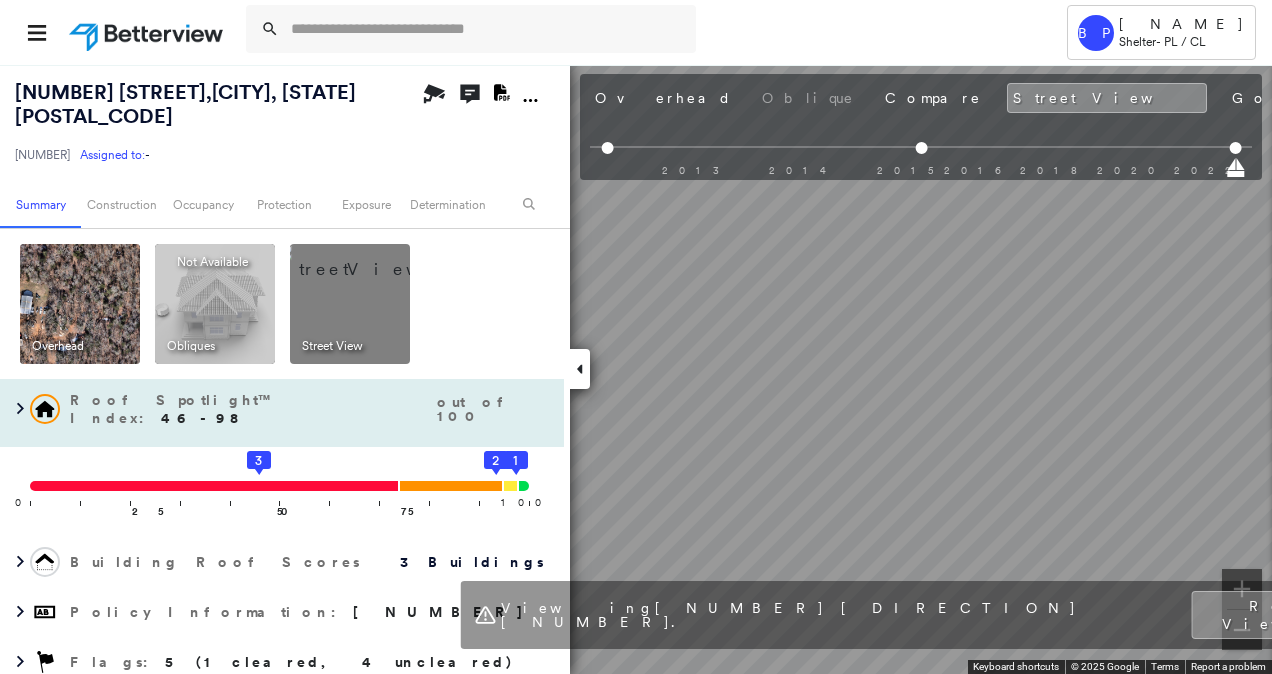 click on "BP" at bounding box center (636, 369) 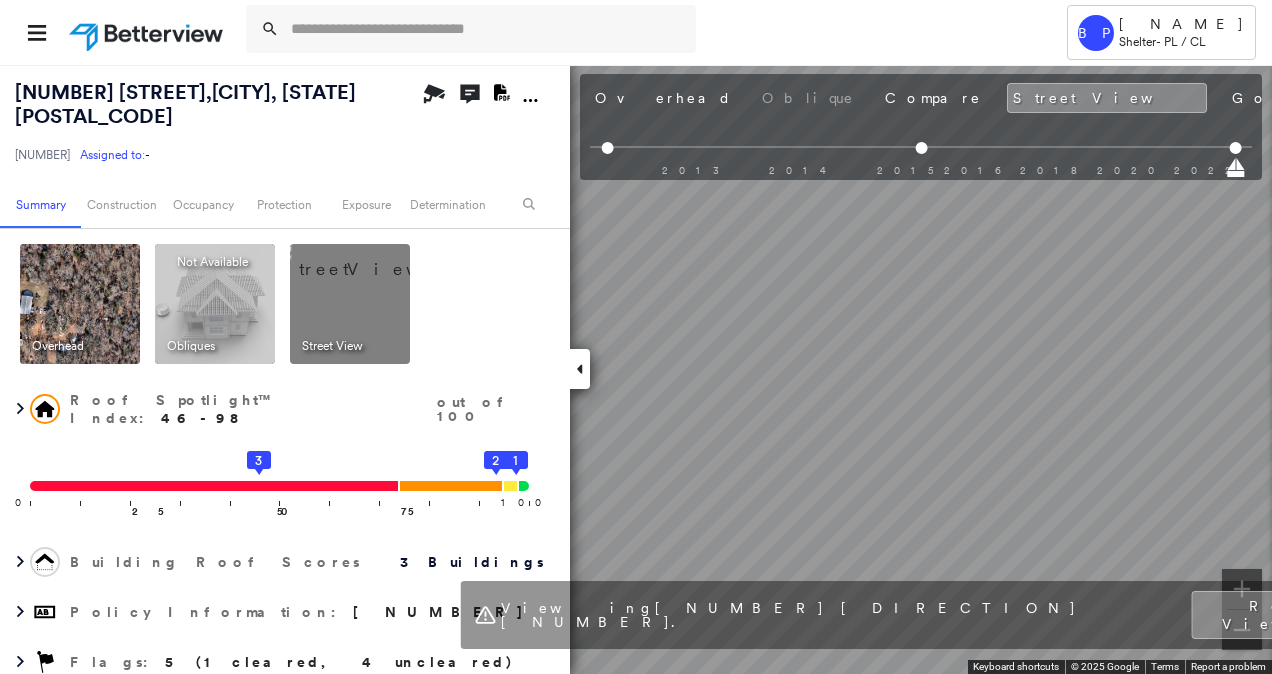 click on "Tower BP [NAME] Shelter  -   PL / CL [NUMBER] [STREET] ,  [CITY], [STATE] [POSTAL_CODE] [NUMBER] Assigned to:  - Assigned to:  - [NUMBER] Assigned to:  - Open Comments Download PDF Report Summary Construction Occupancy Protection Exposure Determination Overhead Obliques Not Available ; Street View Roof Spotlight™ Index :  46-98 out of 100 0 100 25 50 3 75 1 2 Building Roof Scores 3 Buildings Policy Information :  [NUMBER] Flags :  5 (1 cleared, 4 uncleared) Construction Roof Spotlights :  Patching, Rust, Staining, Overhang, Vent and 1 more Property Features :  Yard Debris Roof Age :  Building 1 is 1 - 1.5 years old; others 3+ years old. 1 Building 1 :  1 - 1.5 years COMPARE Before :  [MONTH] [DAY], [YEAR] [AREA] After :  [MONTH] [DAY], [YEAR] [AREA] Circled Text Icon 100 2 Building 2 :  3+ years 3 Building 3 :  3+ years Roof Size & Shape :  3 buildings  BuildZoom - Building Permit Data and Analysis Occupancy Place Detail Protection Exposure FEMA Risk Index Hail Claim Predictor: Most Risky 1" at bounding box center (636, 337) 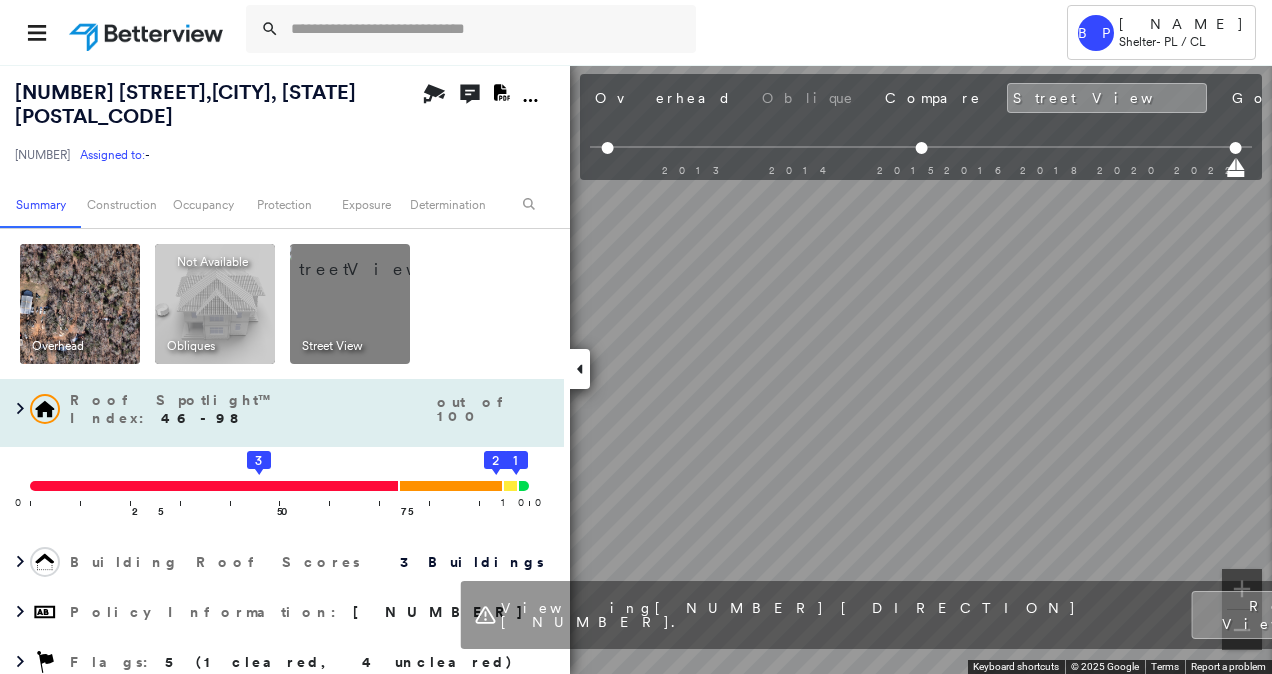 click on "BP" at bounding box center (636, 369) 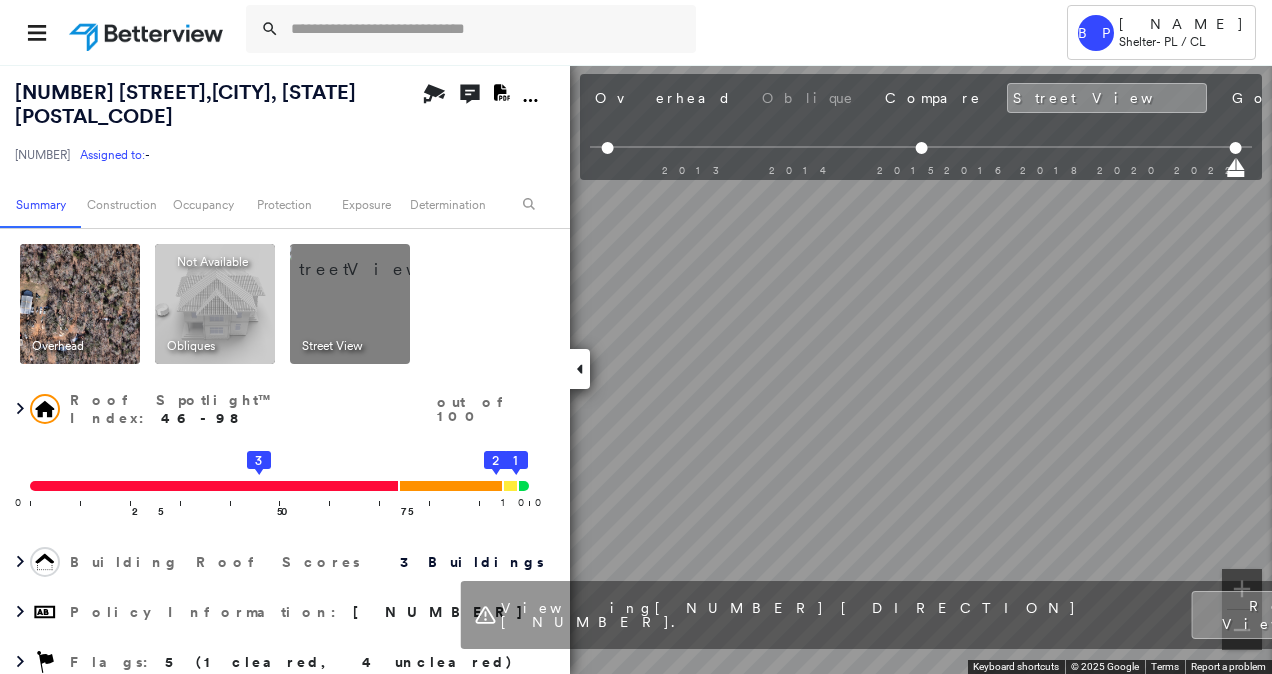 click on "BP" at bounding box center [636, 369] 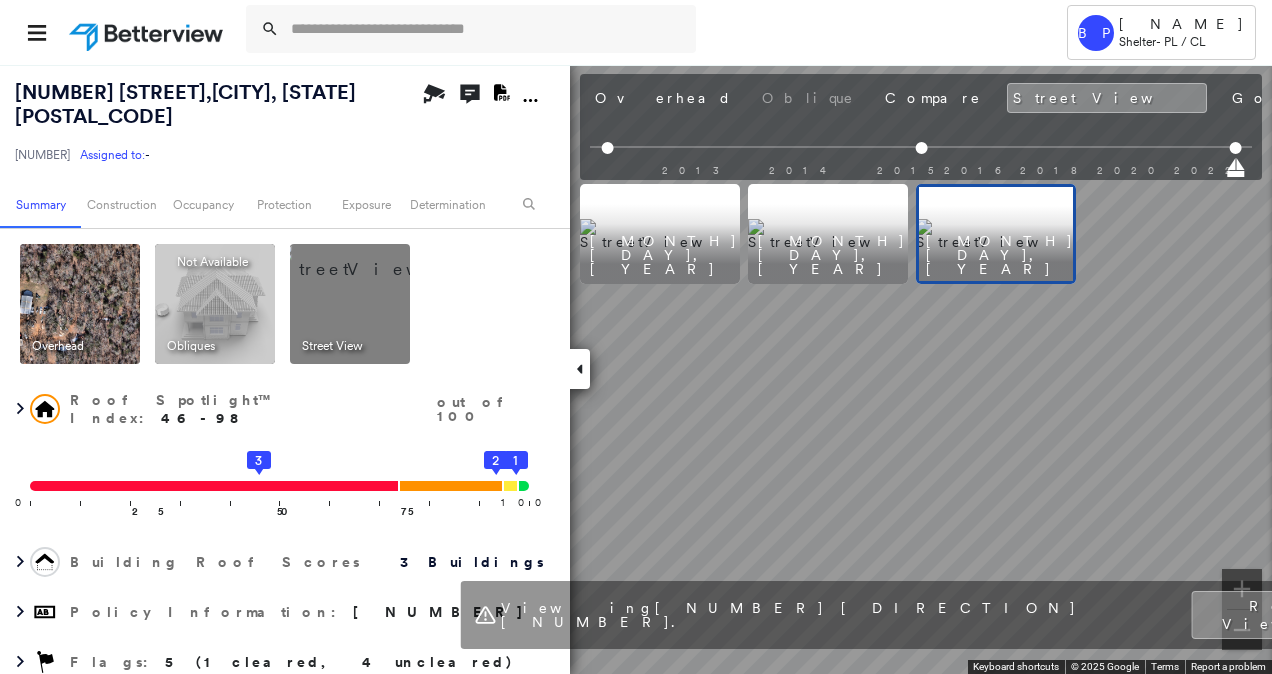 click on "Overhead Oblique Compare Street View Google Photos" at bounding box center (1005, 98) 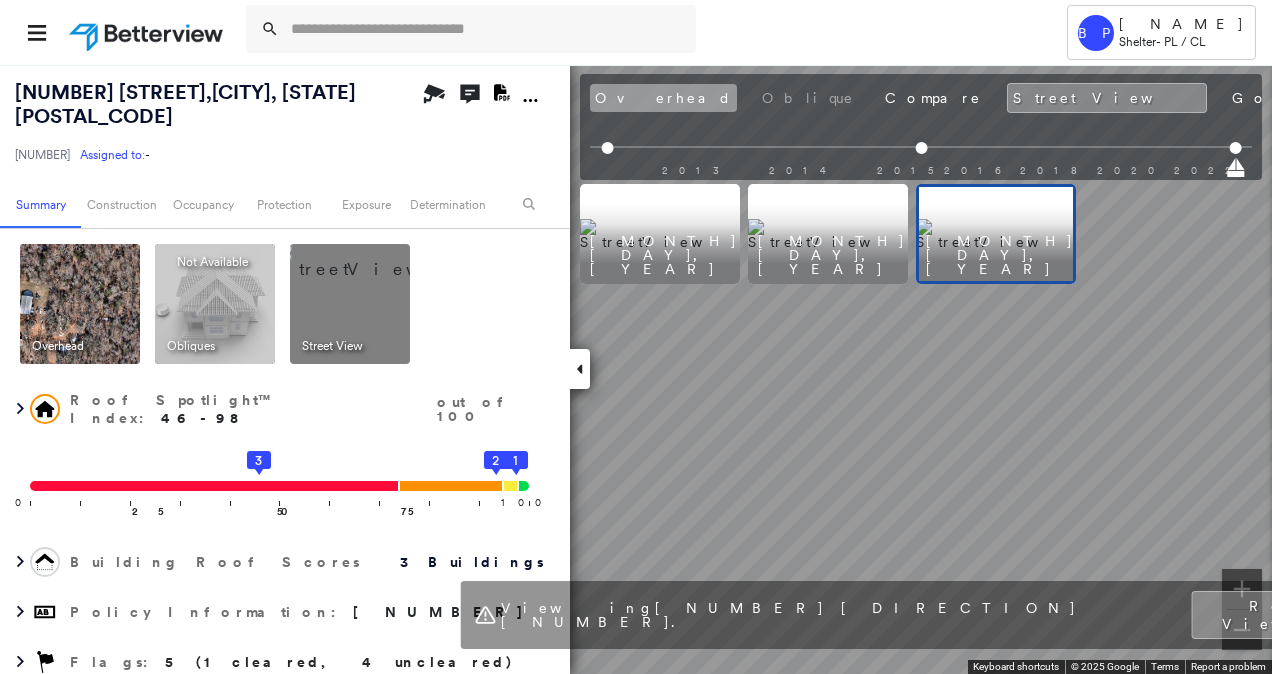 click on "Overhead" at bounding box center [663, 98] 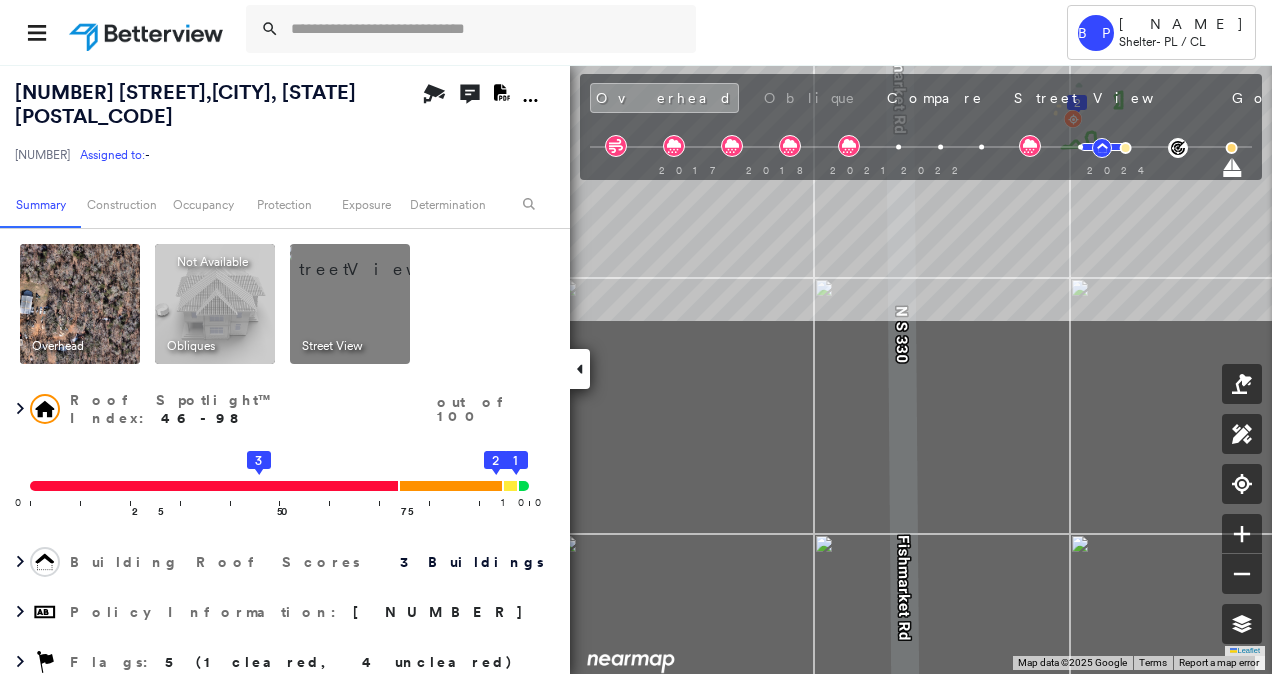 click on "BP" at bounding box center [636, 369] 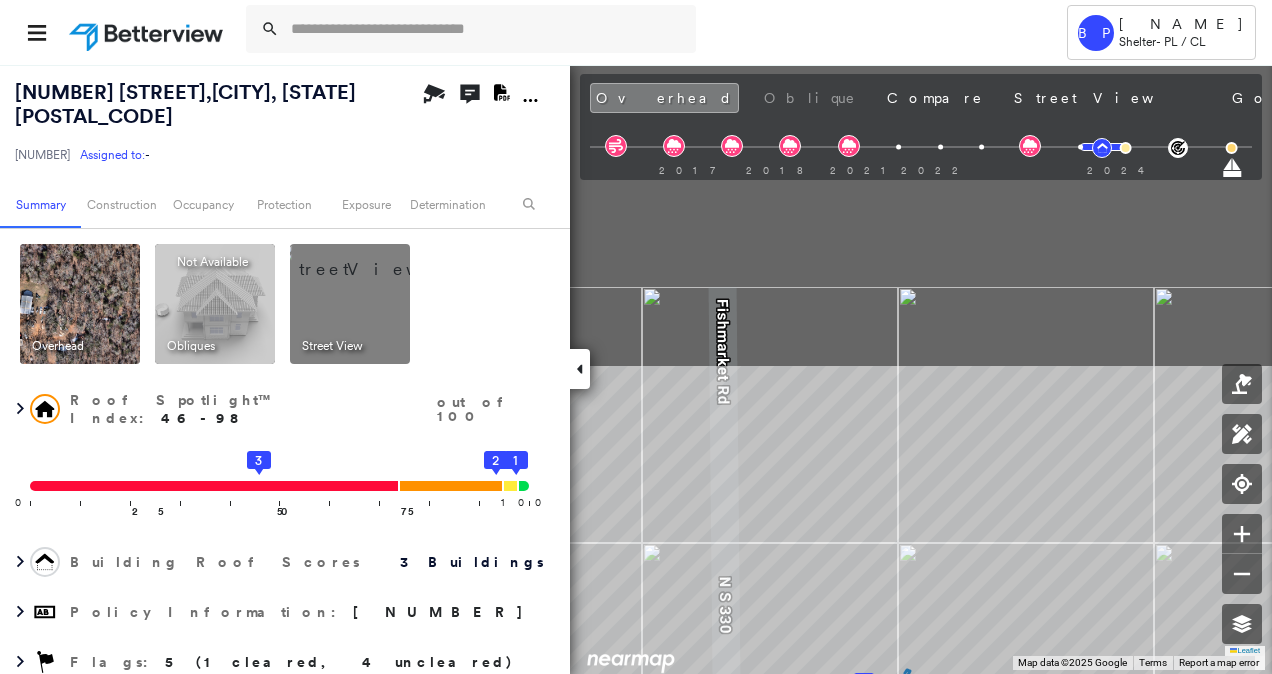 click on "Tower BP [NAME] Shelter  -   PL / CL [NUMBER] [STREET] ,  [CITY], [STATE] [POSTAL_CODE] [NUMBER] Assigned to:  - Assigned to:  - [NUMBER] Assigned to:  - Open Comments Download PDF Report Summary Construction Occupancy Protection Exposure Determination Overhead Obliques Not Available ; Street View Roof Spotlight™ Index :  46-98 out of 100 0 100 25 50 3 75 1 2 Building Roof Scores 3 Buildings Policy Information :  [NUMBER] Flags :  5 (1 cleared, 4 uncleared) Construction Roof Spotlights :  Patching, Rust, Staining, Overhang, Vent and 1 more Property Features :  Yard Debris Roof Age :  Building 1 is 1 - 1.5 years old; others 3+ years old. 1 Building 1 :  1 - 1.5 years COMPARE Before :  [MONTH] [DAY], [YEAR] [AREA] After :  [MONTH] [DAY], [YEAR] [AREA] Circled Text Icon 100 2 Building 2 :  3+ years 3 Building 3 :  3+ years Roof Size & Shape :  3 buildings  BuildZoom - Building Permit Data and Analysis Occupancy Place Detail Protection Exposure FEMA Risk Index Hail Claim Predictor: Most Risky 1" at bounding box center (636, 337) 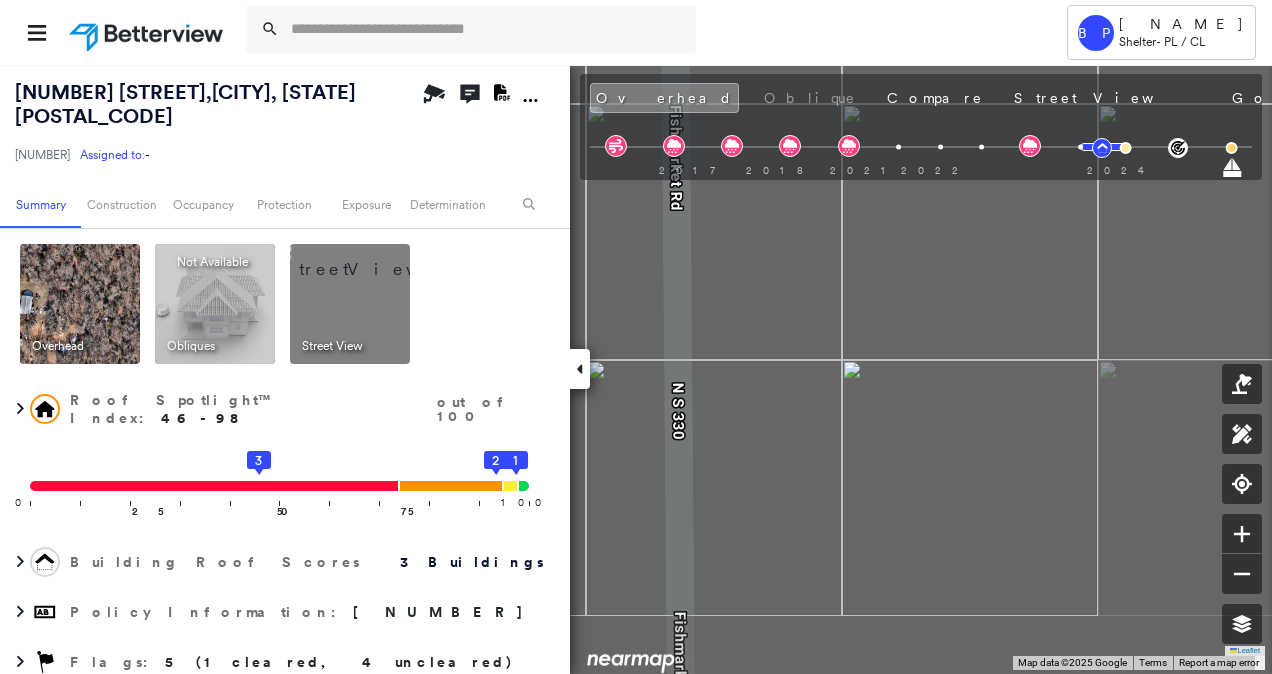click on "Tower BP [NAME] Shelter  -   PL / CL [NUMBER] [STREET] ,  [CITY], [STATE] [POSTAL_CODE] [NUMBER] Assigned to:  - Assigned to:  - [NUMBER] Assigned to:  - Open Comments Download PDF Report Summary Construction Occupancy Protection Exposure Determination Overhead Obliques Not Available ; Street View Roof Spotlight™ Index :  46-98 out of 100 0 100 25 50 3 75 1 2 Building Roof Scores 3 Buildings Policy Information :  [NUMBER] Flags :  5 (1 cleared, 4 uncleared) Construction Roof Spotlights :  Patching, Rust, Staining, Overhang, Vent and 1 more Property Features :  Yard Debris Roof Age :  Building 1 is 1 - 1.5 years old; others 3+ years old. 1 Building 1 :  1 - 1.5 years COMPARE Before :  [MONTH] [DAY], [YEAR] [AREA] After :  [MONTH] [DAY], [YEAR] [AREA] Circled Text Icon 100 2 Building 2 :  3+ years 3 Building 3 :  3+ years Roof Size & Shape :  3 buildings  BuildZoom - Building Permit Data and Analysis Occupancy Place Detail Protection Exposure FEMA Risk Index Hail Claim Predictor: Most Risky 1" at bounding box center (636, 337) 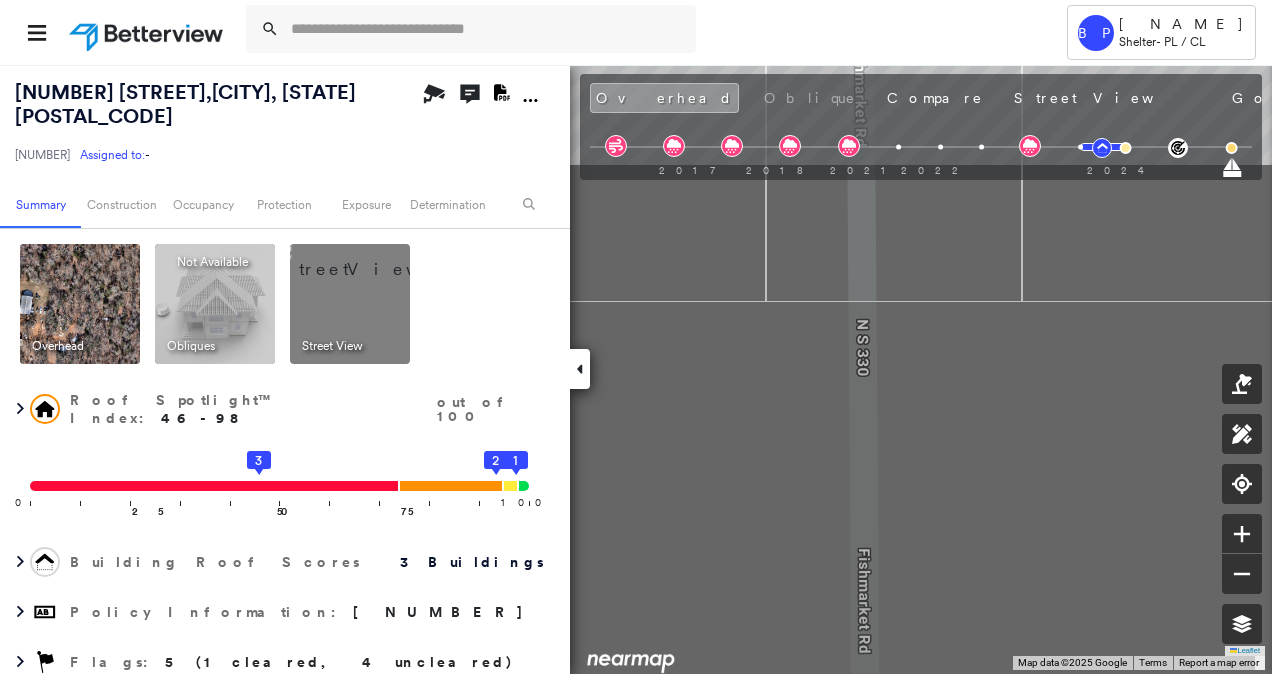 click on "Tower BP [NAME] Shelter  -   PL / CL [NUMBER] [STREET] ,  [CITY], [STATE] [POSTAL_CODE] [NUMBER] Assigned to:  - Assigned to:  - [NUMBER] Assigned to:  - Open Comments Download PDF Report Summary Construction Occupancy Protection Exposure Determination Overhead Obliques Not Available ; Street View Roof Spotlight™ Index :  46-98 out of 100 0 100 25 50 3 75 1 2 Building Roof Scores 3 Buildings Policy Information :  [NUMBER] Flags :  5 (1 cleared, 4 uncleared) Construction Roof Spotlights :  Patching, Rust, Staining, Overhang, Vent and 1 more Property Features :  Yard Debris Roof Age :  Building 1 is 1 - 1.5 years old; others 3+ years old. 1 Building 1 :  1 - 1.5 years COMPARE Before :  [MONTH] [DAY], [YEAR] [AREA] After :  [MONTH] [DAY], [YEAR] [AREA] Circled Text Icon 100 2 Building 2 :  3+ years 3 Building 3 :  3+ years Roof Size & Shape :  3 buildings  BuildZoom - Building Permit Data and Analysis Occupancy Place Detail Protection Exposure FEMA Risk Index Hail Claim Predictor: Most Risky 1" at bounding box center (636, 337) 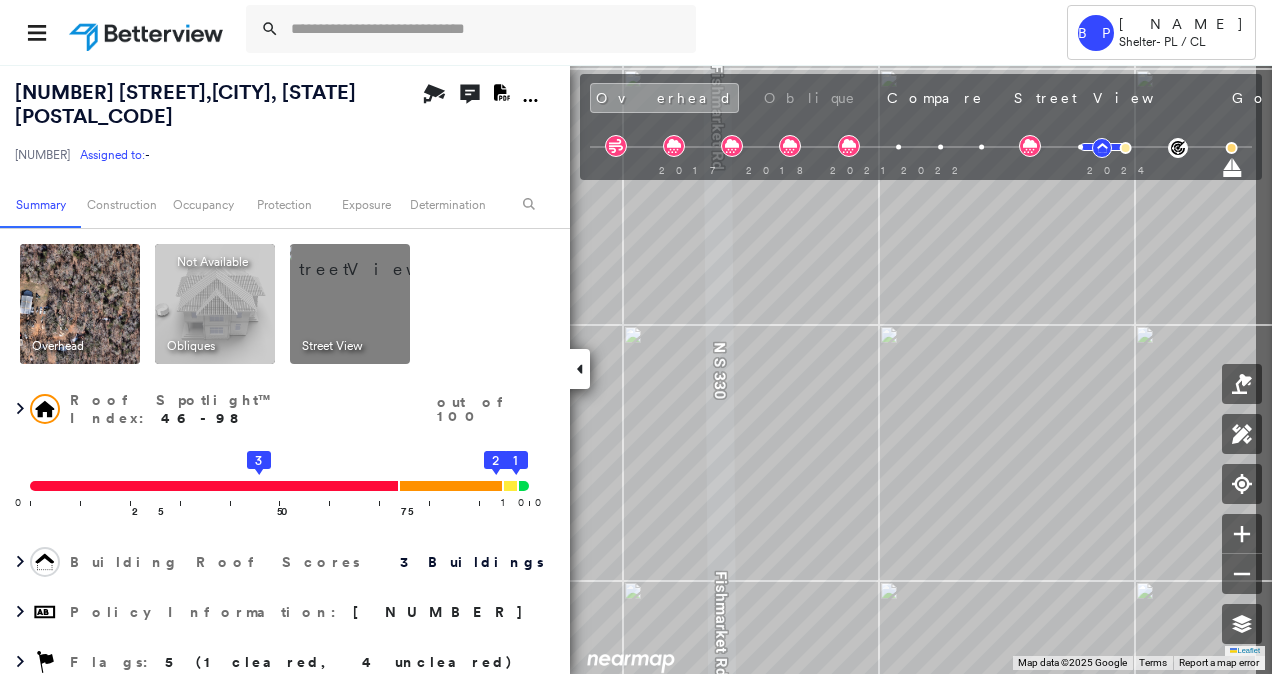 click on "BP" at bounding box center [636, 369] 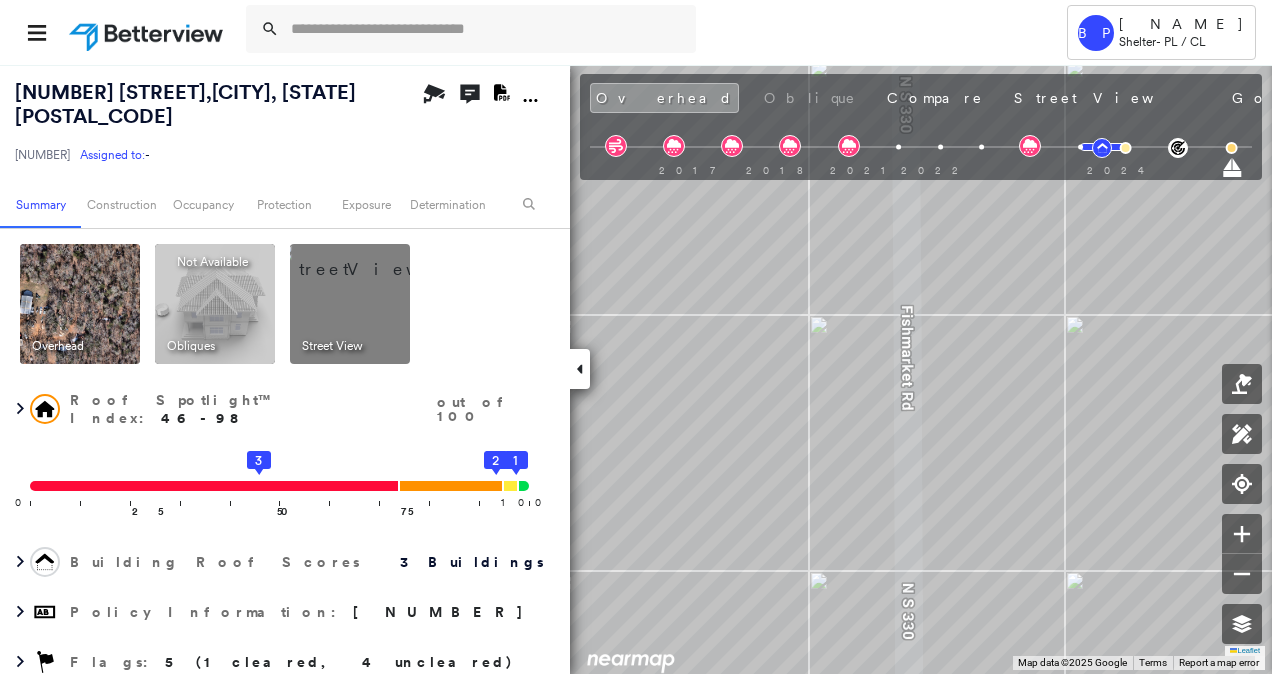 click on "Tower BP [NAME] Shelter  -   PL / CL [NUMBER] [STREET] ,  [CITY], [STATE] [POSTAL_CODE] [NUMBER] Assigned to:  - Assigned to:  - [NUMBER] Assigned to:  - Open Comments Download PDF Report Summary Construction Occupancy Protection Exposure Determination Overhead Obliques Not Available ; Street View Roof Spotlight™ Index :  46-98 out of 100 0 100 25 50 3 75 1 2 Building Roof Scores 3 Buildings Policy Information :  [NUMBER] Flags :  5 (1 cleared, 4 uncleared) Construction Roof Spotlights :  Patching, Rust, Staining, Overhang, Vent and 1 more Property Features :  Yard Debris Roof Age :  Building 1 is 1 - 1.5 years old; others 3+ years old. 1 Building 1 :  1 - 1.5 years COMPARE Before :  [MONTH] [DAY], [YEAR] [AREA] After :  [MONTH] [DAY], [YEAR] [AREA] Circled Text Icon 100 2 Building 2 :  3+ years 3 Building 3 :  3+ years Roof Size & Shape :  3 buildings  BuildZoom - Building Permit Data and Analysis Occupancy Place Detail Protection Exposure FEMA Risk Index Hail Claim Predictor: Most Risky 1" at bounding box center (636, 337) 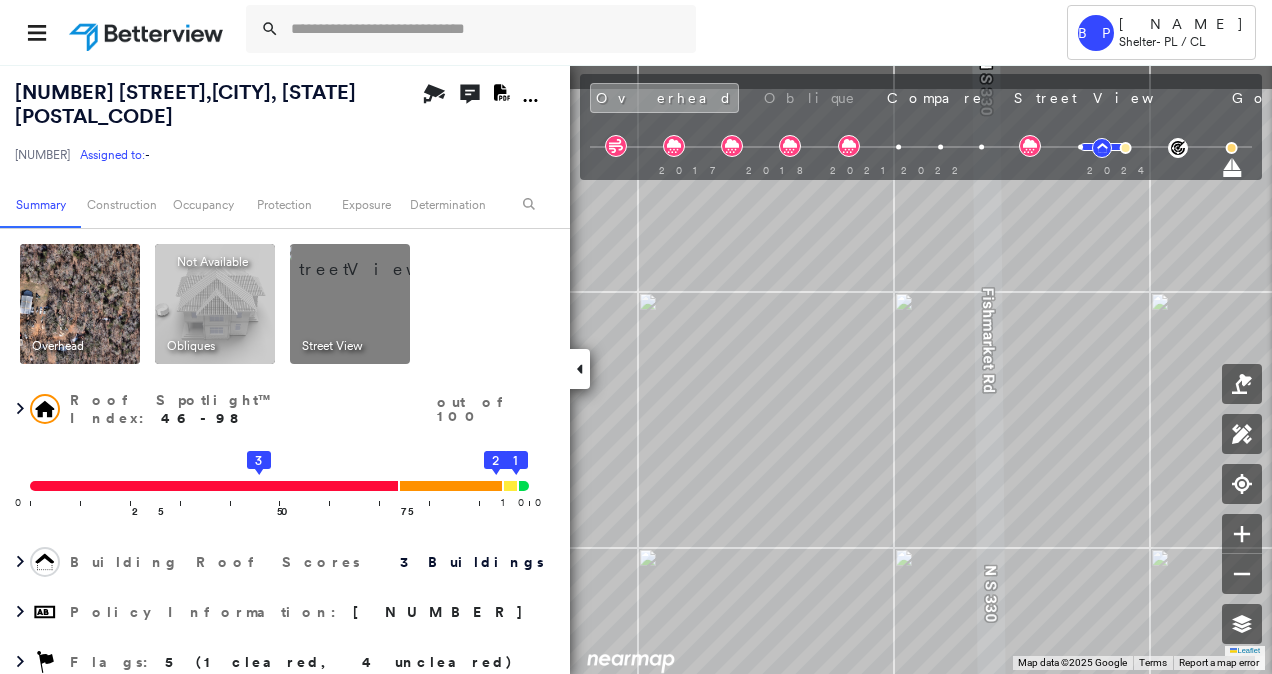 click on "Tower BP [NAME] Shelter  -   PL / CL [NUMBER] [STREET] ,  [CITY], [STATE] [POSTAL_CODE] [NUMBER] Assigned to:  - Assigned to:  - [NUMBER] Assigned to:  - Open Comments Download PDF Report Summary Construction Occupancy Protection Exposure Determination Overhead Obliques Not Available ; Street View Roof Spotlight™ Index :  46-98 out of 100 0 100 25 50 3 75 1 2 Building Roof Scores 3 Buildings Policy Information :  [NUMBER] Flags :  5 (1 cleared, 4 uncleared) Construction Roof Spotlights :  Patching, Rust, Staining, Overhang, Vent and 1 more Property Features :  Yard Debris Roof Age :  Building 1 is 1 - 1.5 years old; others 3+ years old. 1 Building 1 :  1 - 1.5 years COMPARE Before :  [MONTH] [DAY], [YEAR] [AREA] After :  [MONTH] [DAY], [YEAR] [AREA] Circled Text Icon 100 2 Building 2 :  3+ years 3 Building 3 :  3+ years Roof Size & Shape :  3 buildings  BuildZoom - Building Permit Data and Analysis Occupancy Place Detail Protection Exposure FEMA Risk Index Hail Claim Predictor: Most Risky 1" at bounding box center [636, 337] 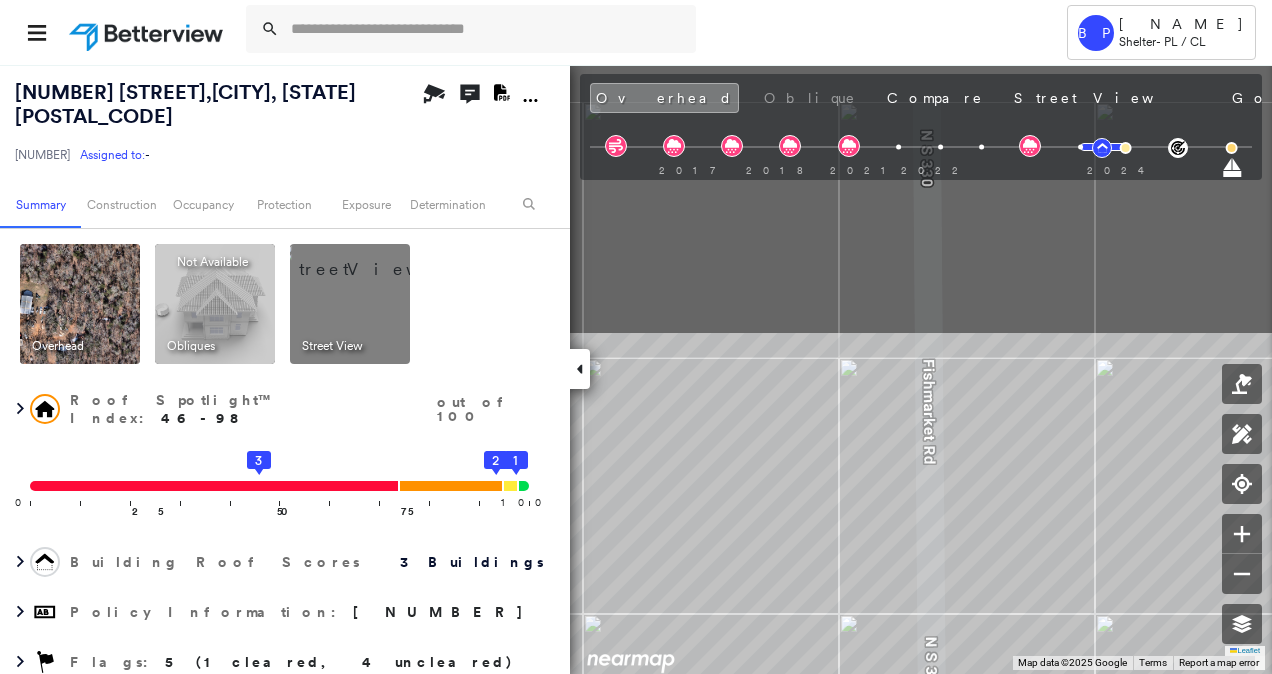 click on "Tower BP [NAME] Shelter  -   PL / CL [NUMBER] [STREET] ,  [CITY], [STATE] [POSTAL_CODE] [NUMBER] Assigned to:  - Assigned to:  - [NUMBER] Assigned to:  - Open Comments Download PDF Report Summary Construction Occupancy Protection Exposure Determination Overhead Obliques Not Available ; Street View Roof Spotlight™ Index :  46-98 out of 100 0 100 25 50 3 75 1 2 Building Roof Scores 3 Buildings Policy Information :  [NUMBER] Flags :  5 (1 cleared, 4 uncleared) Construction Roof Spotlights :  Patching, Rust, Staining, Overhang, Vent and 1 more Property Features :  Yard Debris Roof Age :  Building 1 is 1 - 1.5 years old; others 3+ years old. 1 Building 1 :  1 - 1.5 years COMPARE Before :  [MONTH] [DAY], [YEAR] [AREA] After :  [MONTH] [DAY], [YEAR] [AREA] Circled Text Icon 100 2 Building 2 :  3+ years 3 Building 3 :  3+ years Roof Size & Shape :  3 buildings  BuildZoom - Building Permit Data and Analysis Occupancy Place Detail Protection Exposure FEMA Risk Index Hail Claim Predictor: Most Risky 1" at bounding box center [636, 337] 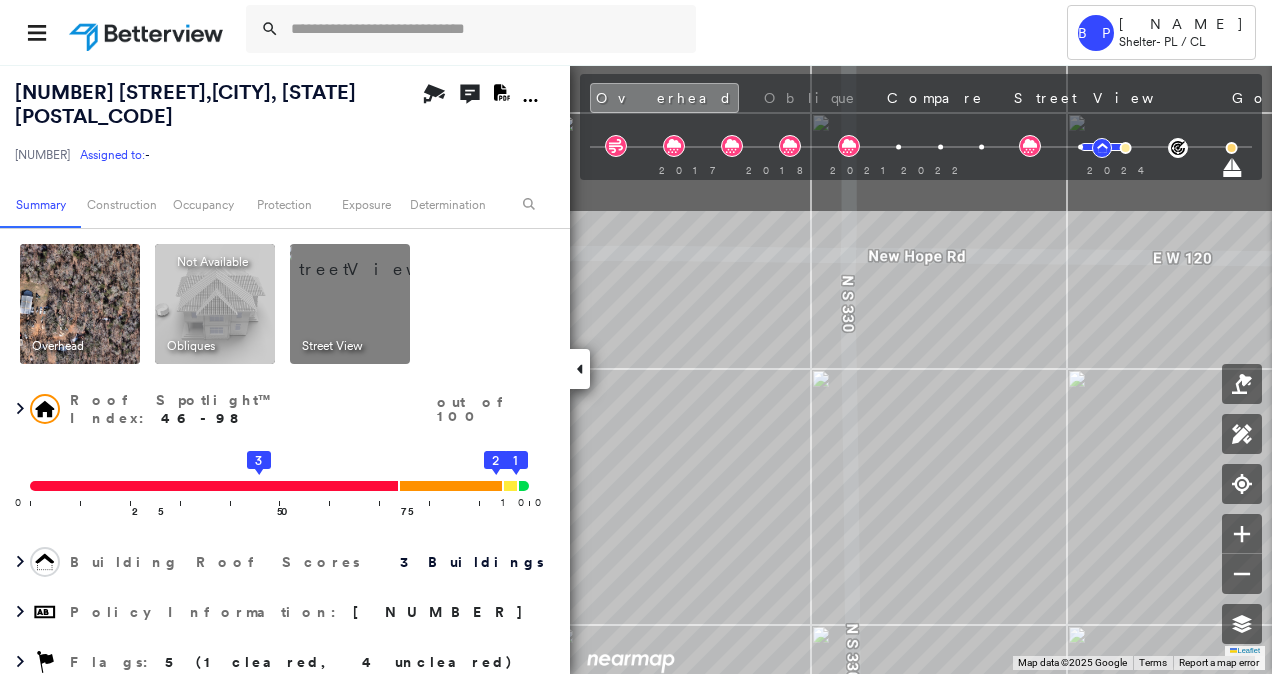 click on "Tower BP [NAME] Shelter  -   PL / CL [NUMBER] [STREET] ,  [CITY], [STATE] [POSTAL_CODE] [NUMBER] Assigned to:  - Assigned to:  - [NUMBER] Assigned to:  - Open Comments Download PDF Report Summary Construction Occupancy Protection Exposure Determination Overhead Obliques Not Available ; Street View Roof Spotlight™ Index :  46-98 out of 100 0 100 25 50 3 75 1 2 Building Roof Scores 3 Buildings Policy Information :  [NUMBER] Flags :  5 (1 cleared, 4 uncleared) Construction Roof Spotlights :  Patching, Rust, Staining, Overhang, Vent and 1 more Property Features :  Yard Debris Roof Age :  Building 1 is 1 - 1.5 years old; others 3+ years old. 1 Building 1 :  1 - 1.5 years COMPARE Before :  [MONTH] [DAY], [YEAR] [AREA] After :  [MONTH] [DAY], [YEAR] [AREA] Circled Text Icon 100 2 Building 2 :  3+ years 3 Building 3 :  3+ years Roof Size & Shape :  3 buildings  BuildZoom - Building Permit Data and Analysis Occupancy Place Detail Protection Exposure FEMA Risk Index Hail Claim Predictor: Most Risky 1" at bounding box center (636, 337) 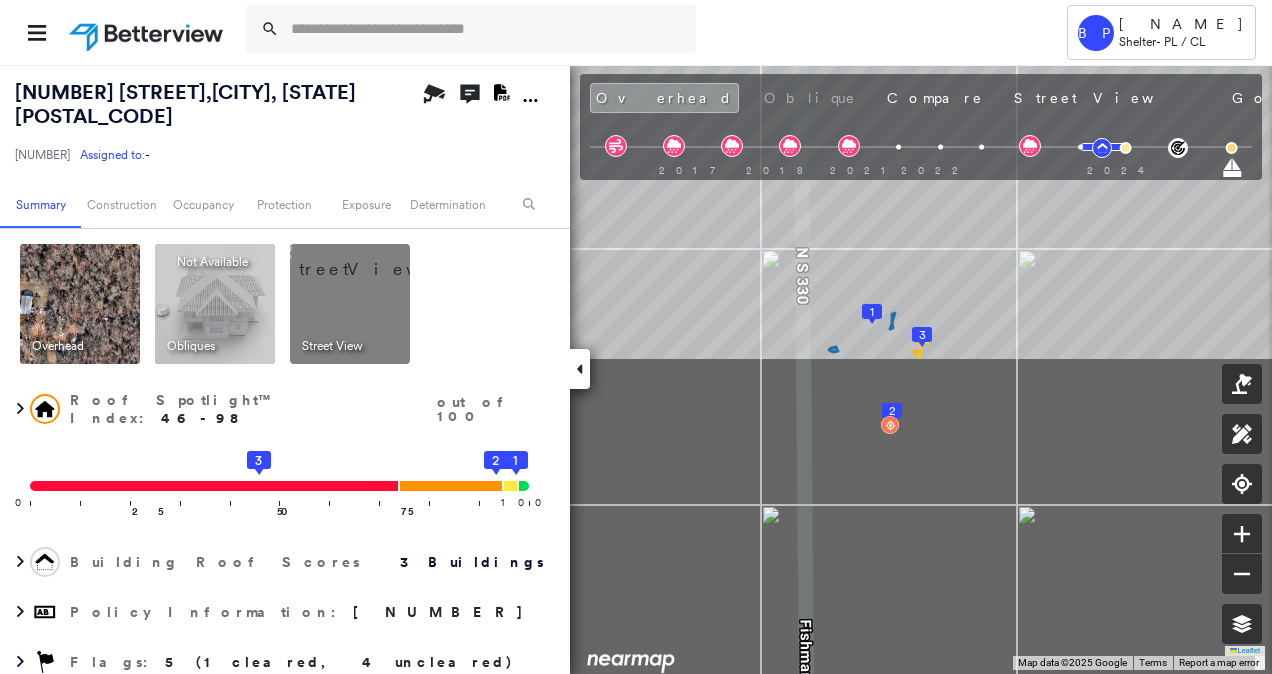 click on "BP" at bounding box center [636, 369] 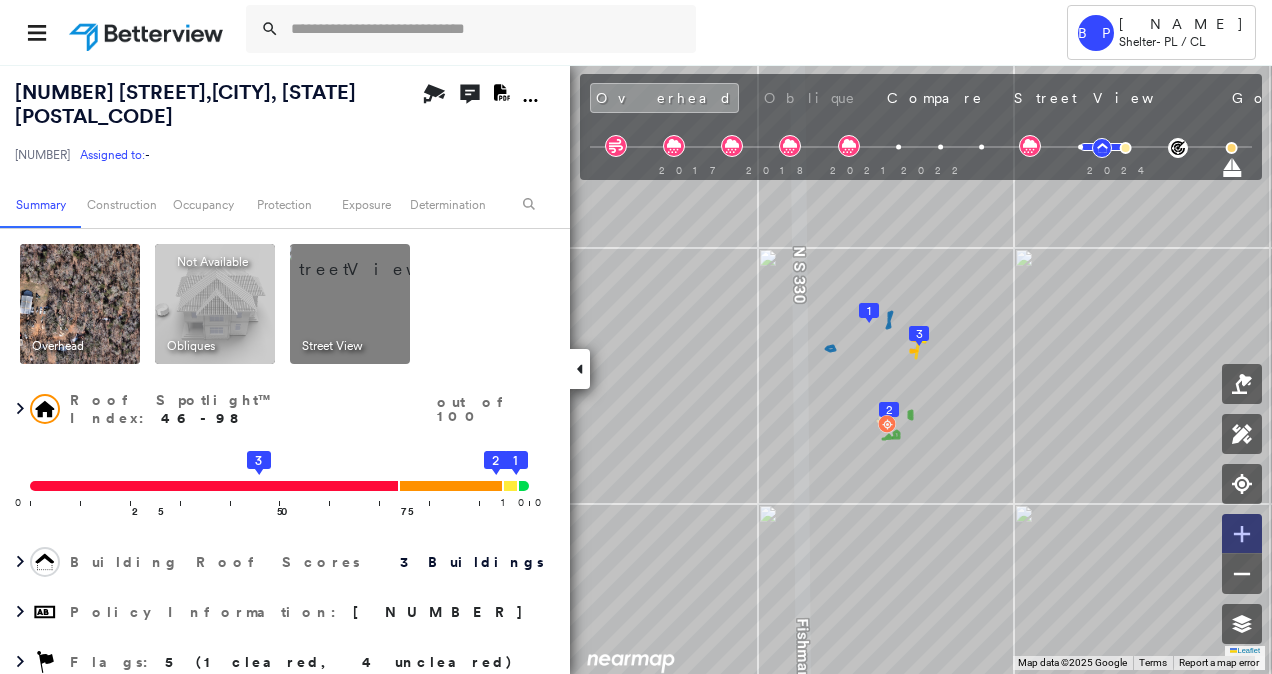click 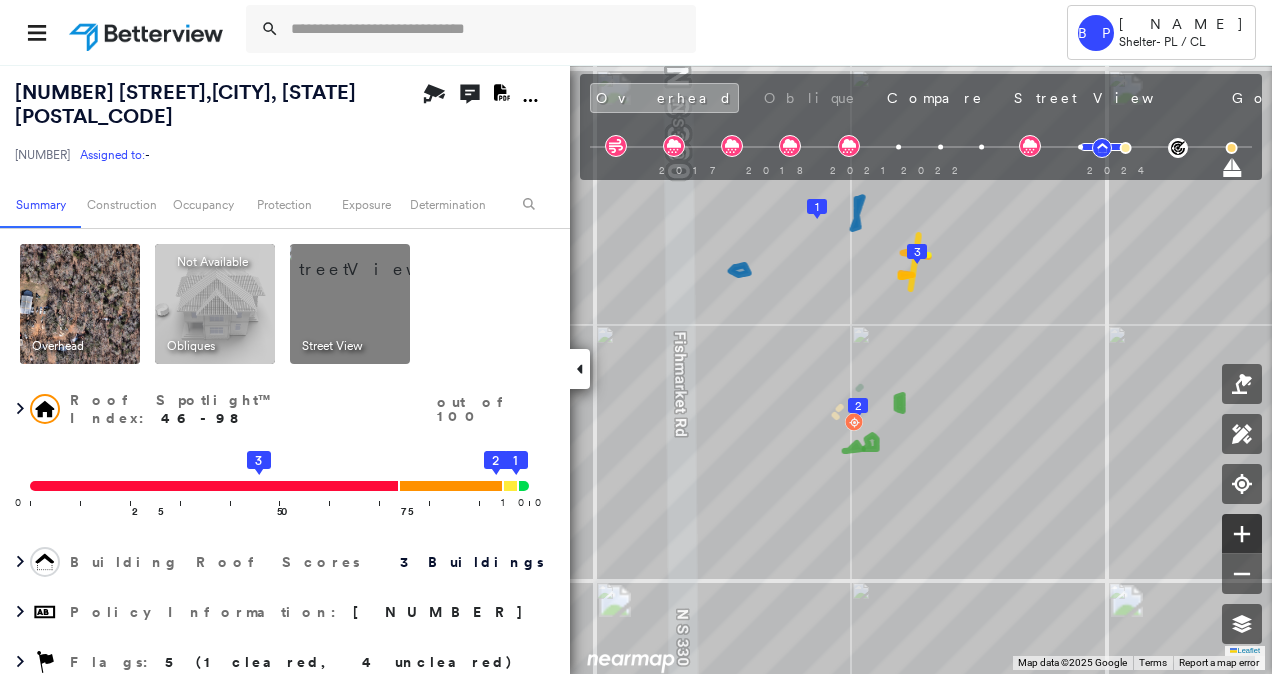 click 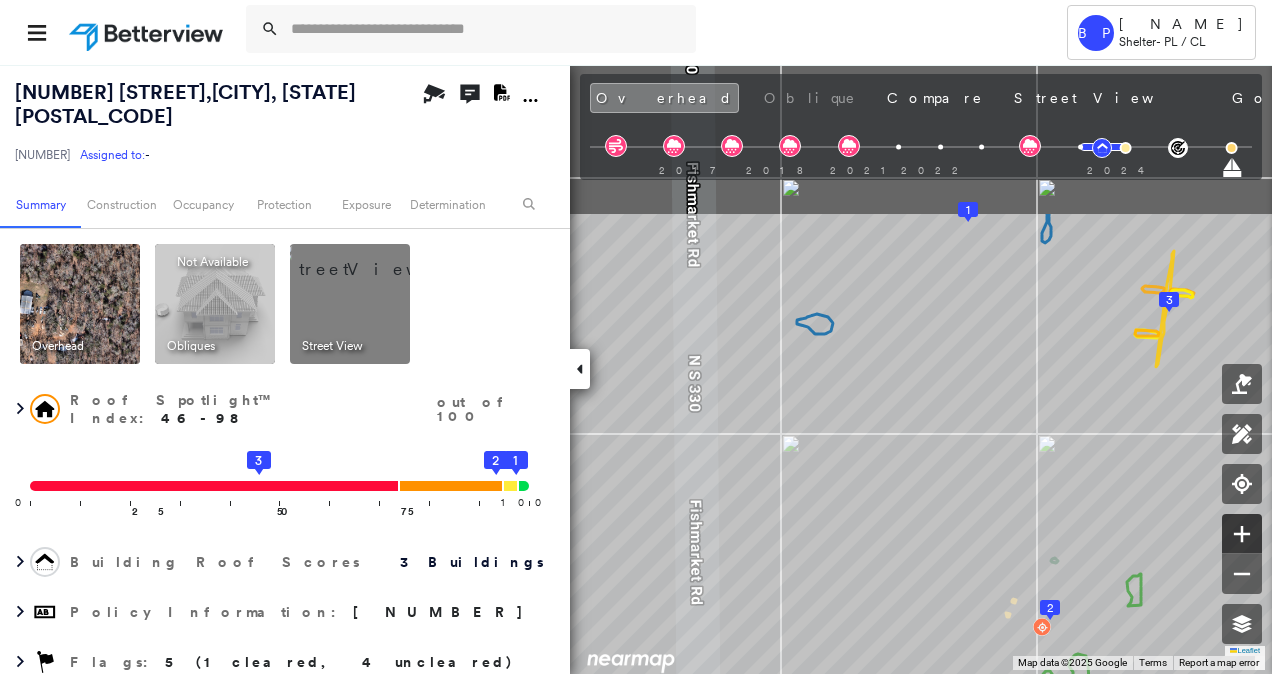 click on "1
2
3
Leaflet Keyboard shortcuts Map Data Map data ©2025 Google Map data ©2025 Google 5 m  Click to toggle between metric and imperial units Terms Report a map error To navigate, press the arrow keys." at bounding box center [636, 369] 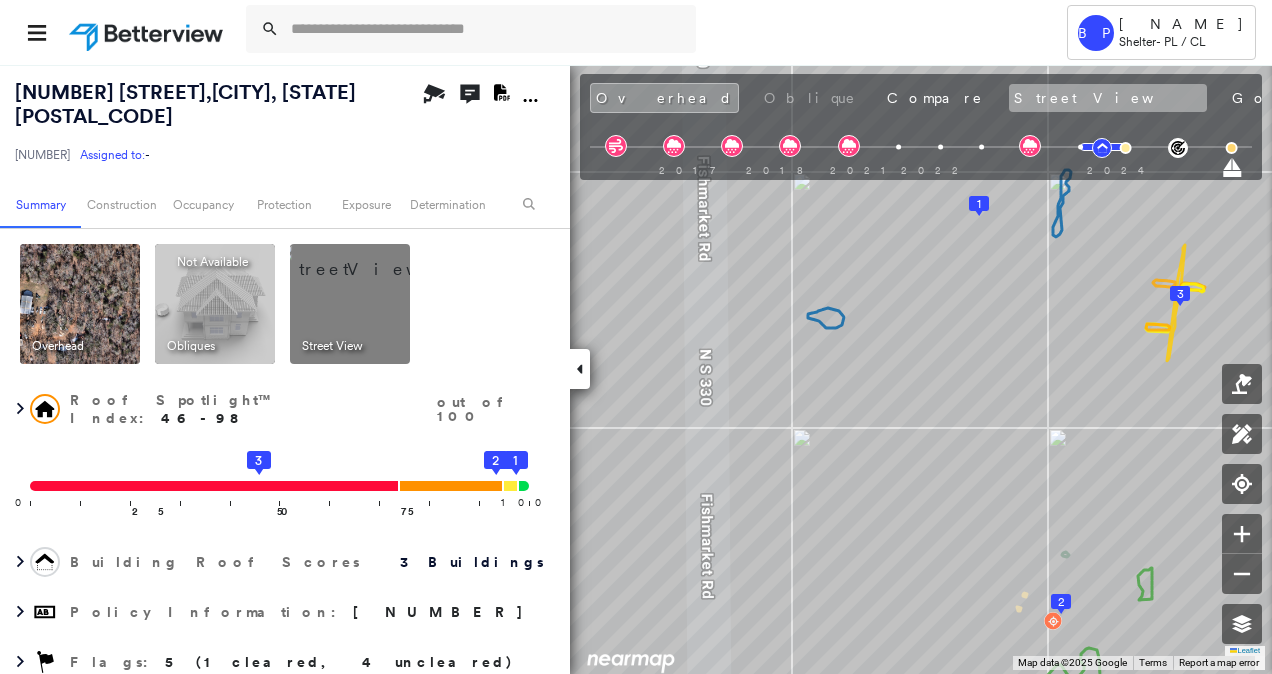 click on "Street View" at bounding box center [1108, 98] 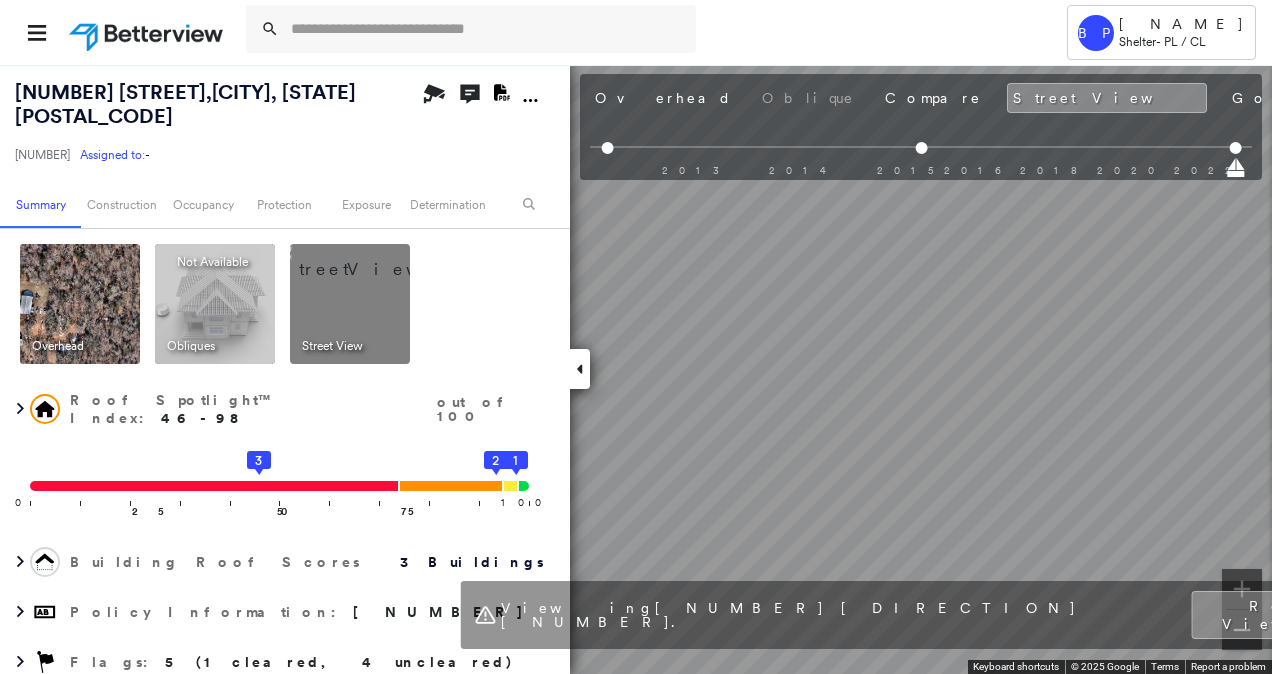 click at bounding box center (1242, 630) 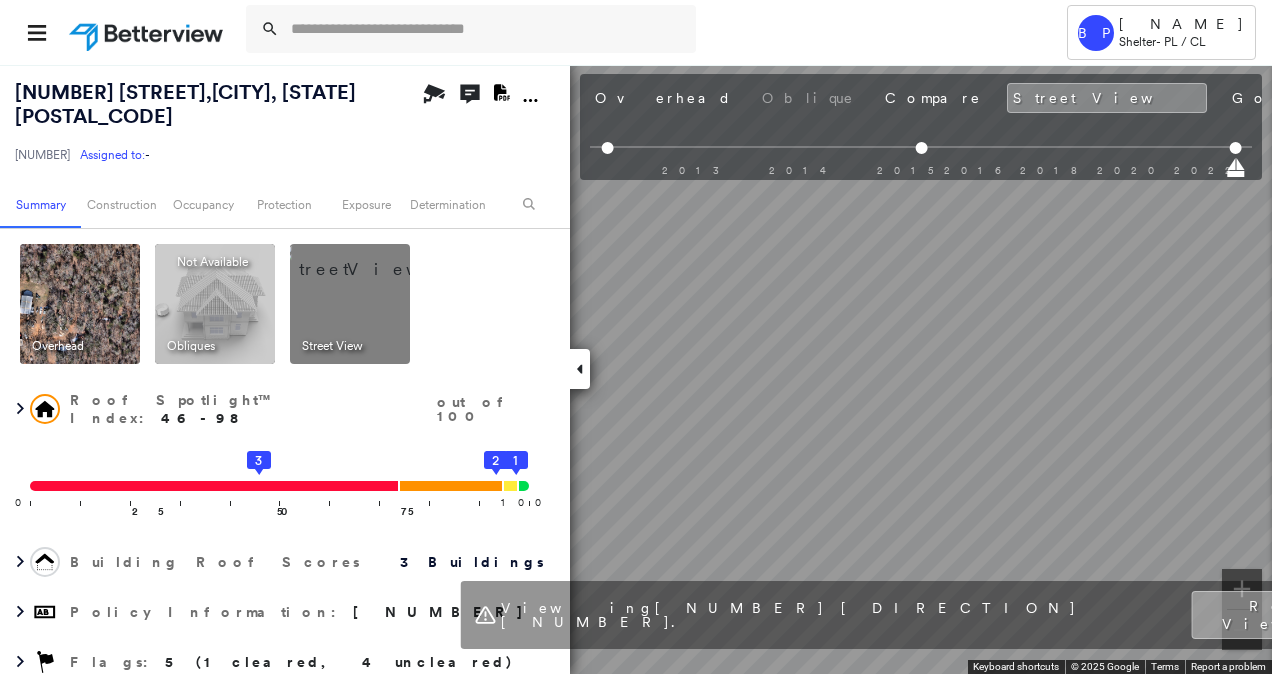 click on "Reset View" at bounding box center [1277, 615] 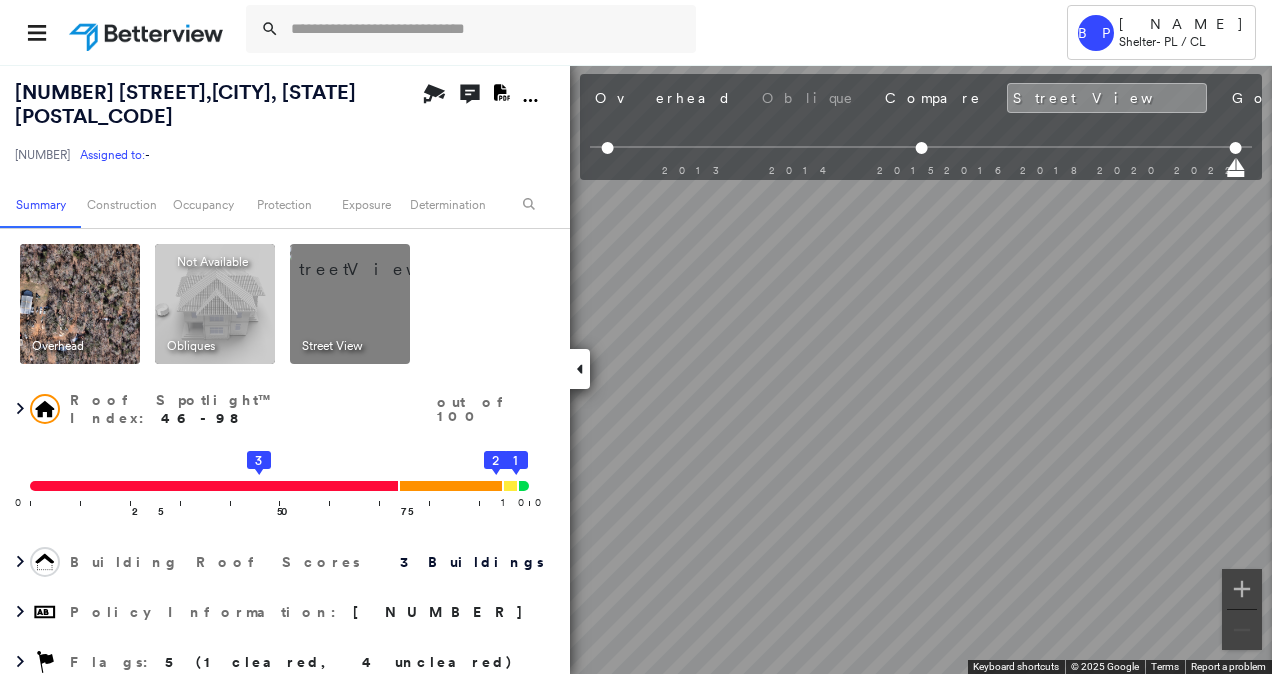 click on "Tower BP [NAME] Shelter  -   PL / CL [NUMBER] [STREET] ,  [CITY], [STATE] [POSTAL_CODE] [NUMBER] Assigned to:  - Assigned to:  - [NUMBER] Assigned to:  - Open Comments Download PDF Report Summary Construction Occupancy Protection Exposure Determination Overhead Obliques Not Available ; Street View Roof Spotlight™ Index :  46-98 out of 100 0 100 25 50 3 75 1 2 Building Roof Scores 3 Buildings Policy Information :  [NUMBER] Flags :  5 (1 cleared, 4 uncleared) Construction Roof Spotlights :  Patching, Rust, Staining, Overhang, Vent and 1 more Property Features :  Yard Debris Roof Age :  Building 1 is 1 - 1.5 years old; others 3+ years old. 1 Building 1 :  1 - 1.5 years COMPARE Before :  [MONTH] [DAY], [YEAR] [AREA] After :  [MONTH] [DAY], [YEAR] [AREA] Circled Text Icon 100 2 Building 2 :  3+ years 3 Building 3 :  3+ years Roof Size & Shape :  3 buildings  BuildZoom - Building Permit Data and Analysis Occupancy Place Detail Protection Exposure FEMA Risk Index Hail Claim Predictor: Most Risky 1" at bounding box center [636, 337] 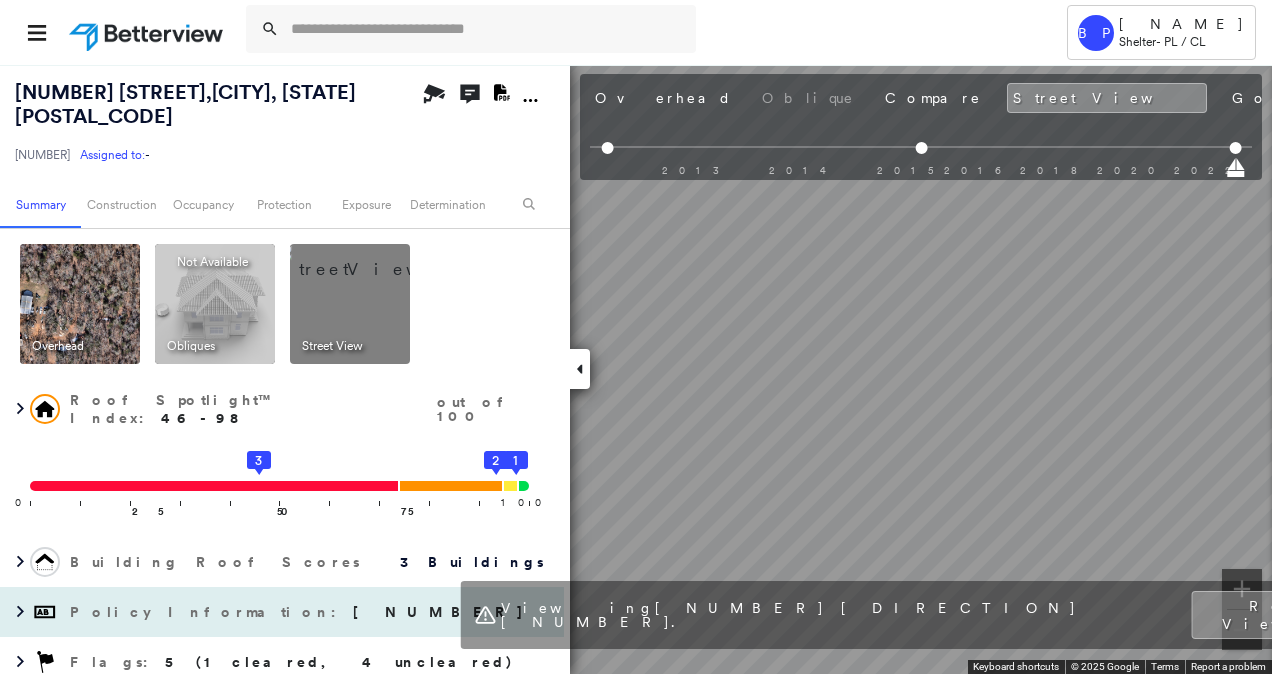 click on "BP" at bounding box center [636, 369] 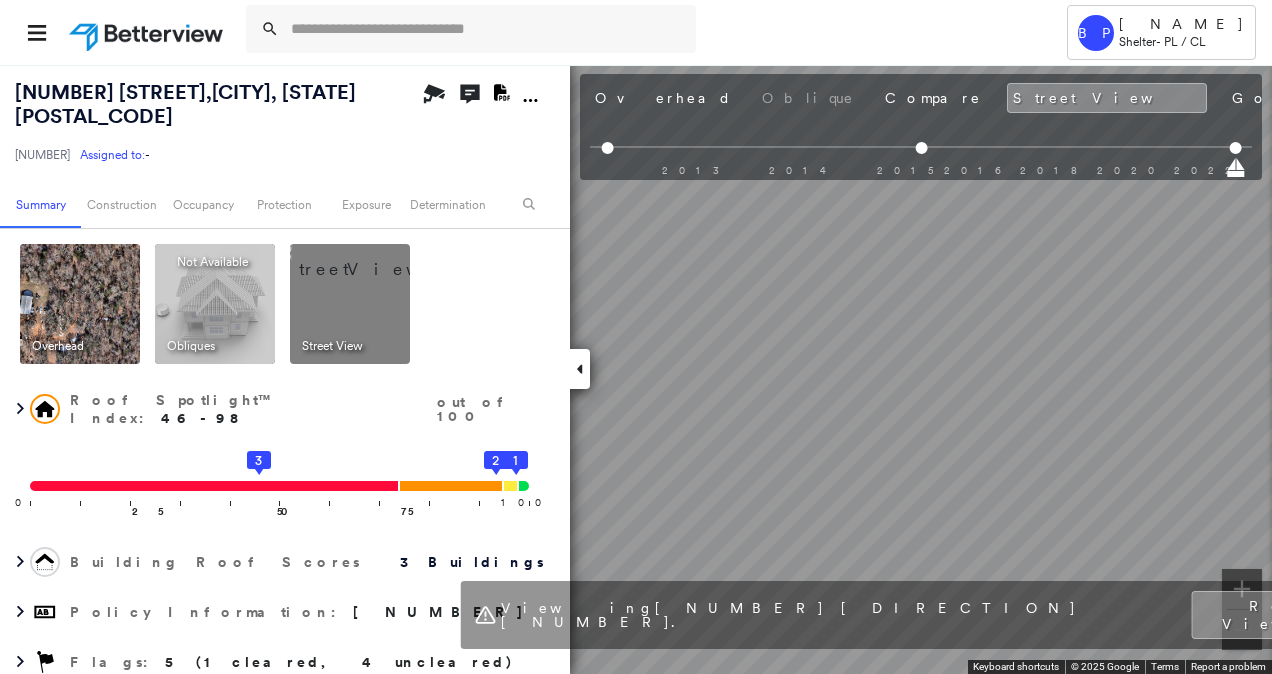 click on "Tower BP [NAME] Shelter  -   PL / CL [NUMBER] [STREET] ,  [CITY], [STATE] [POSTAL_CODE] [NUMBER] Assigned to:  - Assigned to:  - [NUMBER] Assigned to:  - Open Comments Download PDF Report Summary Construction Occupancy Protection Exposure Determination Overhead Obliques Not Available ; Street View Roof Spotlight™ Index :  46-98 out of 100 0 100 25 50 3 75 1 2 Building Roof Scores 3 Buildings Policy Information :  [NUMBER] Flags :  5 (1 cleared, 4 uncleared) Construction Roof Spotlights :  Patching, Rust, Staining, Overhang, Vent and 1 more Property Features :  Yard Debris Roof Age :  Building 1 is 1 - 1.5 years old; others 3+ years old. 1 Building 1 :  1 - 1.5 years COMPARE Before :  [MONTH] [DAY], [YEAR] [AREA] After :  [MONTH] [DAY], [YEAR] [AREA] Circled Text Icon 100 2 Building 2 :  3+ years 3 Building 3 :  3+ years Roof Size & Shape :  3 buildings  BuildZoom - Building Permit Data and Analysis Occupancy Place Detail Protection Exposure FEMA Risk Index Hail Claim Predictor: Most Risky 1" at bounding box center (636, 337) 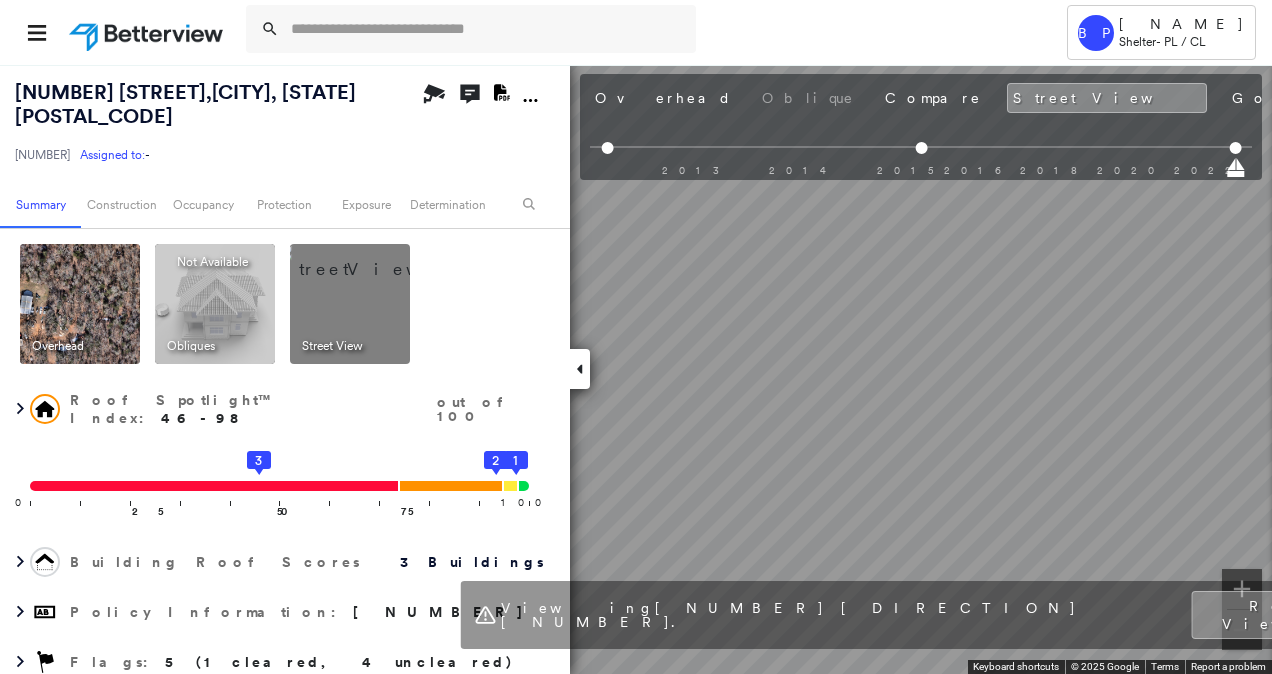 click at bounding box center [1242, 589] 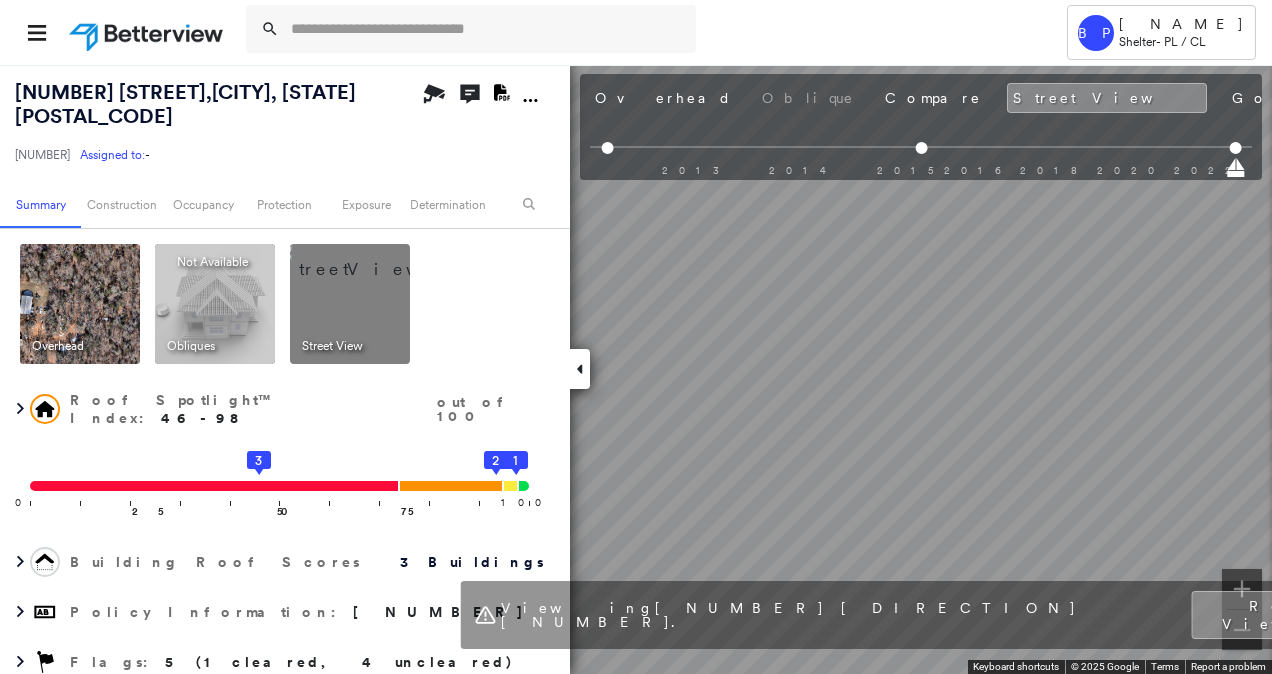 click at bounding box center [1242, 589] 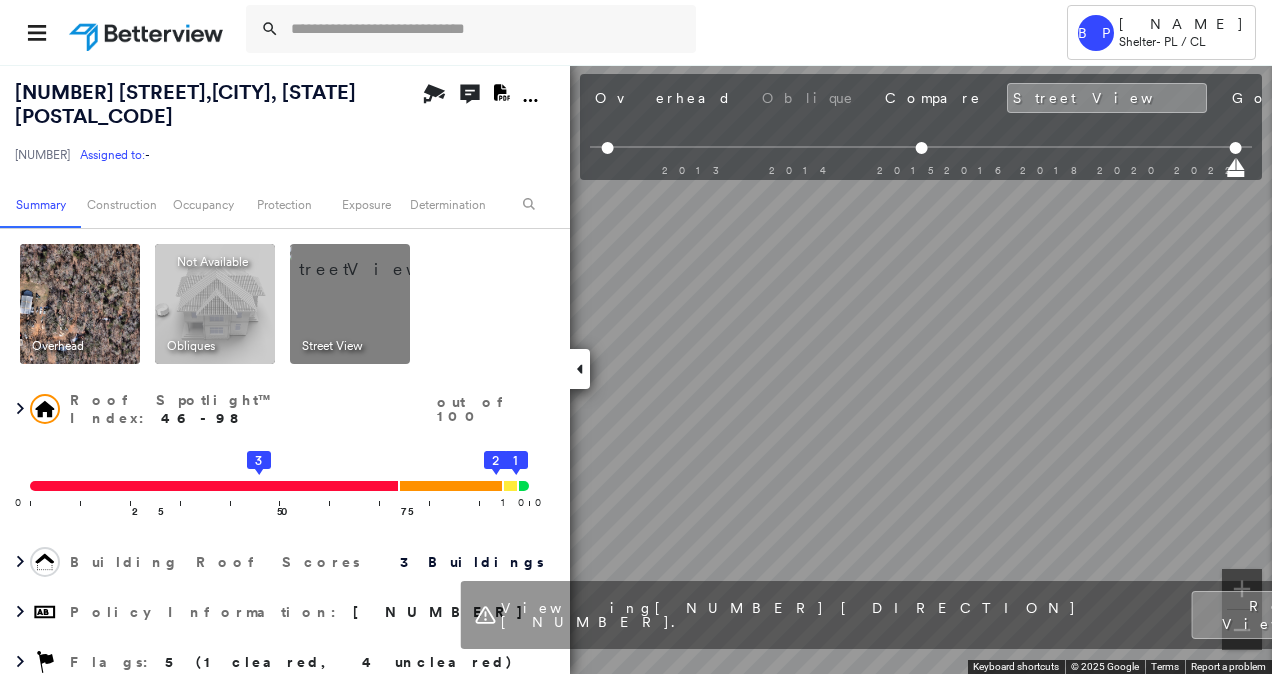 click on "BP" at bounding box center (636, 369) 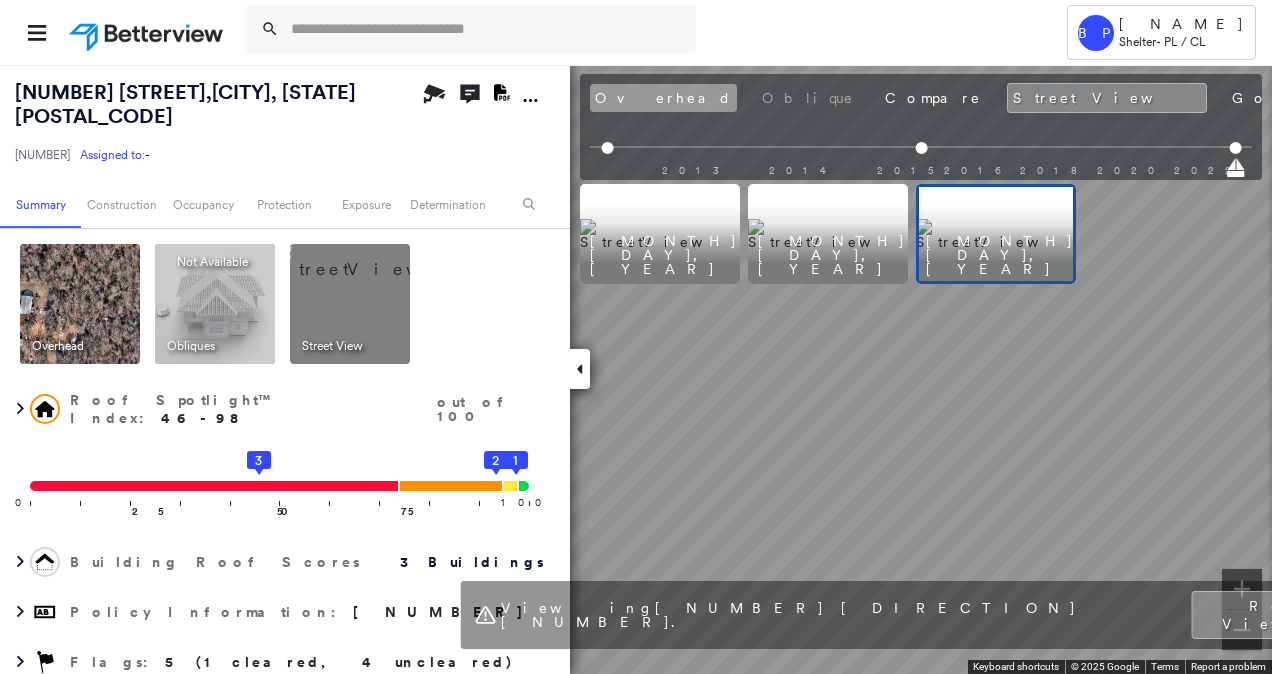 click on "Overhead" at bounding box center (663, 98) 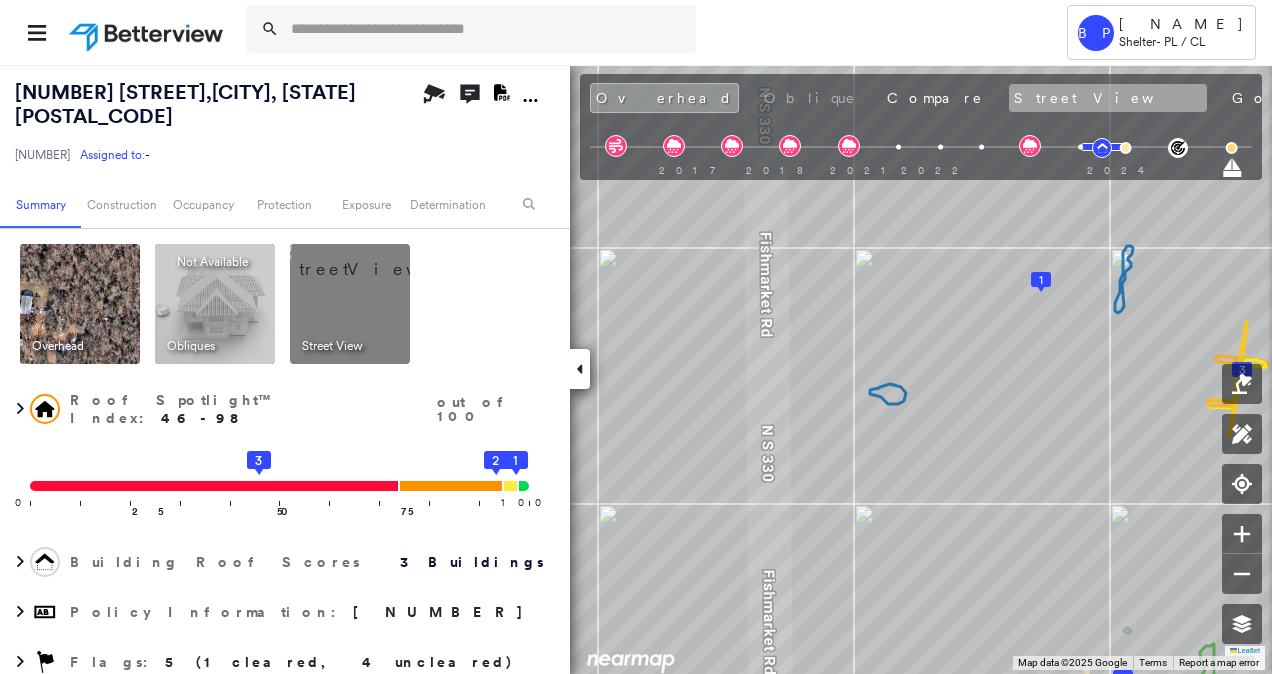 click on "Street View" at bounding box center [1108, 98] 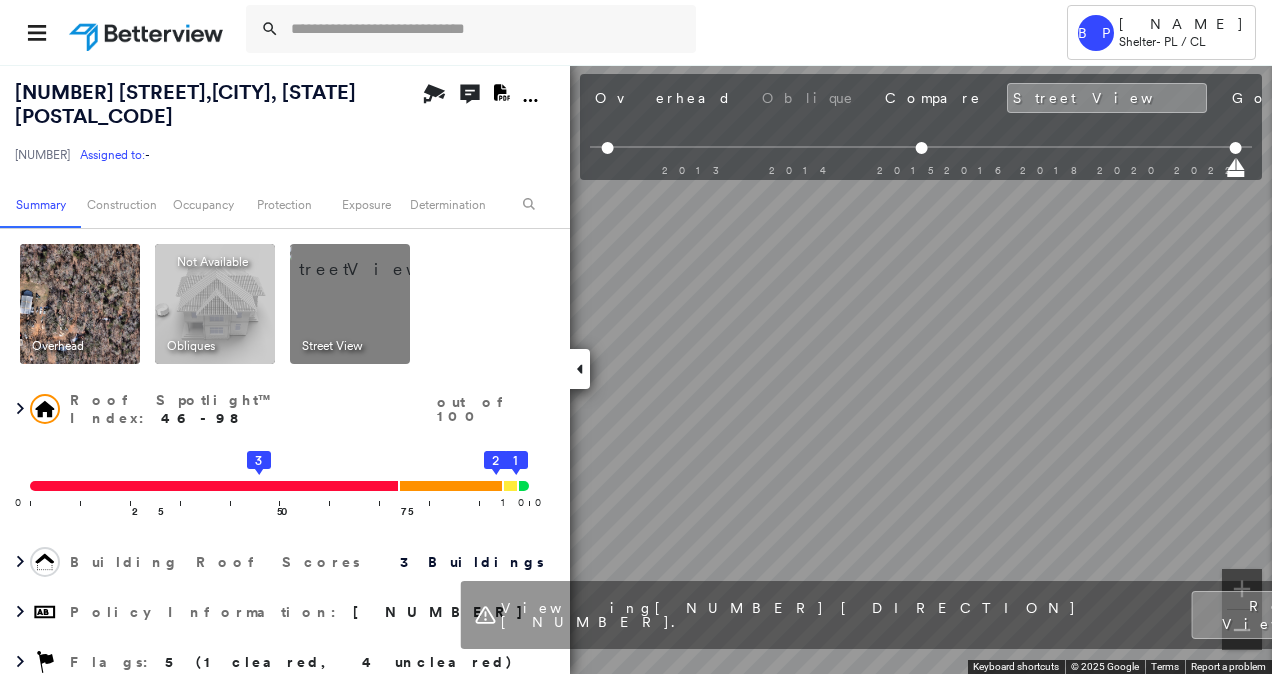 click at bounding box center (1242, 630) 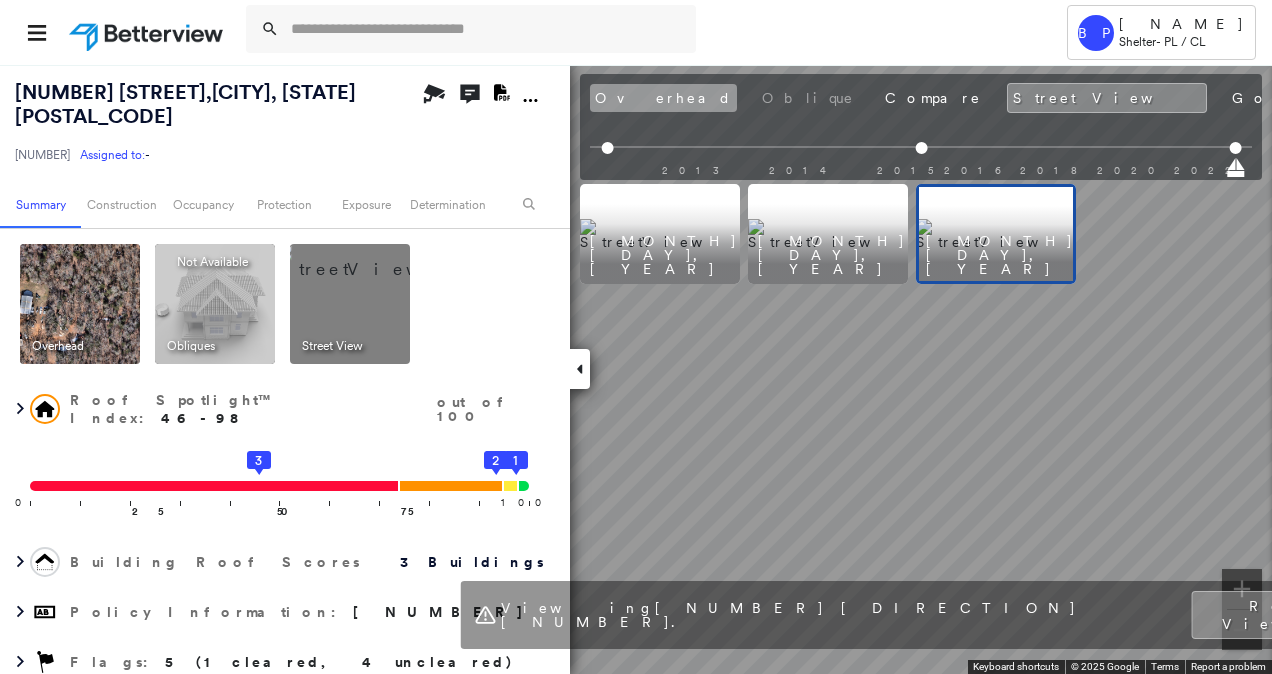 click on "Overhead" at bounding box center [663, 98] 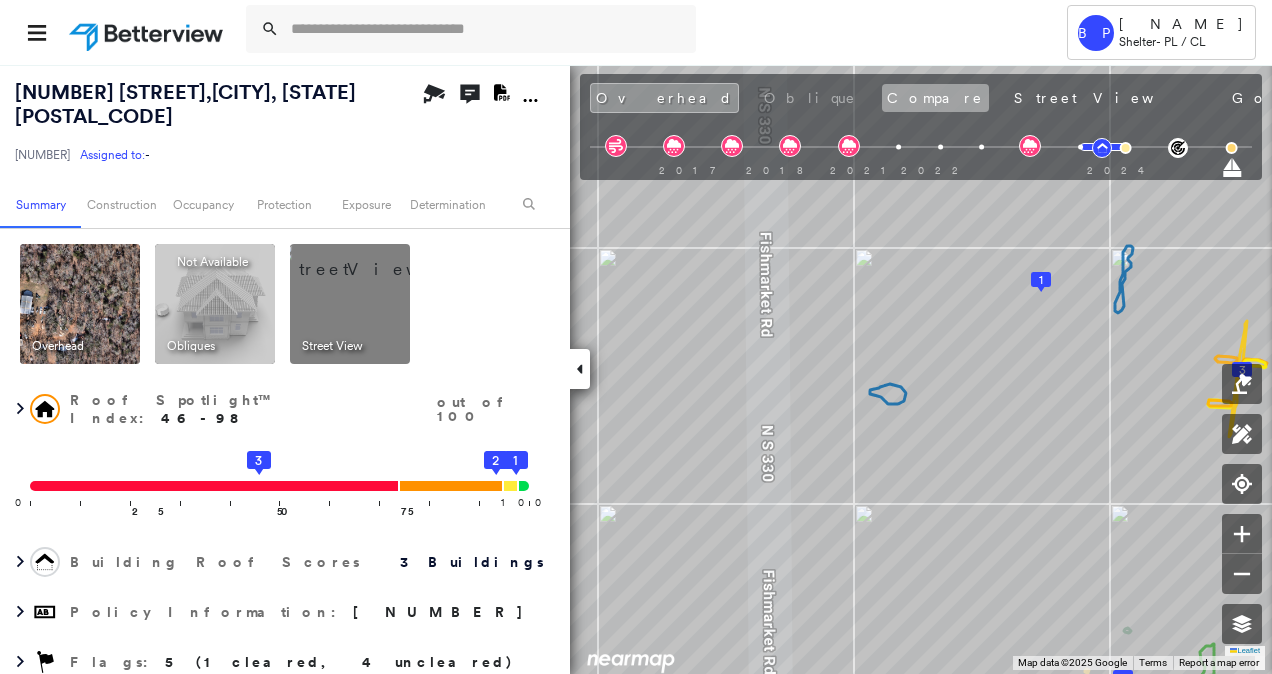 click on "Compare" at bounding box center [935, 98] 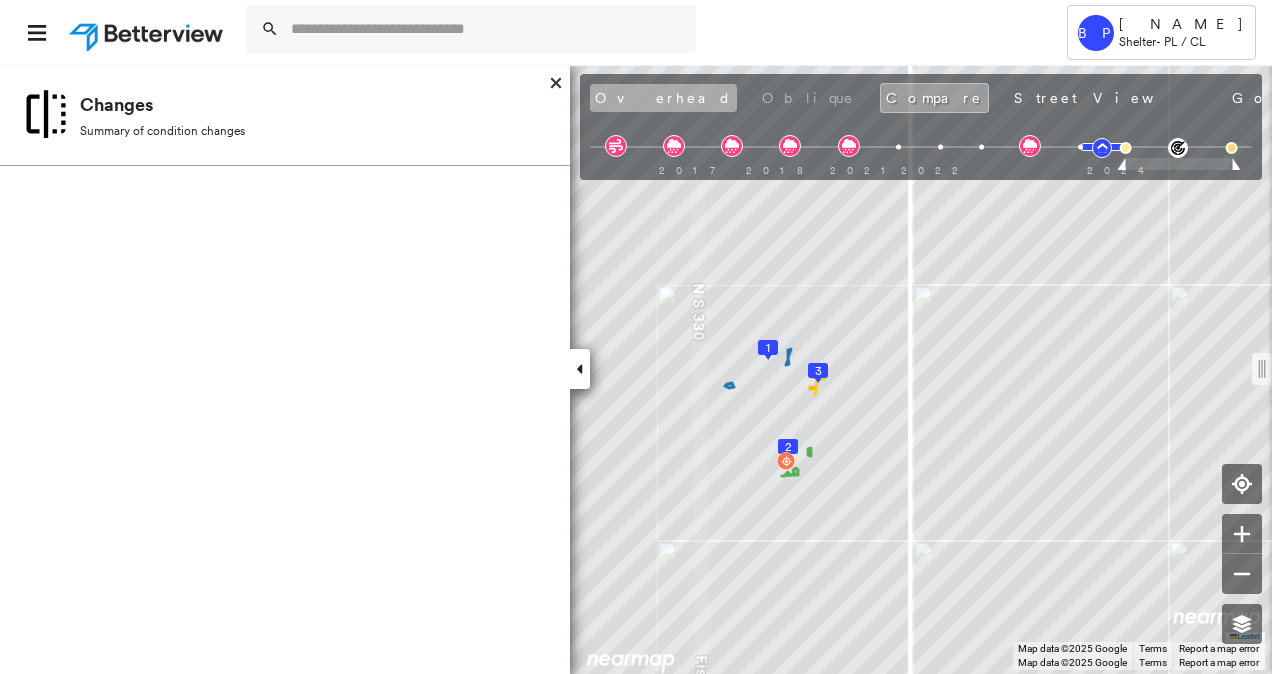 click on "Overhead" at bounding box center (663, 98) 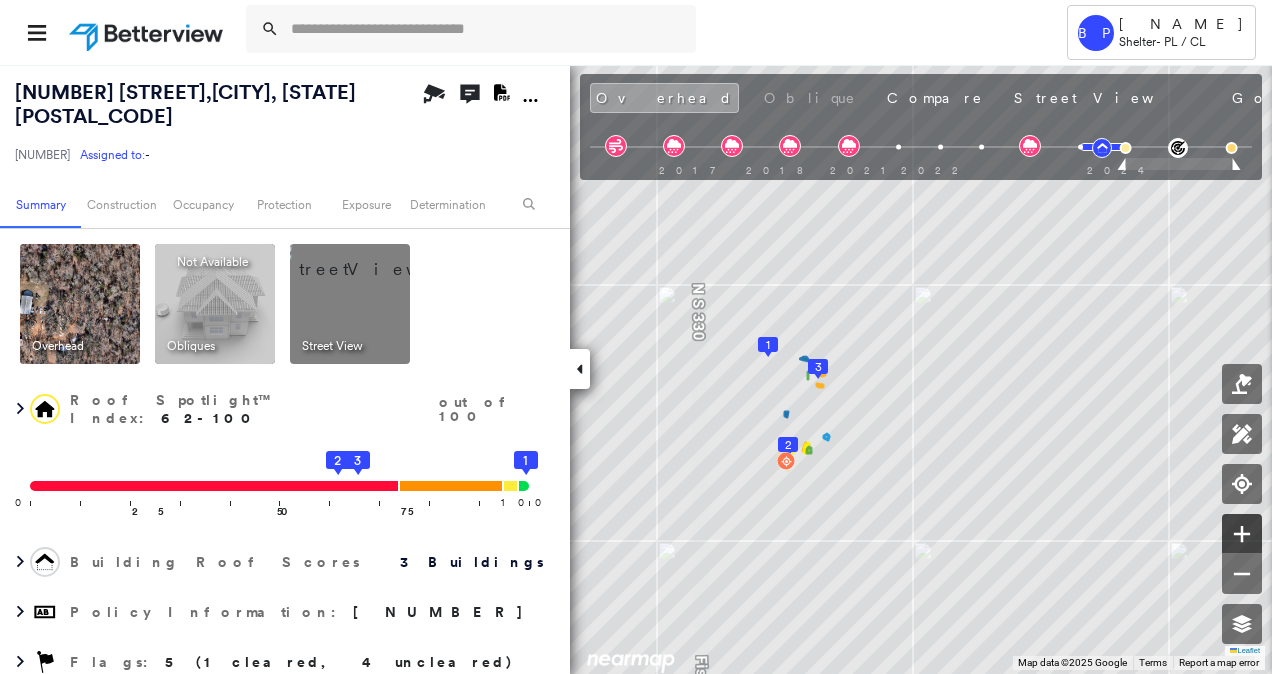 click 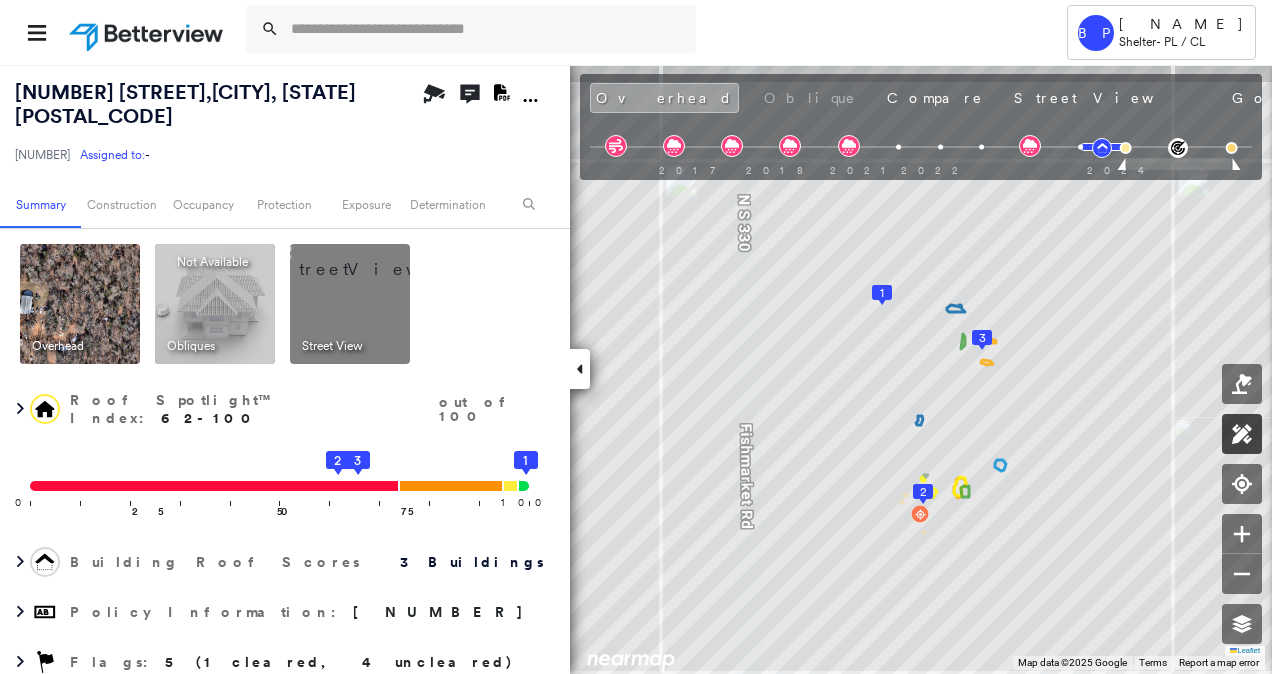 click on "[NUMBER] [STREET] ,  [CITY], [STATE] [POSTAL_CODE] [NUMBER] Assigned to:  - Assigned to:  - [NUMBER] Assigned to:  - Open Comments Download PDF Report Summary Construction Occupancy Protection Exposure Determination Overhead Obliques Not Available ; Street View Roof Spotlight™ Index :  62-100 out of 100 0 100 25 50 75 2 3 1 Building Roof Scores 3 Buildings Policy Information :  [NUMBER] Flags :  5 (1 cleared, 4 uncleared) Construction Roof Spotlights :  Rust, Staining, Overhang, Vent, Satellite Dish Property Features :  Patio Furniture, Trampoline, Yard Debris Roof Age :  Building 1 is 1 - 1.5 years old; others 3+ years old. 1 Building 1 :  1 - 1.5 years COMPARE Before :  [MONTH] [DAY], [YEAR] [AREA] After :  [MONTH] [DAY], [YEAR] [AREA] Circled Text Icon 100 2 Building 2 :  3+ years 3 Building 3 :  3+ years Roof Size & Shape :  3 buildings  BuildZoom - Building Permit Data and Analysis Occupancy Place Detail Protection Exposure FEMA Risk Index Hail Claim Predictor: Most Risky 1   out of  5 Wind 1" at bounding box center (636, 369) 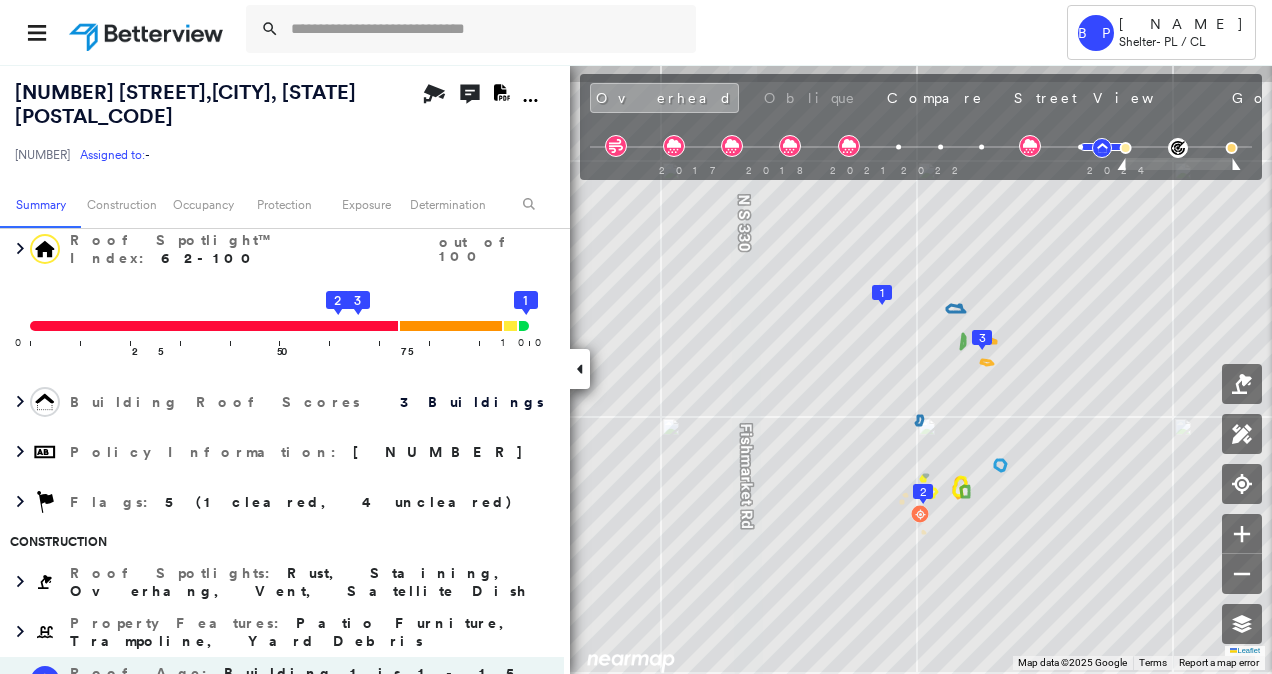 scroll, scrollTop: 161, scrollLeft: 0, axis: vertical 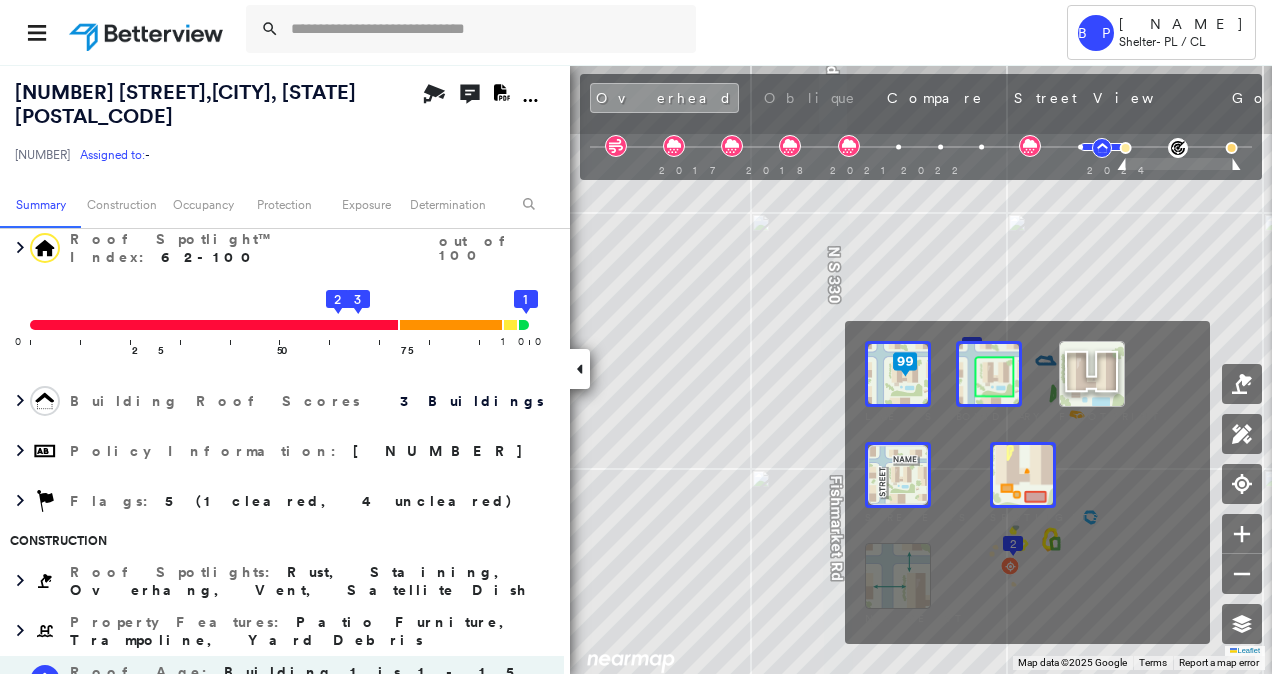 click on "[NUMBER] [STREET] ,  [CITY], [STATE] [POSTAL_CODE] [NUMBER] Assigned to:  - Assigned to:  - [NUMBER] Assigned to:  - Open Comments Download PDF Report Summary Construction Occupancy Protection Exposure Determination Overhead Obliques Not Available ; Street View Roof Spotlight™ Index :  62-100 out of 100 0 100 25 50 75 2 3 1 Building Roof Scores 3 Buildings Policy Information :  [NUMBER] Flags :  5 (1 cleared, 4 uncleared) Construction Roof Spotlights :  Rust, Staining, Overhang, Vent, Satellite Dish Property Features :  Patio Furniture, Trampoline, Yard Debris Roof Age :  Building 1 is 1 - 1.5 years old; others 3+ years old. 1 Building 1 :  1 - 1.5 years COMPARE Before :  [MONTH] [DAY], [YEAR] [AREA] After :  [MONTH] [DAY], [YEAR] [AREA] Circled Text Icon 100 2 Building 2 :  3+ years 3 Building 3 :  3+ years Roof Size & Shape :  3 buildings  BuildZoom - Building Permit Data and Analysis Occupancy Place Detail Protection Exposure FEMA Risk Index Hail Claim Predictor: Most Risky 1   out of  5 Wind 1" at bounding box center [636, 369] 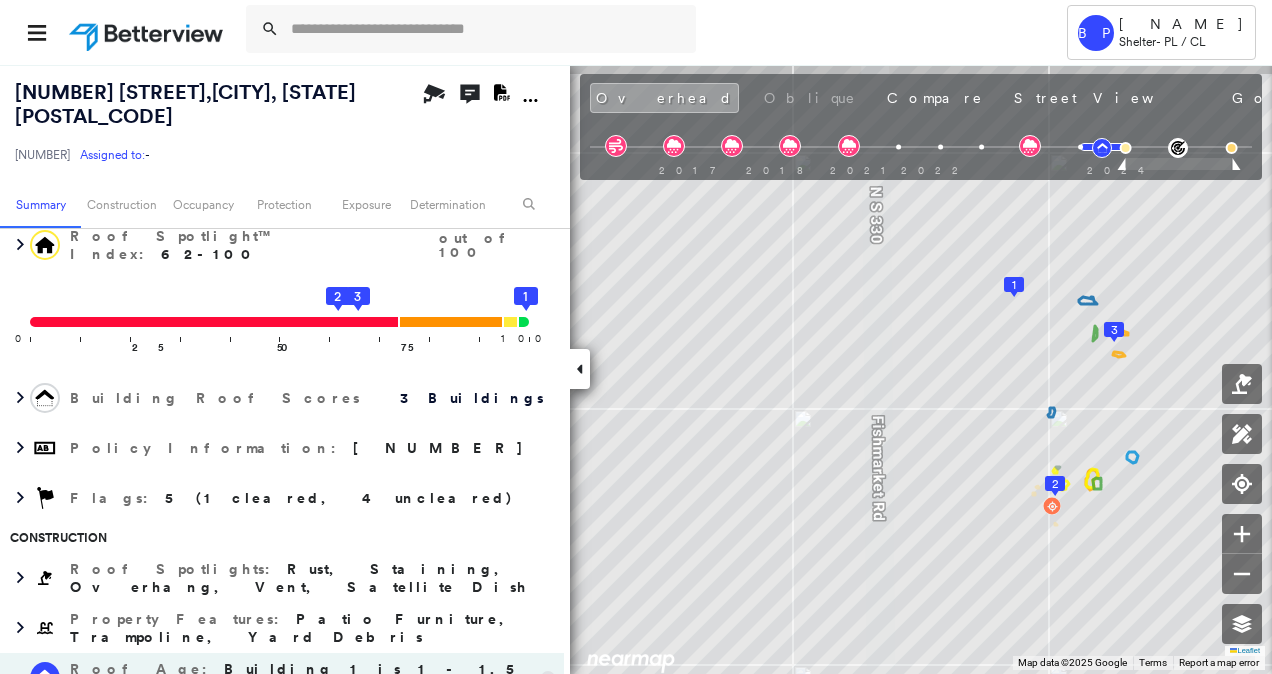 scroll, scrollTop: 167, scrollLeft: 0, axis: vertical 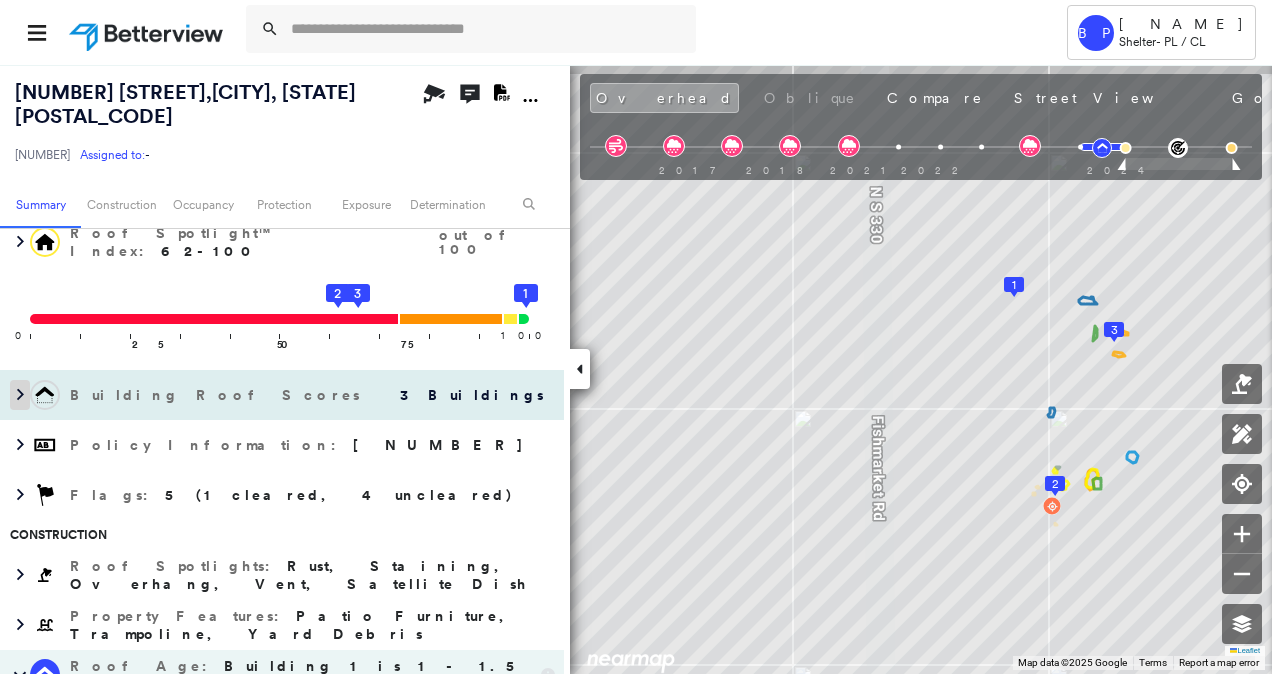 click 